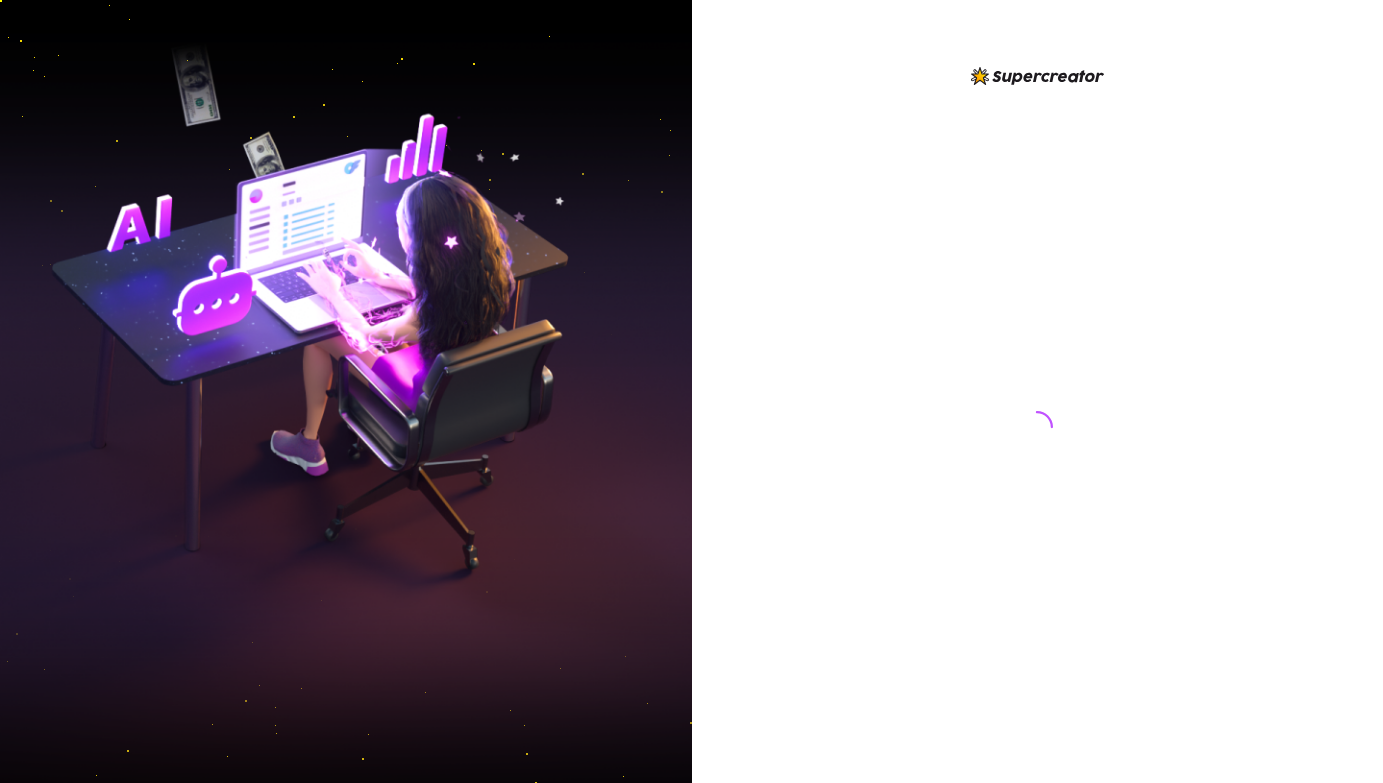 scroll, scrollTop: 0, scrollLeft: 0, axis: both 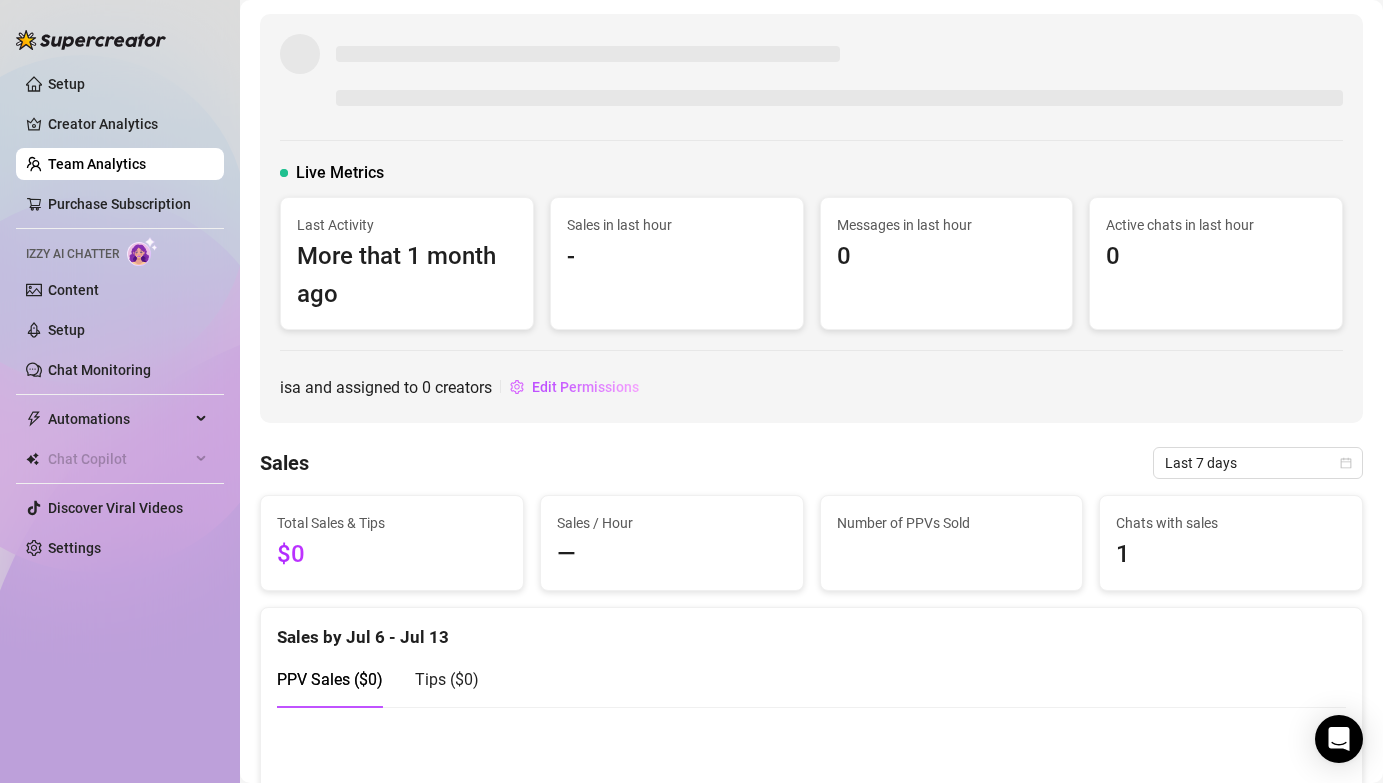 click on "Live Metrics Last Activity More that 1 month ago Sales in last hour - Messages in last hour 0 Active chats in last hour 0  is  a    and assigned to   0   creators Edit Permissions" at bounding box center [811, 218] 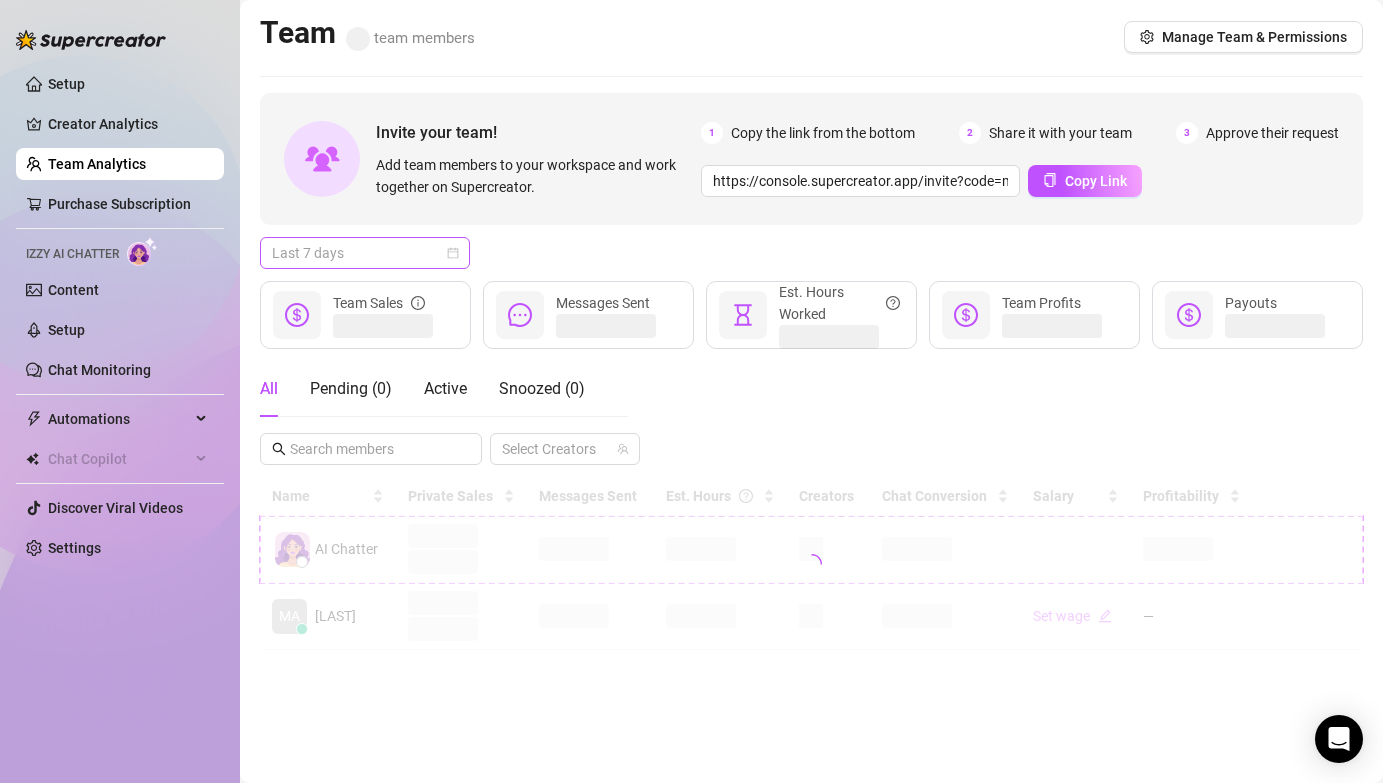 click on "Last 7 days" at bounding box center (365, 253) 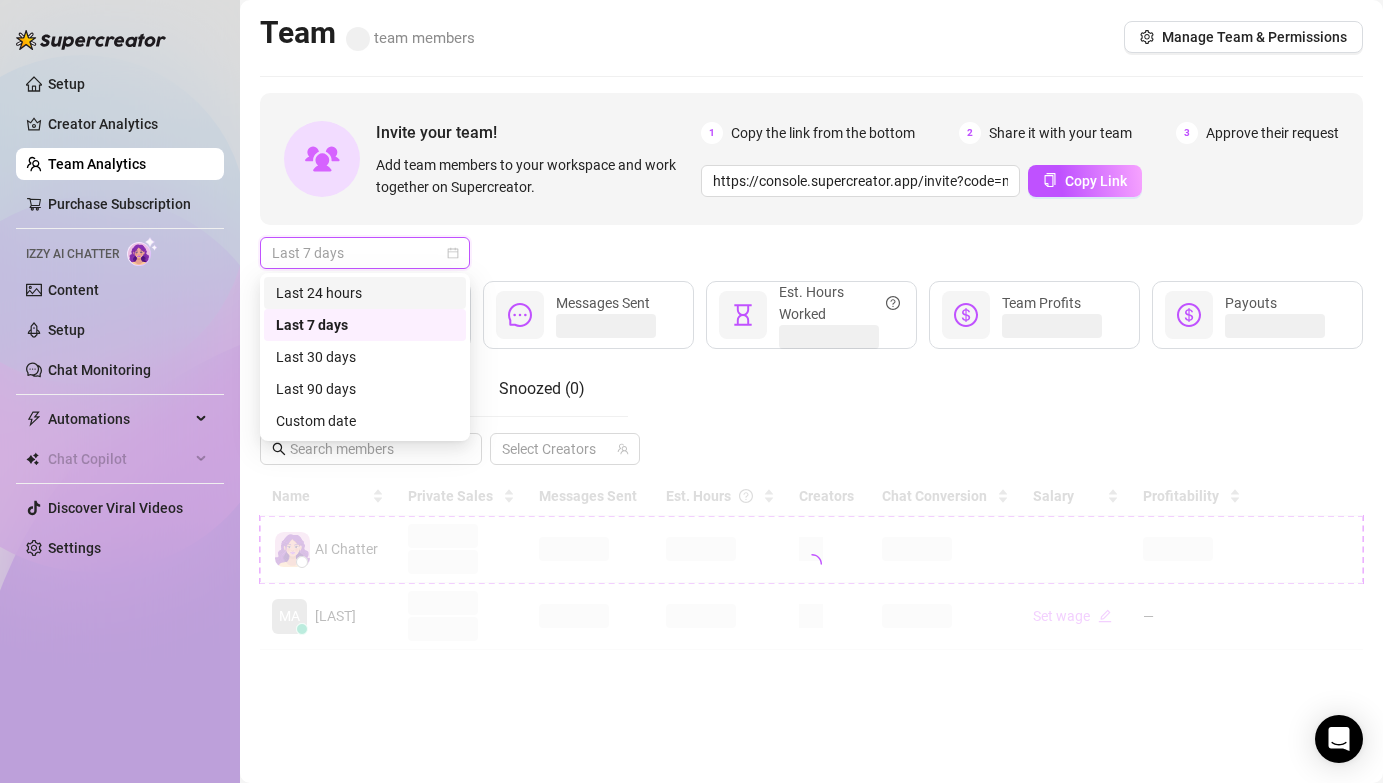 click on "Last 24 hours" at bounding box center [365, 293] 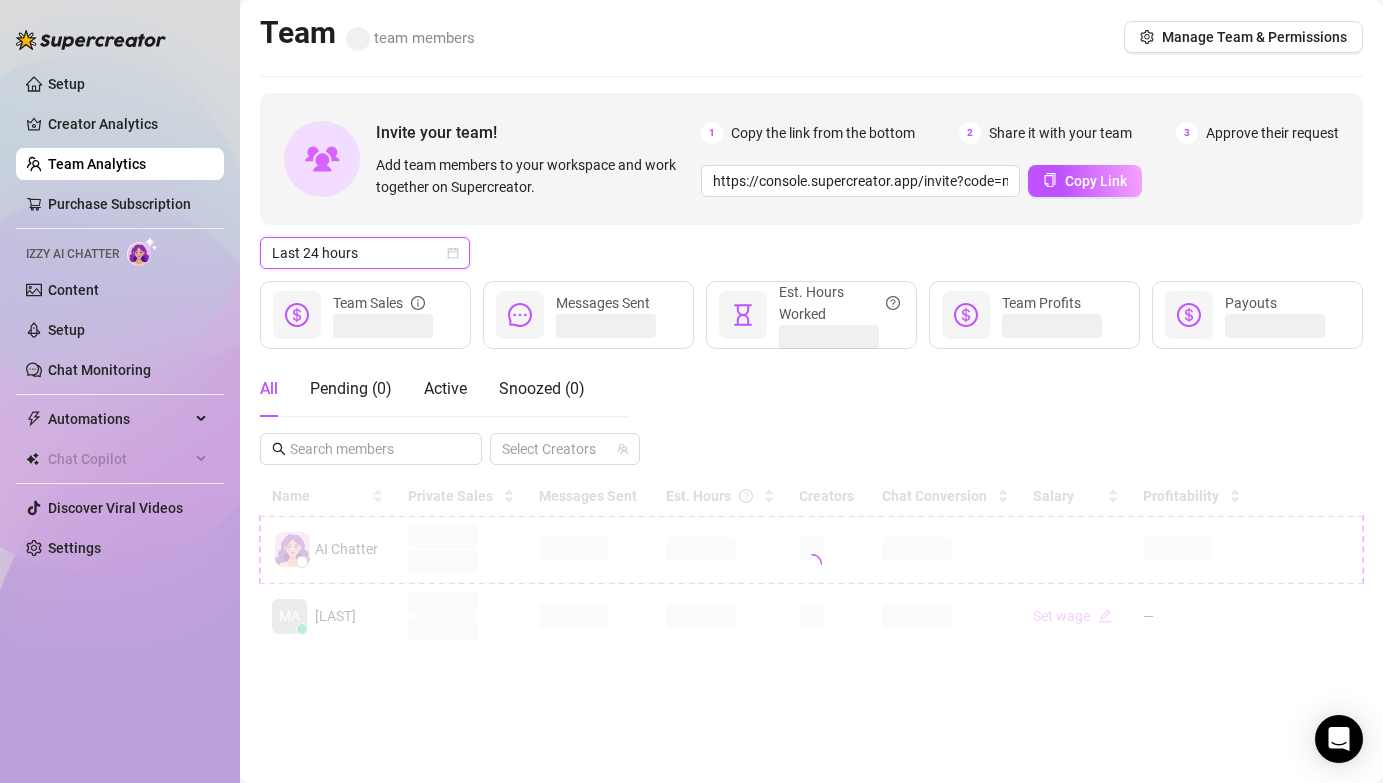 click on "Setup Creator Analytics   Team Analytics Purchase Subscription Izzy AI Chatter Content Setup Chat Monitoring Automations Chat Copilot Discover Viral Videos Settings" at bounding box center (120, 316) 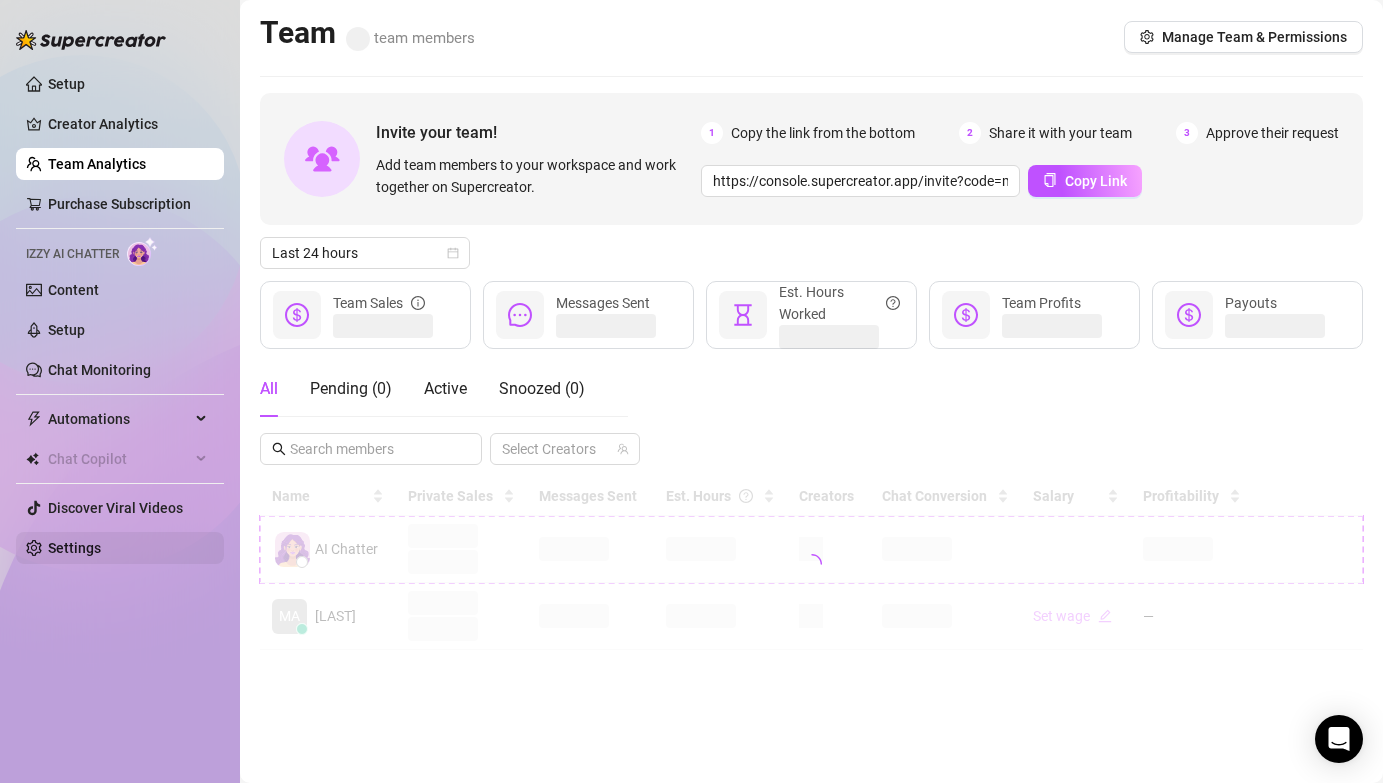 click on "Settings" at bounding box center [74, 548] 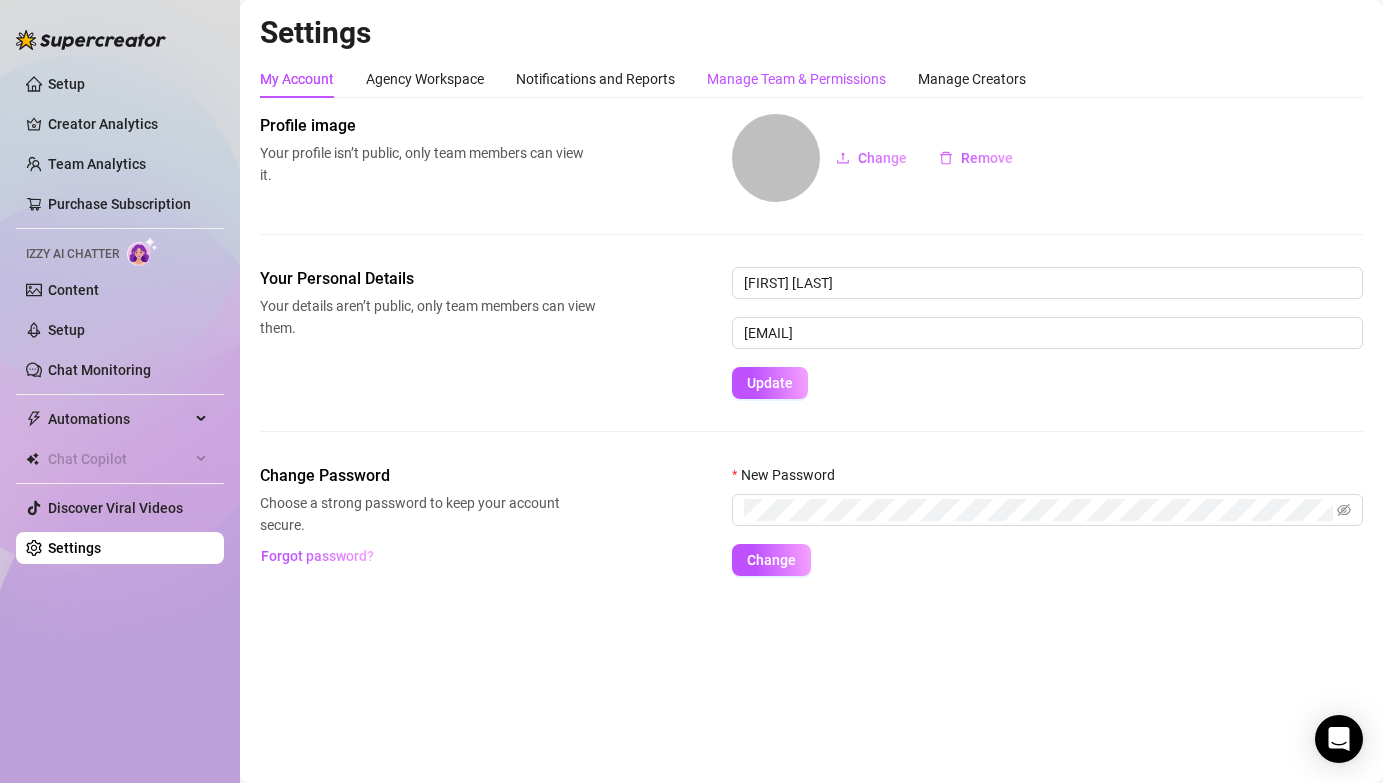 drag, startPoint x: 741, startPoint y: 72, endPoint x: 1066, endPoint y: 24, distance: 328.52548 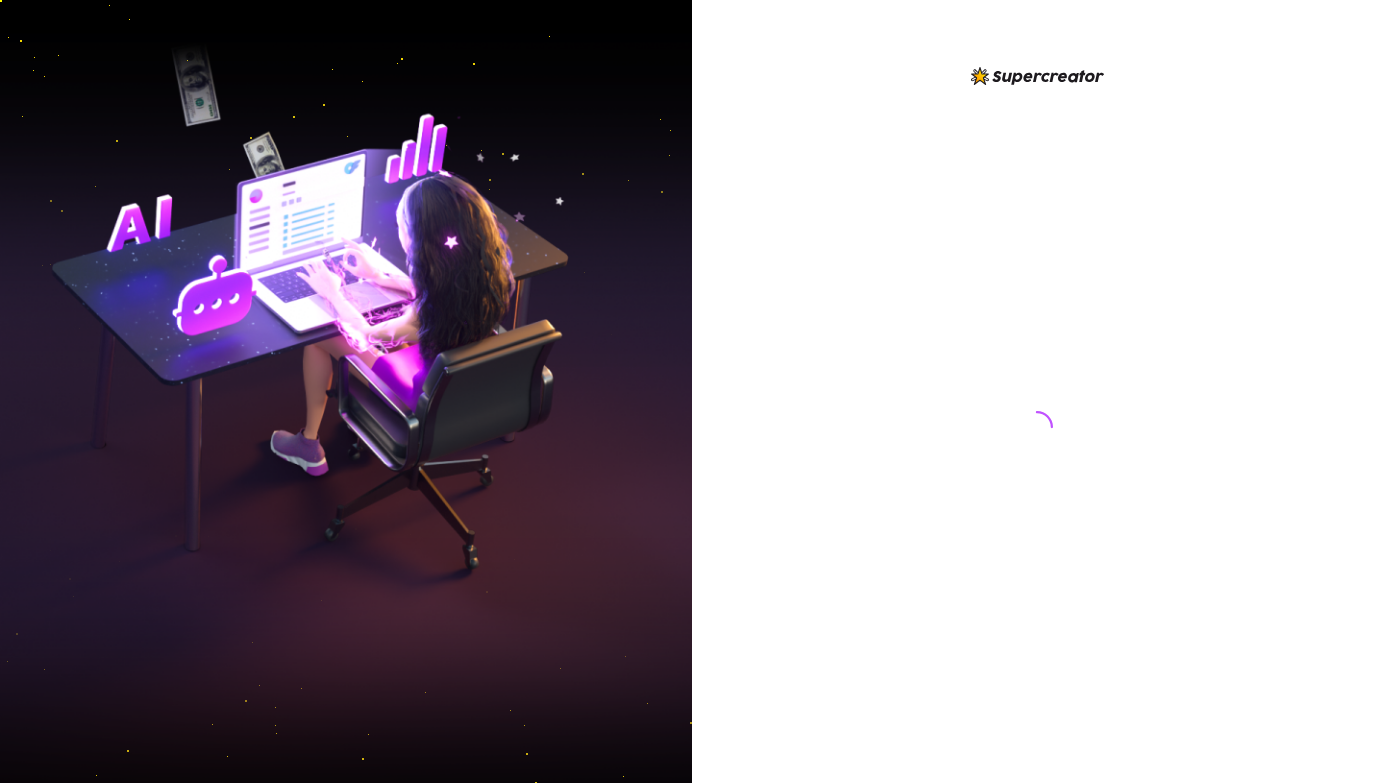 scroll, scrollTop: 0, scrollLeft: 0, axis: both 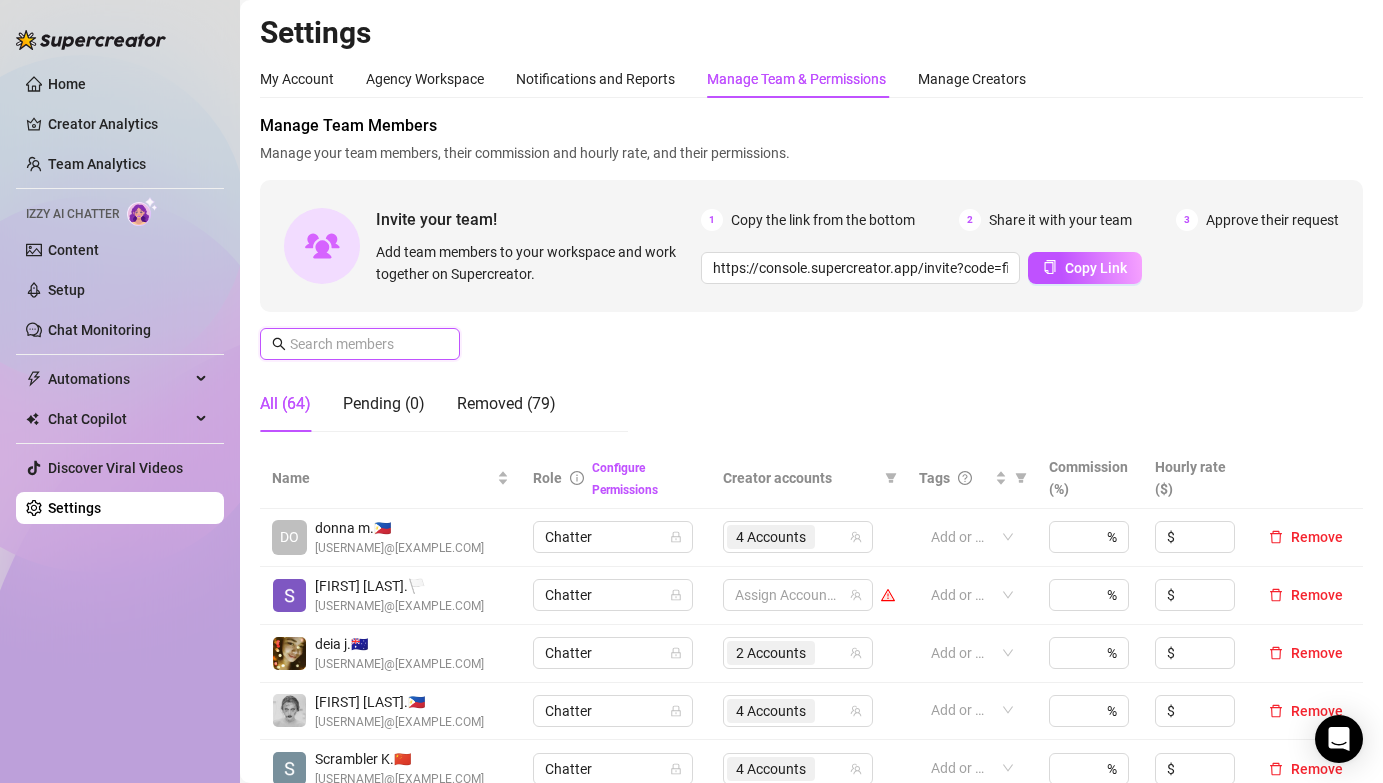 click at bounding box center (361, 344) 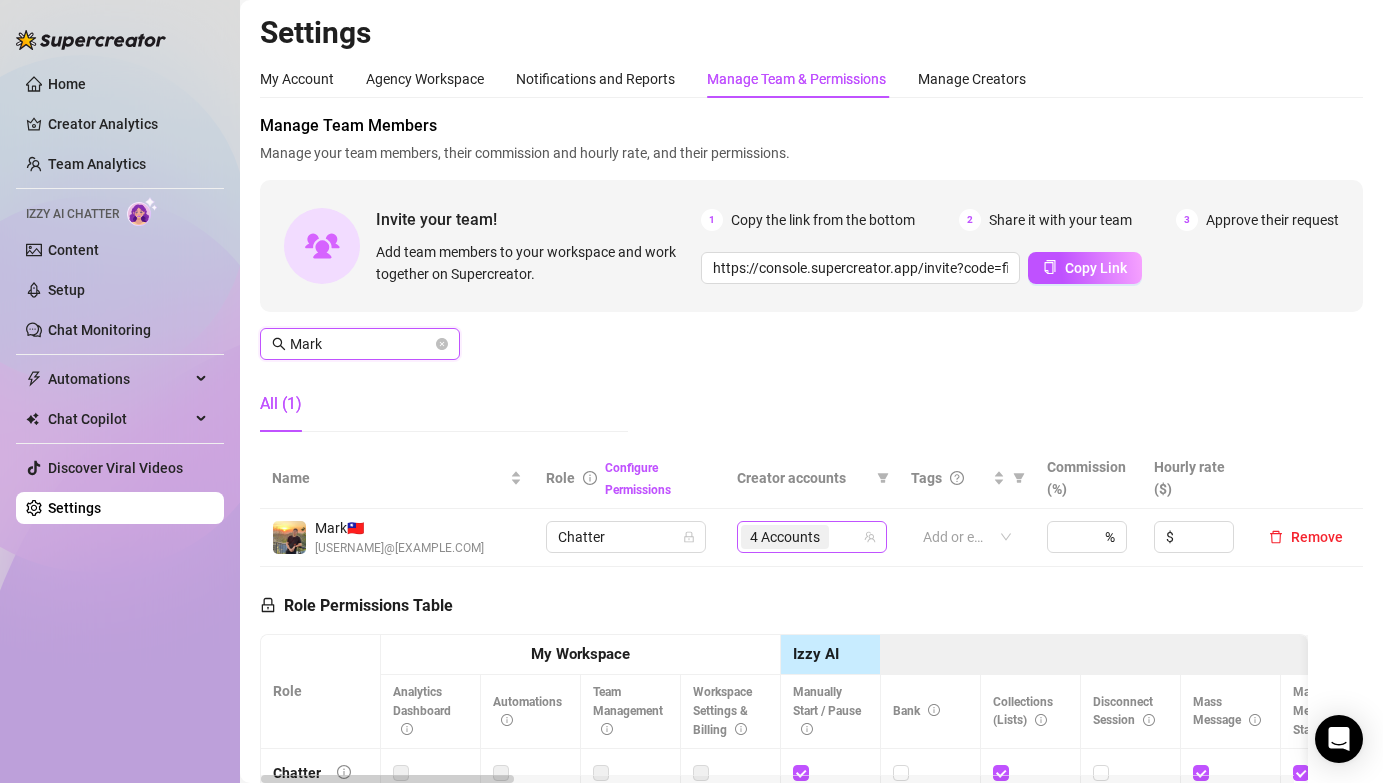 click on "4 Accounts" at bounding box center [785, 537] 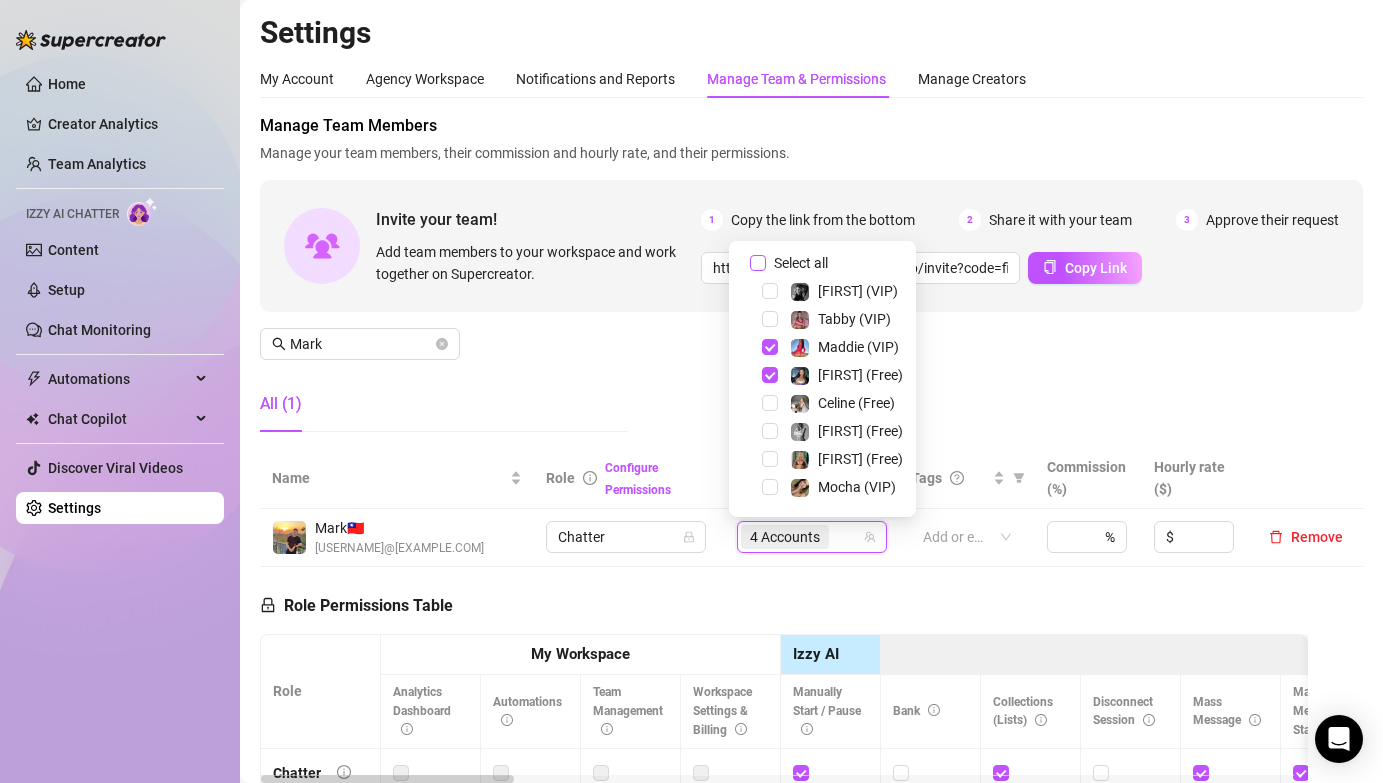 click on "Select all" at bounding box center [758, 263] 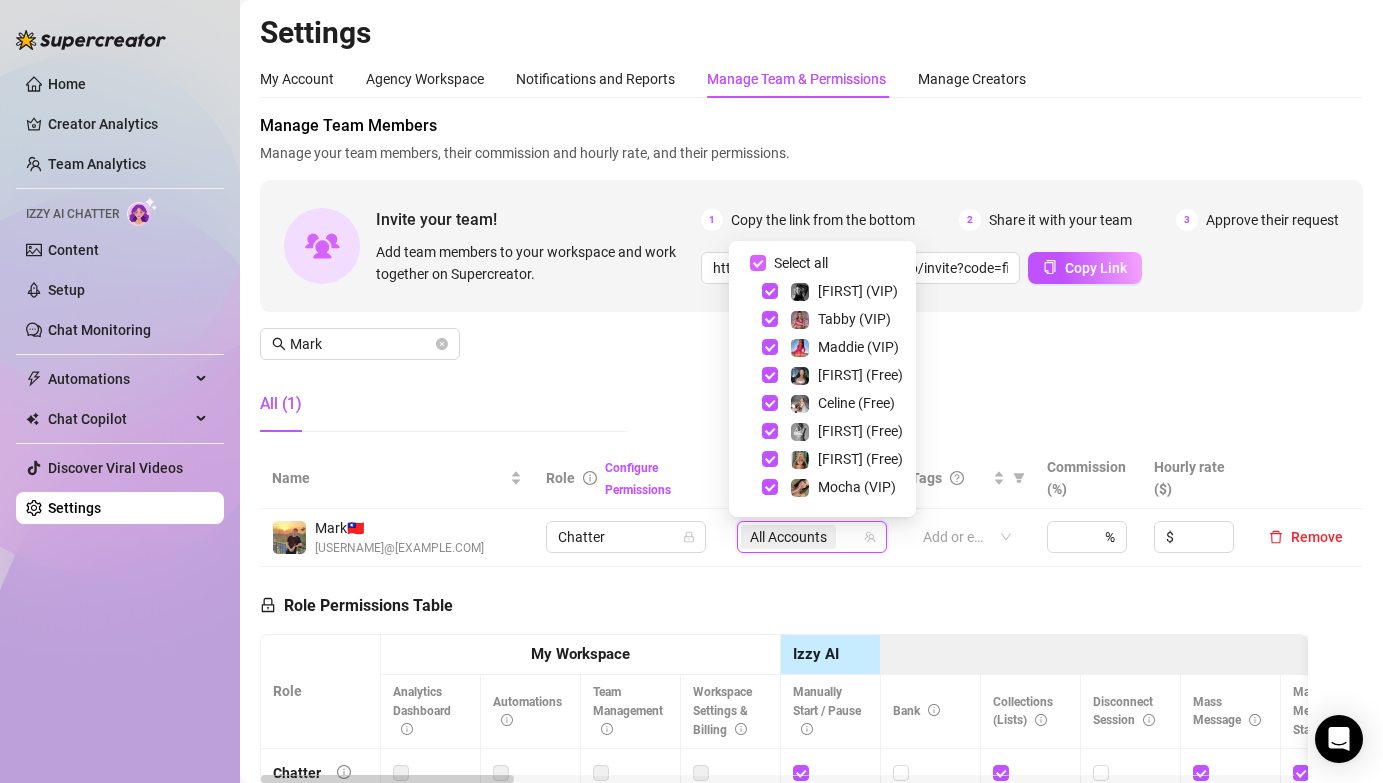 click on "Select all" at bounding box center [758, 263] 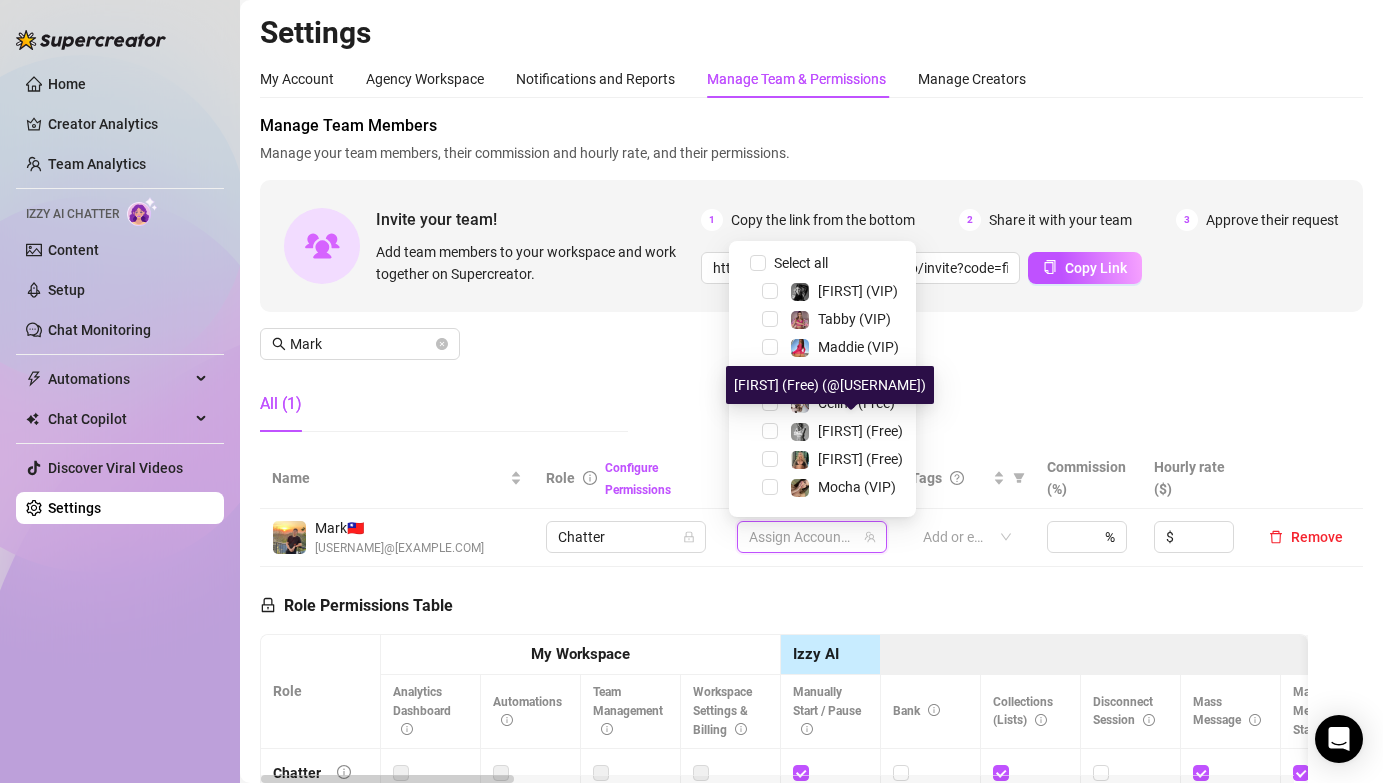 scroll, scrollTop: 360, scrollLeft: 0, axis: vertical 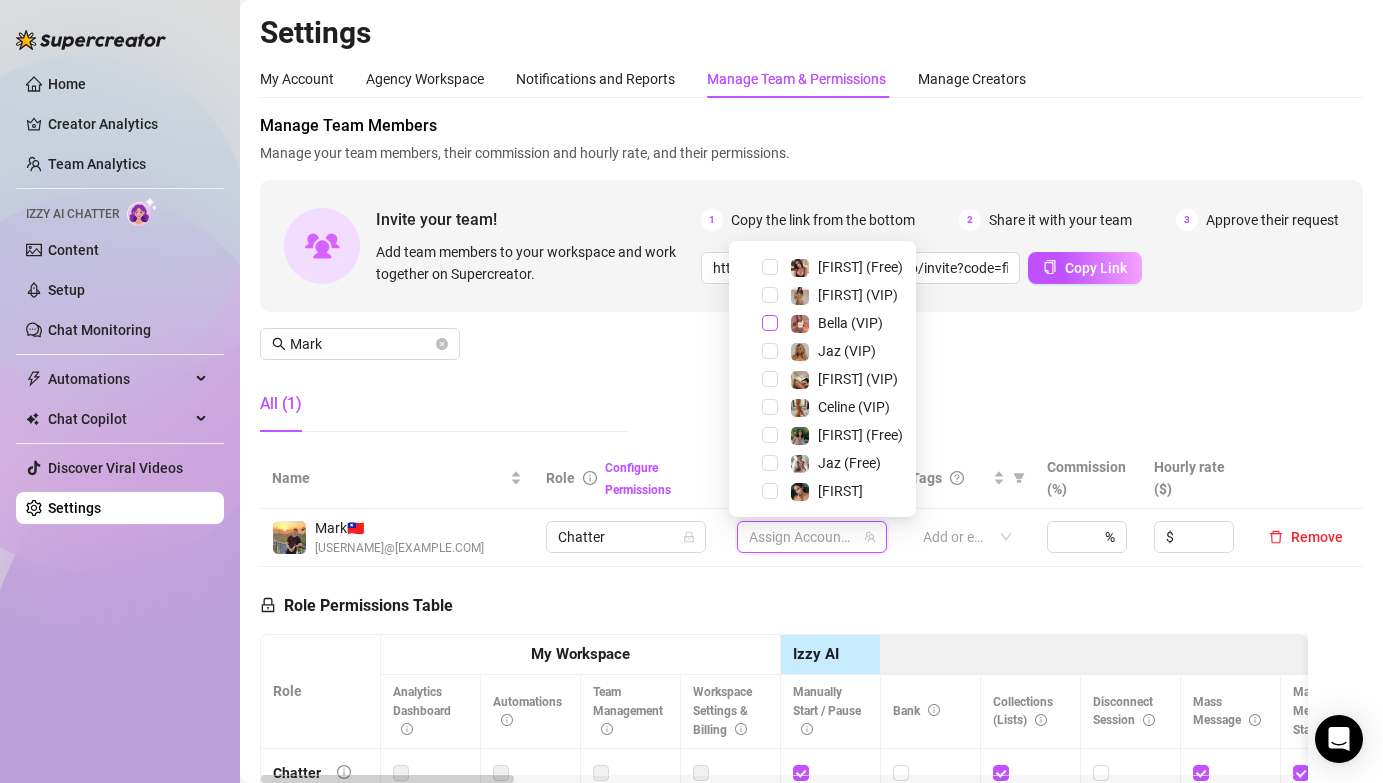 click at bounding box center (770, 323) 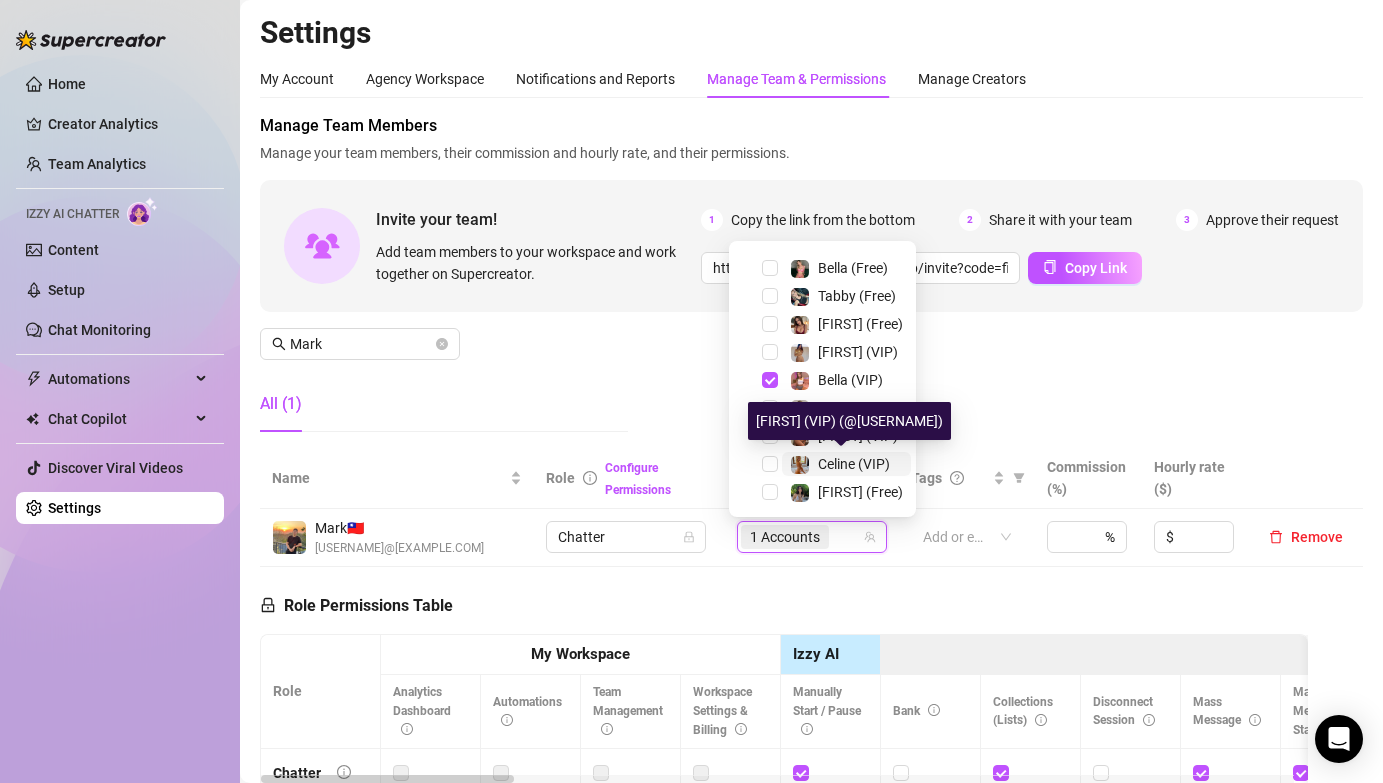 scroll, scrollTop: 303, scrollLeft: 0, axis: vertical 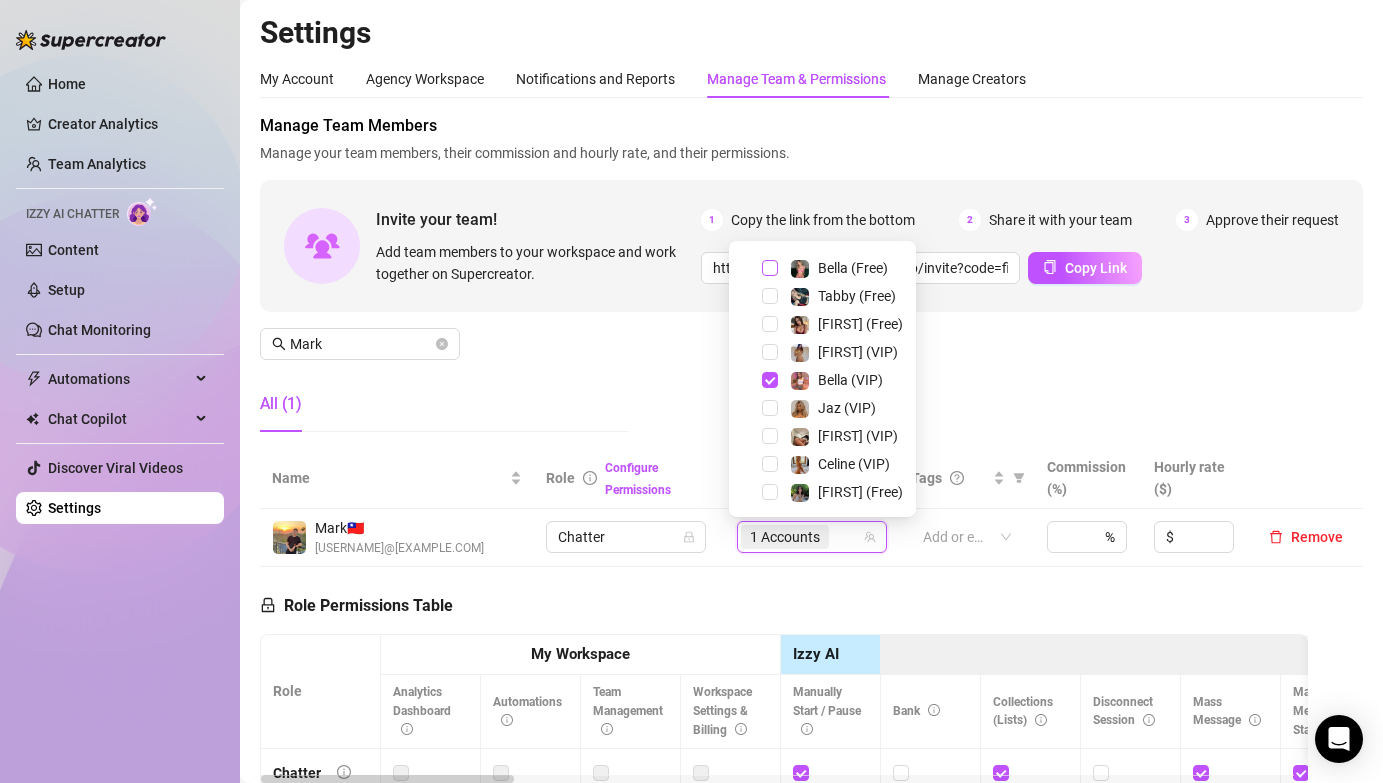 click at bounding box center (770, 268) 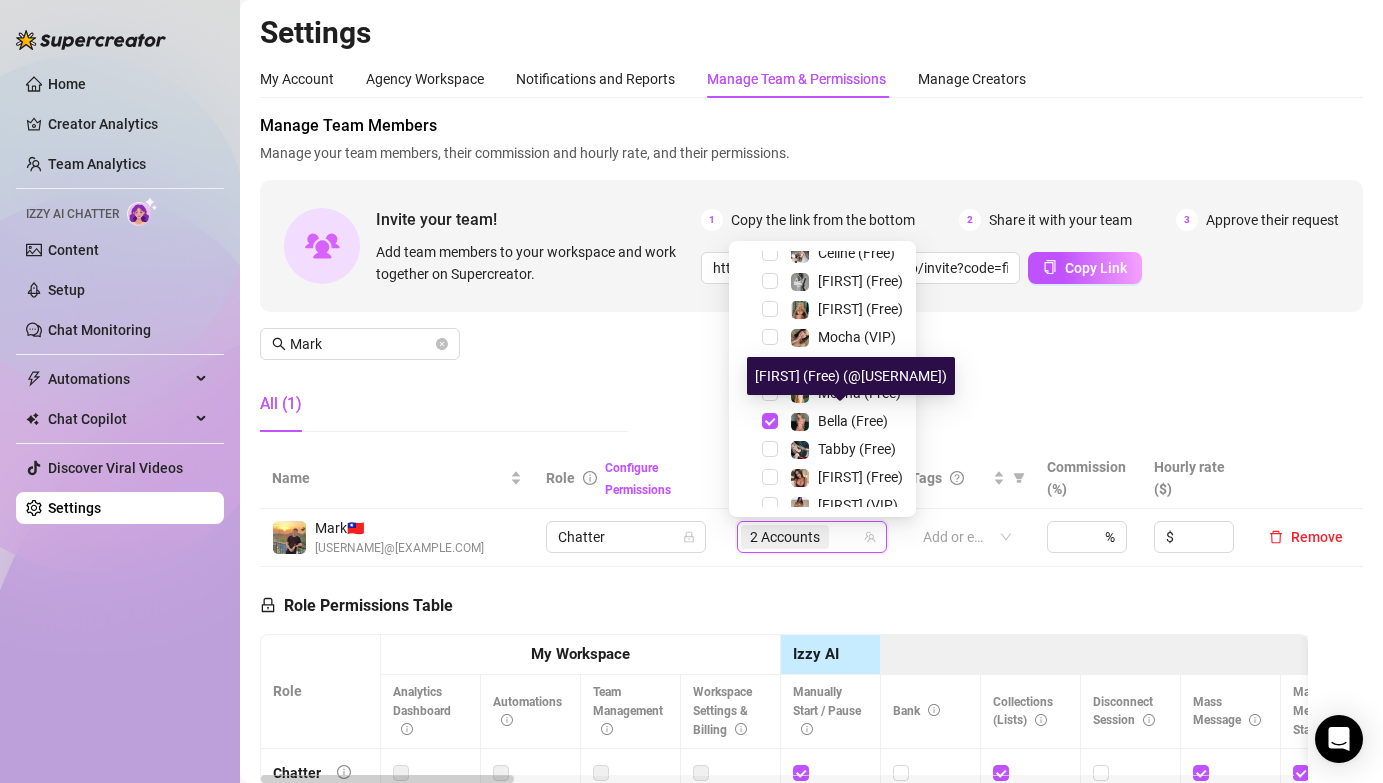 scroll, scrollTop: 149, scrollLeft: 0, axis: vertical 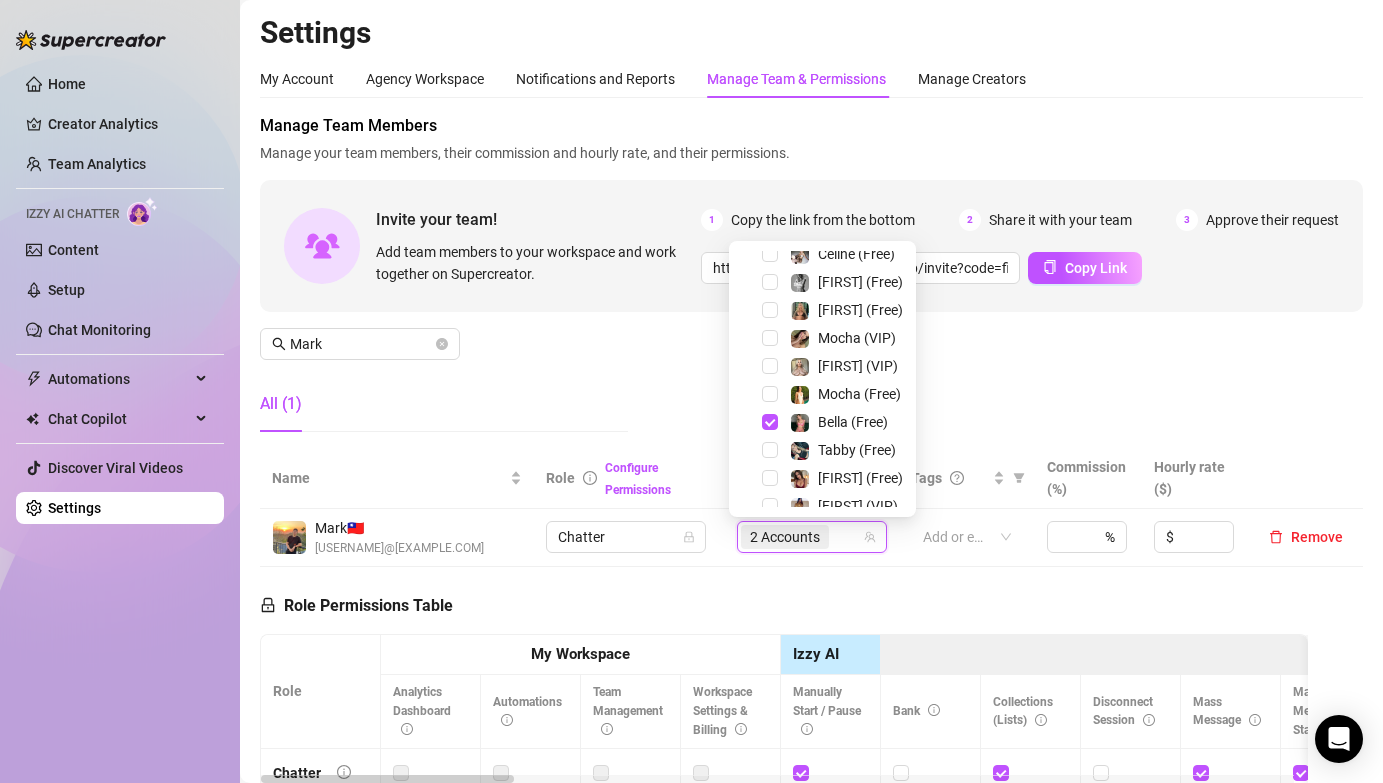 click on "Manage Team Members Manage your team members, their commission and hourly rate, and their permissions. Invite your team! Add team members to your workspace and work together on Supercreator. 1 Copy the link from the bottom 2 Share it with your team 3 Approve their request https://console.supercreator.app/invite?code=fibzx3jJrgPbWdJEkEN3sg7x35T2&workspace=222%20Mgmt%20 Copy Link Mark All (1)" at bounding box center [811, 281] 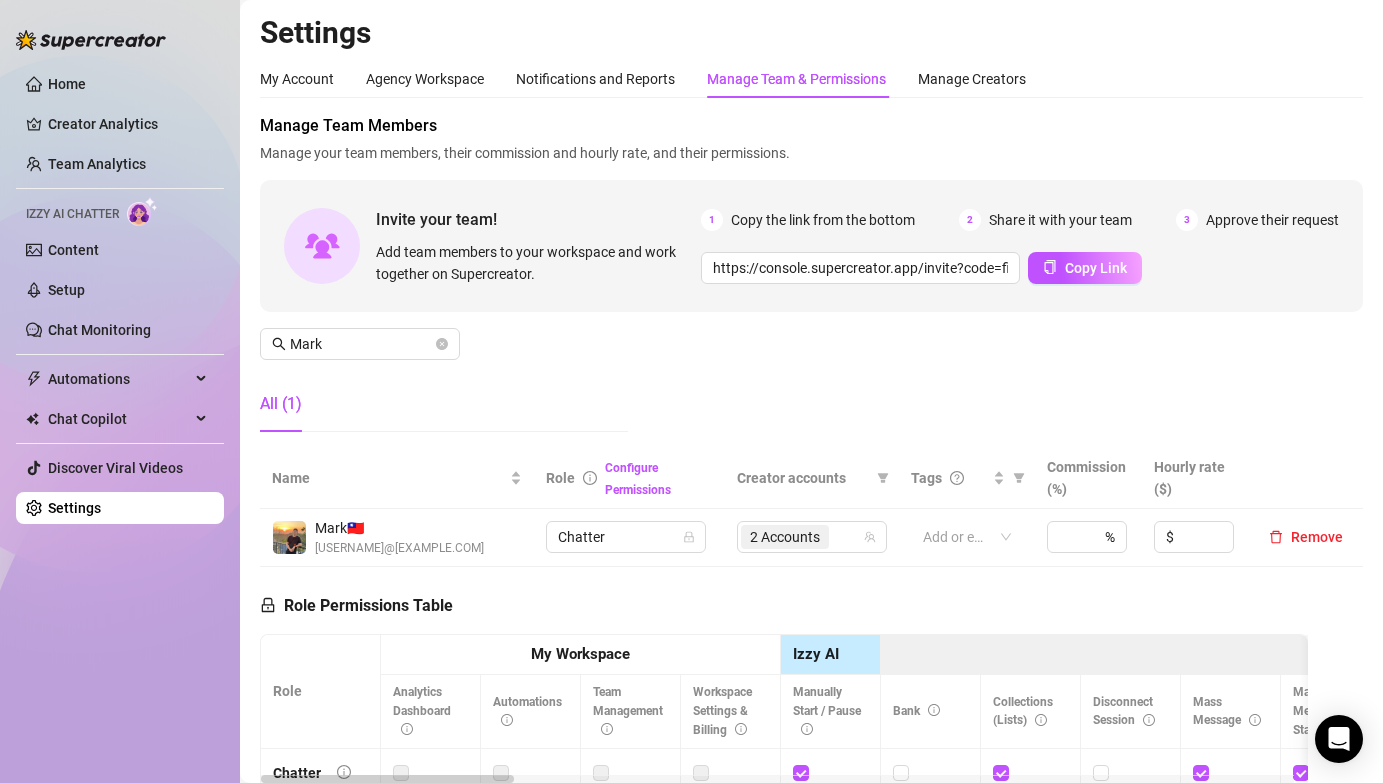 click on "Manage Team Members Manage your team members, their commission and hourly rate, and their permissions. Invite your team! Add team members to your workspace and work together on Supercreator. 1 Copy the link from the bottom 2 Share it with your team 3 Approve their request https://console.supercreator.app/invite?code=fibzx3jJrgPbWdJEkEN3sg7x35T2&workspace=222%20Mgmt%20 Copy Link Mark All (1)" at bounding box center [811, 281] 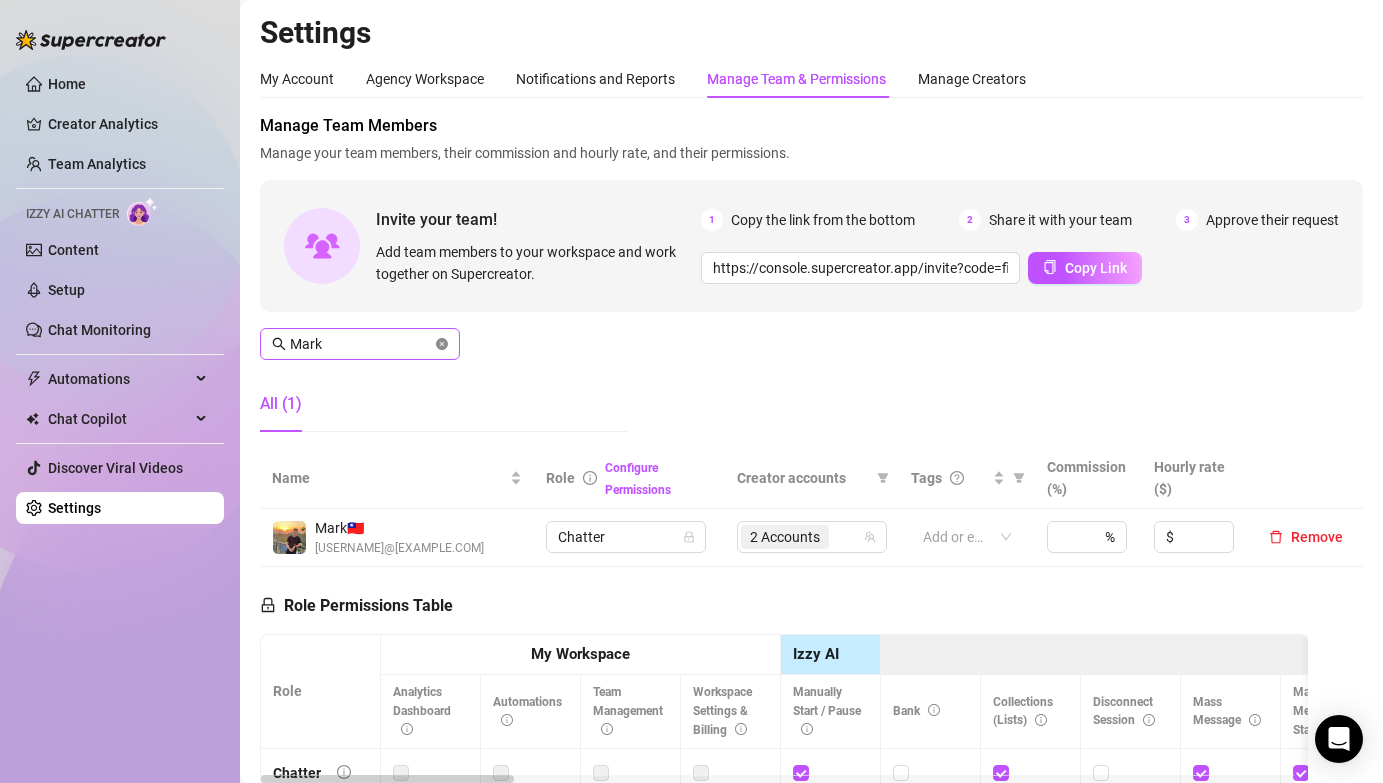 click 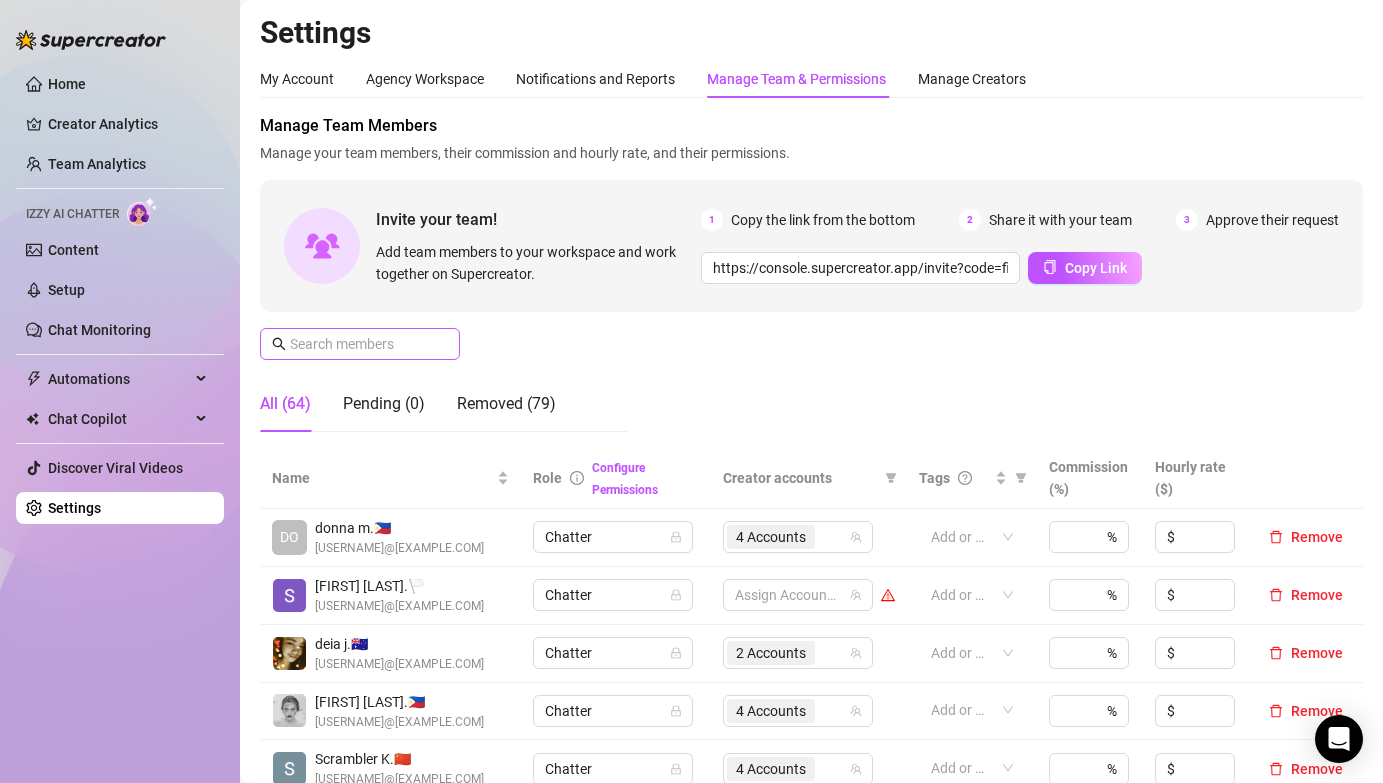 click at bounding box center (360, 344) 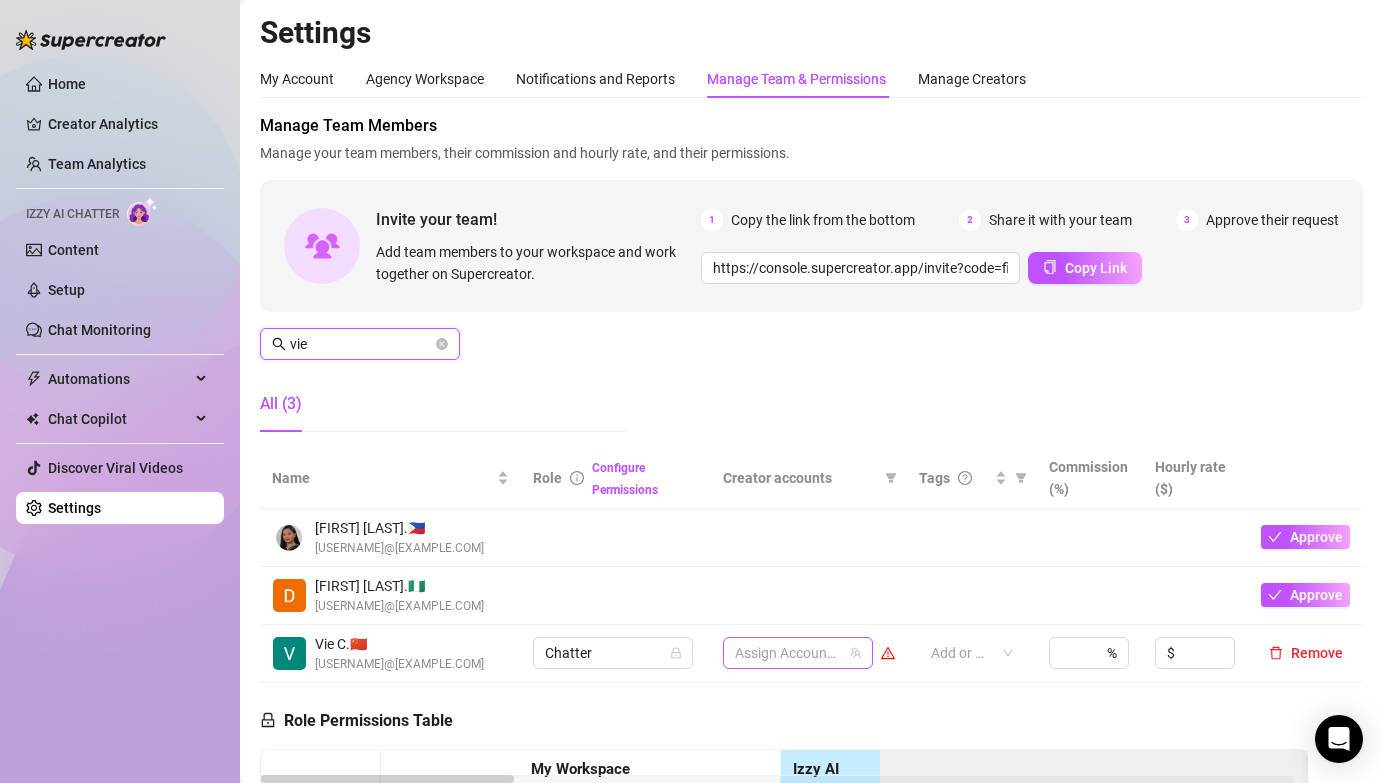 click at bounding box center (787, 653) 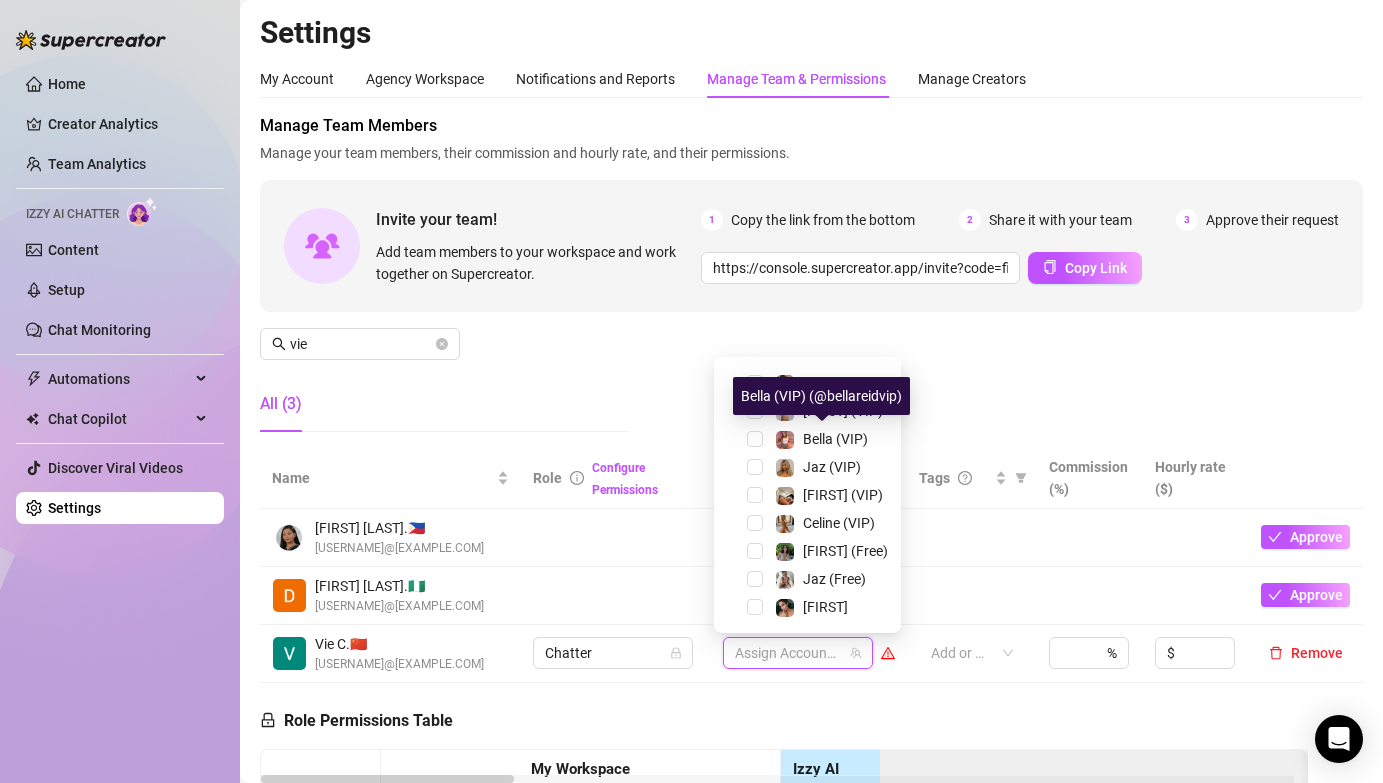 scroll, scrollTop: 180, scrollLeft: 0, axis: vertical 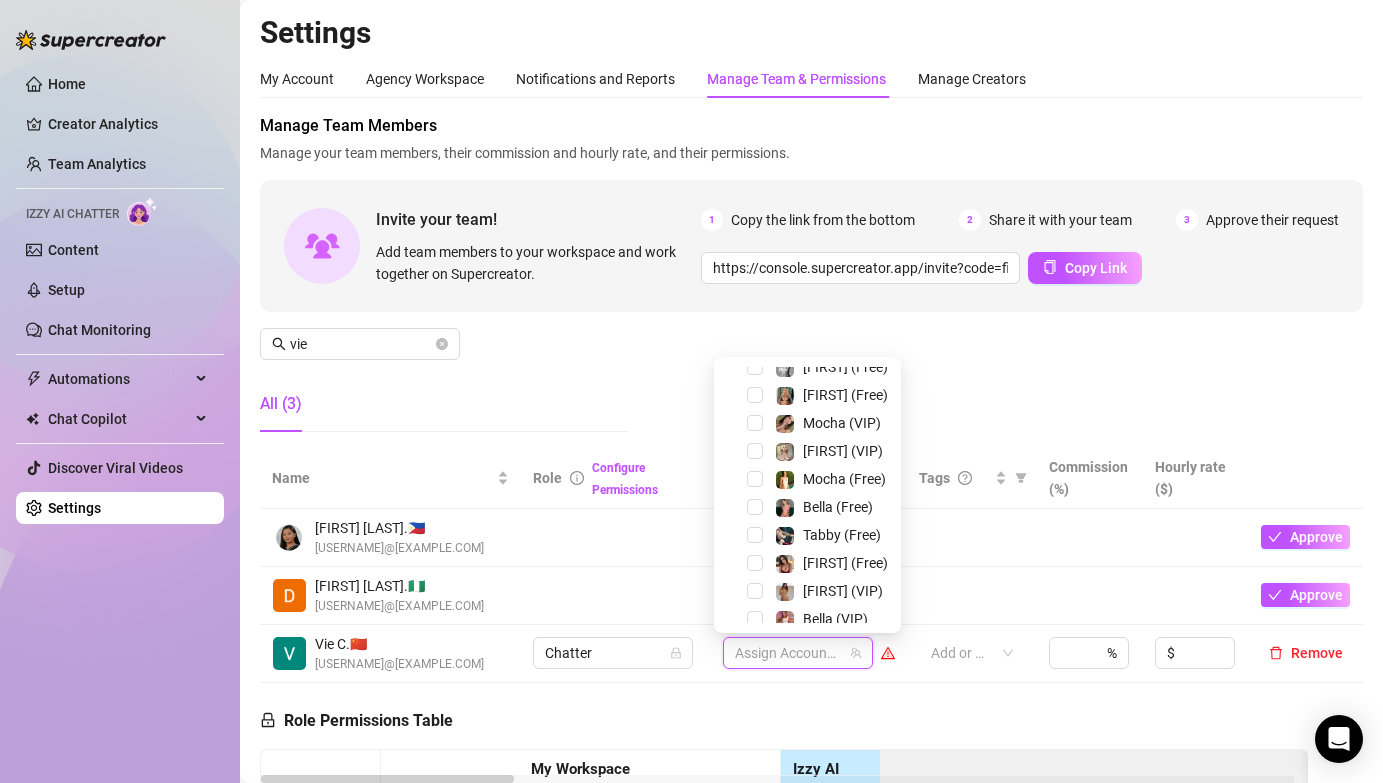 click at bounding box center [755, 423] 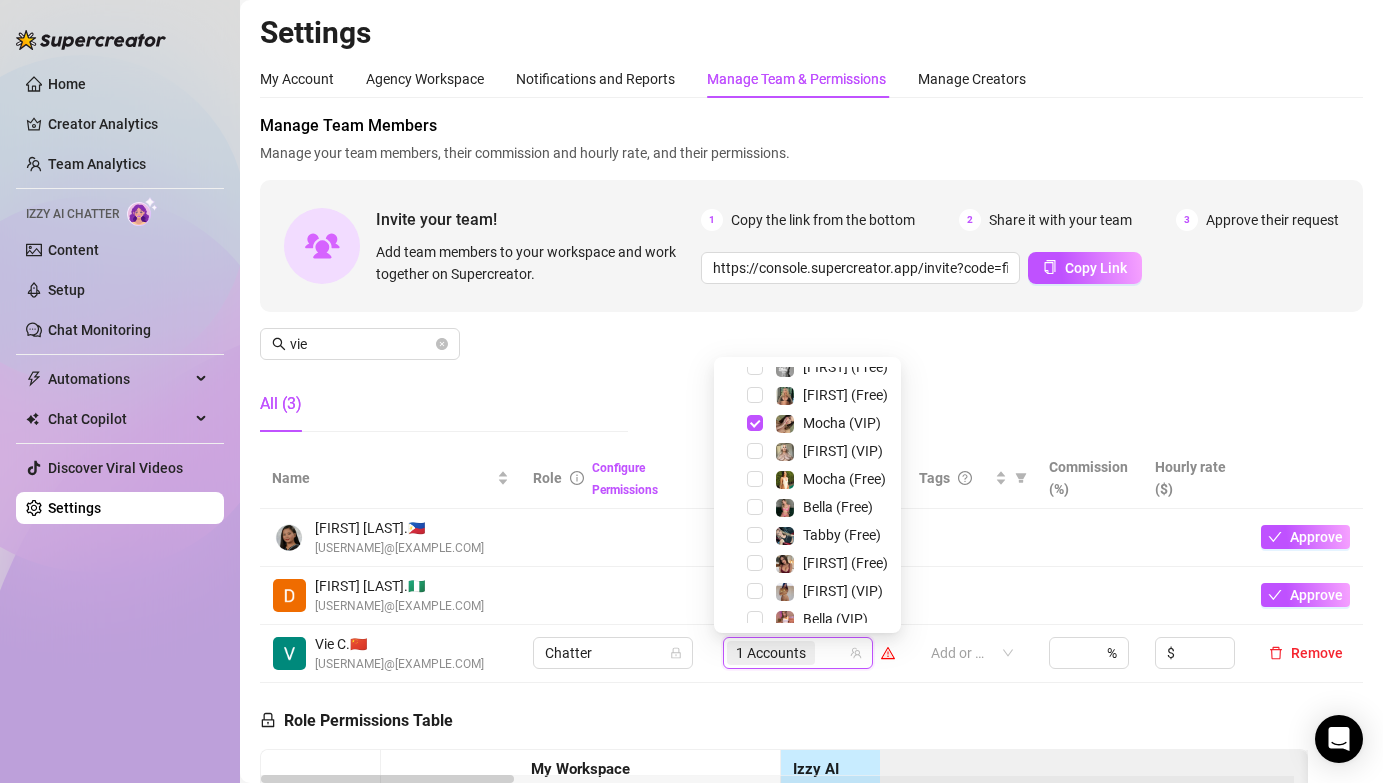 click at bounding box center (731, 395) 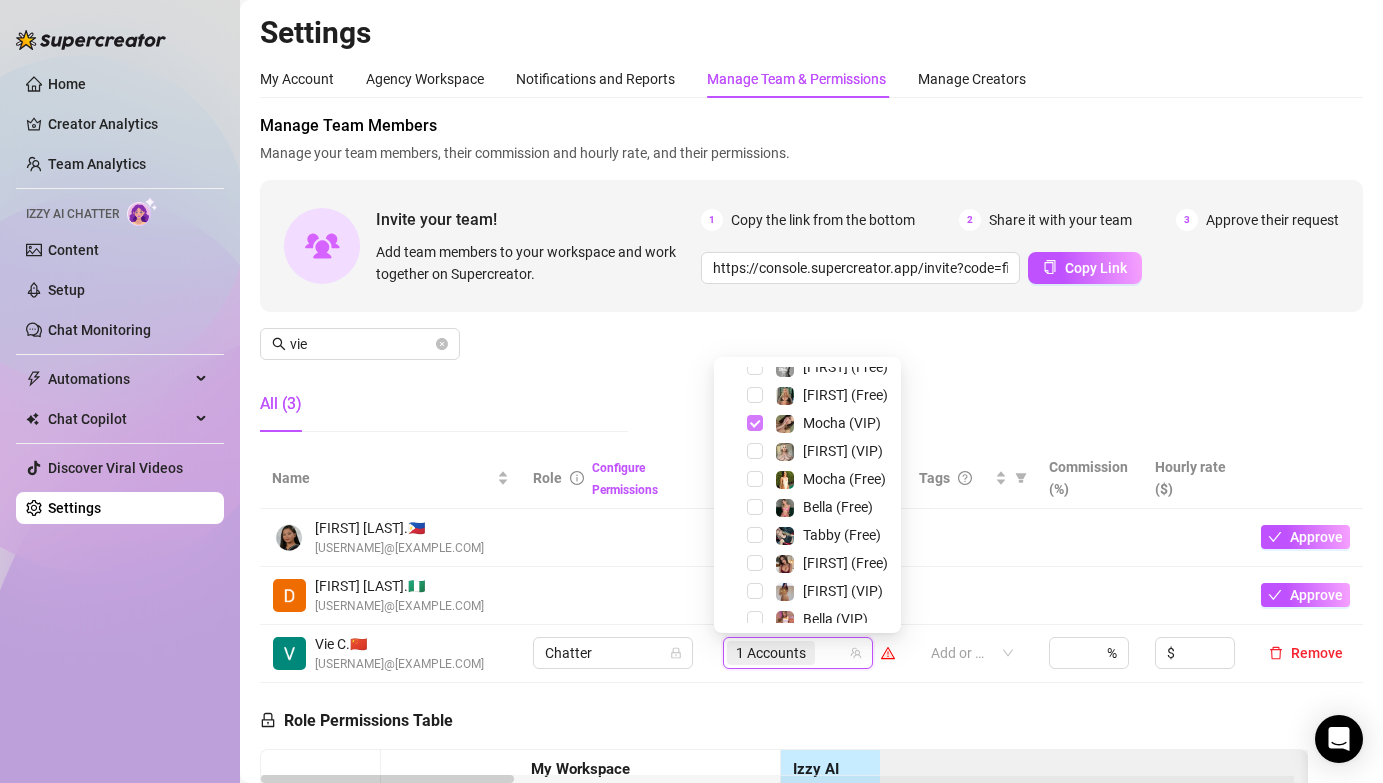 drag, startPoint x: 750, startPoint y: 394, endPoint x: 758, endPoint y: 421, distance: 28.160255 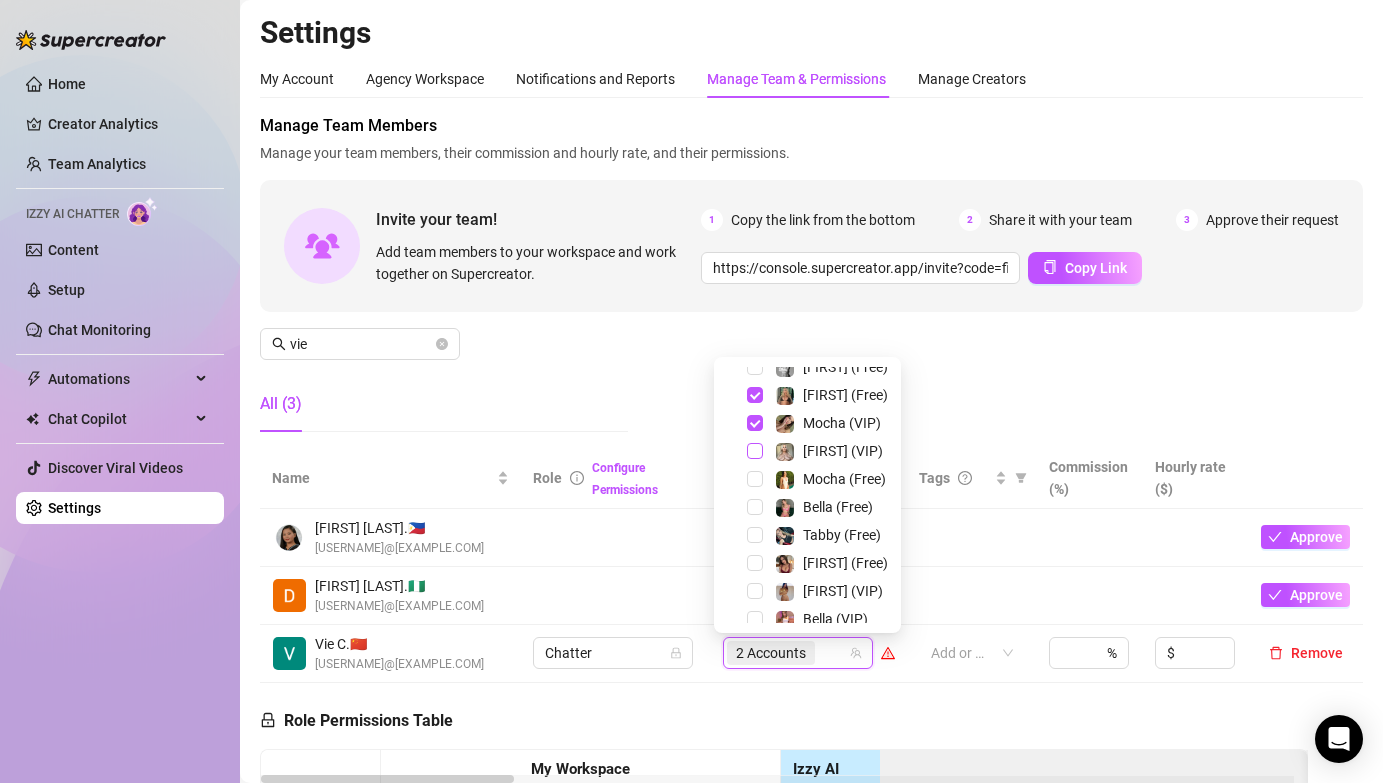 click at bounding box center (755, 451) 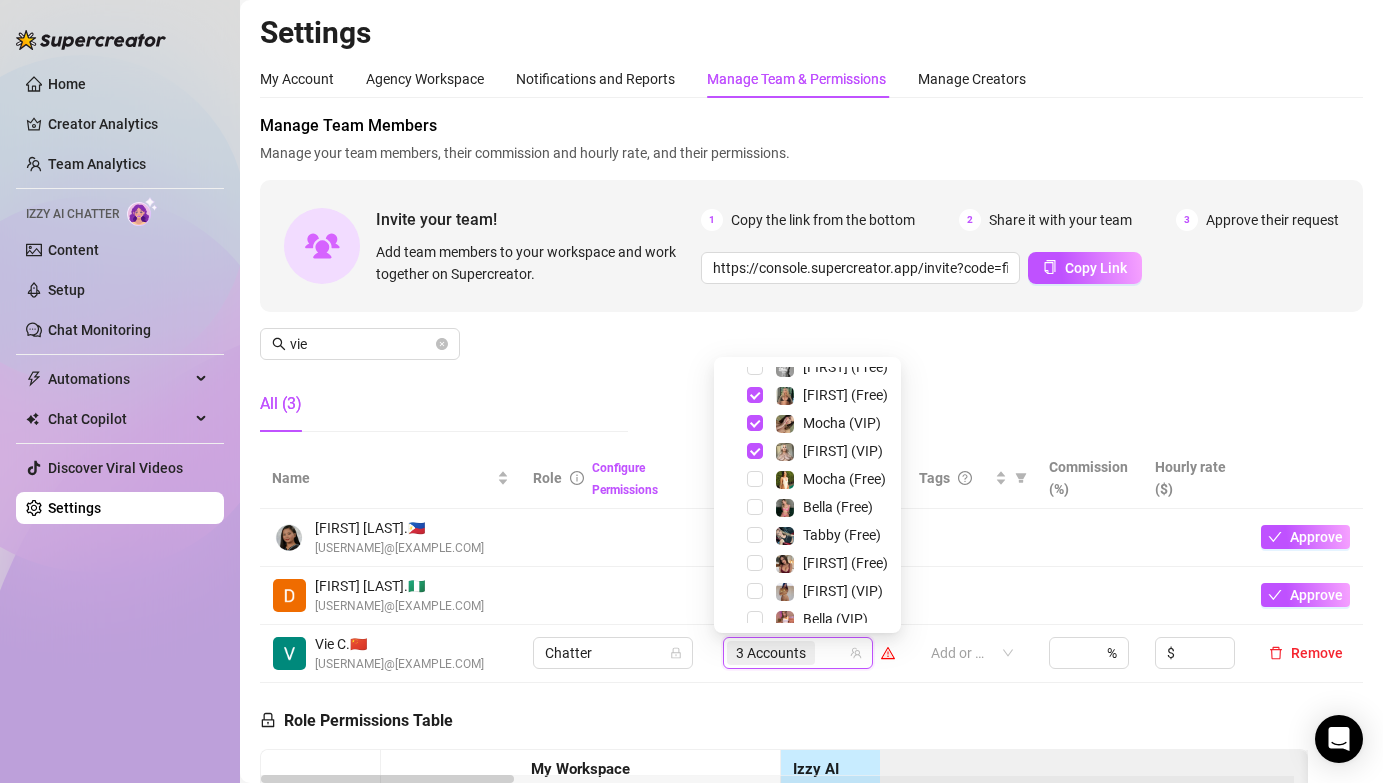 click on "Mocha (Free)" at bounding box center [807, 479] 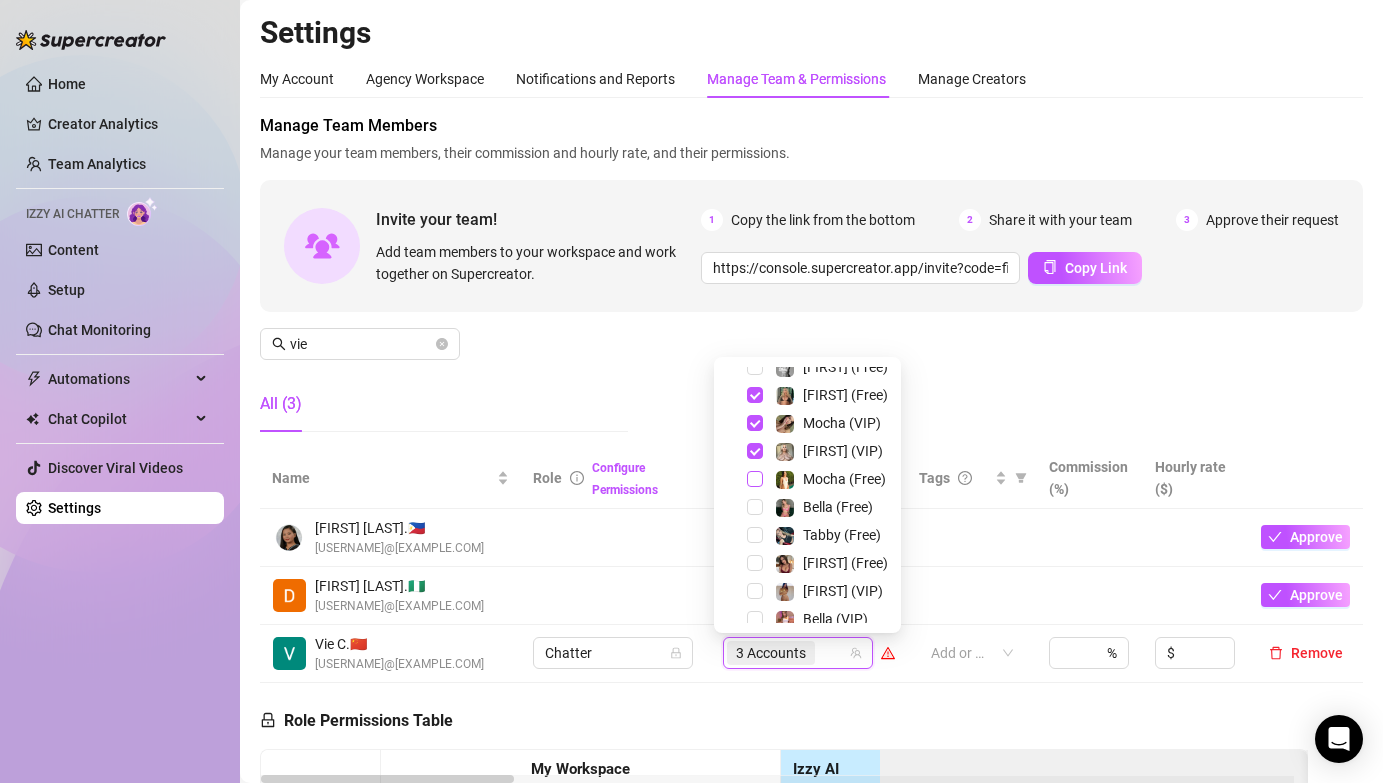 click at bounding box center [755, 479] 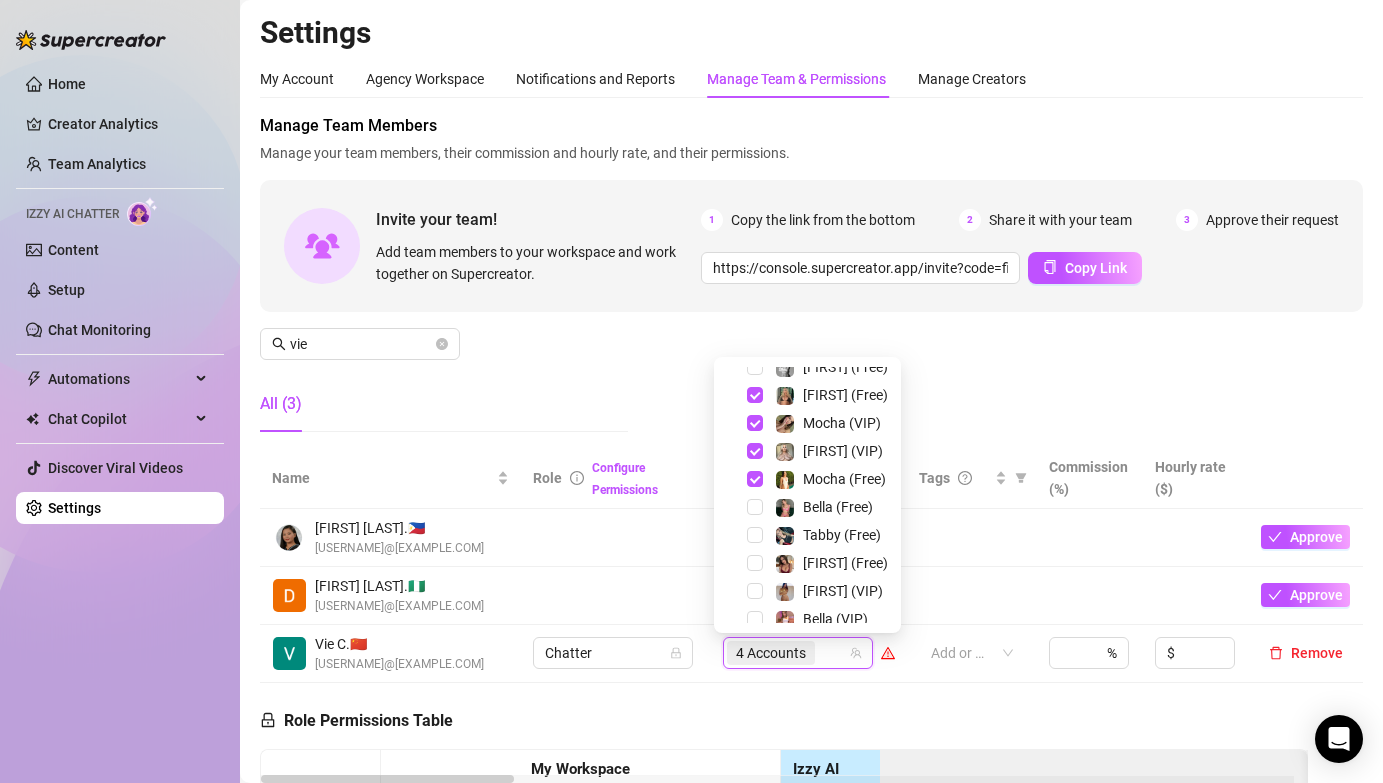 click on "Manage Team Members Manage your team members, their commission and hourly rate, and their permissions. Invite your team! Add team members to your workspace and work together on Supercreator. 1 Copy the link from the bottom 2 Share it with your team 3 Approve their request https://console.supercreator.app/invite?code=fibzx3jJrgPbWdJEkEN3sg7x35T2&workspace=222%20Mgmt%20 Copy Link vie All (3)" at bounding box center (811, 281) 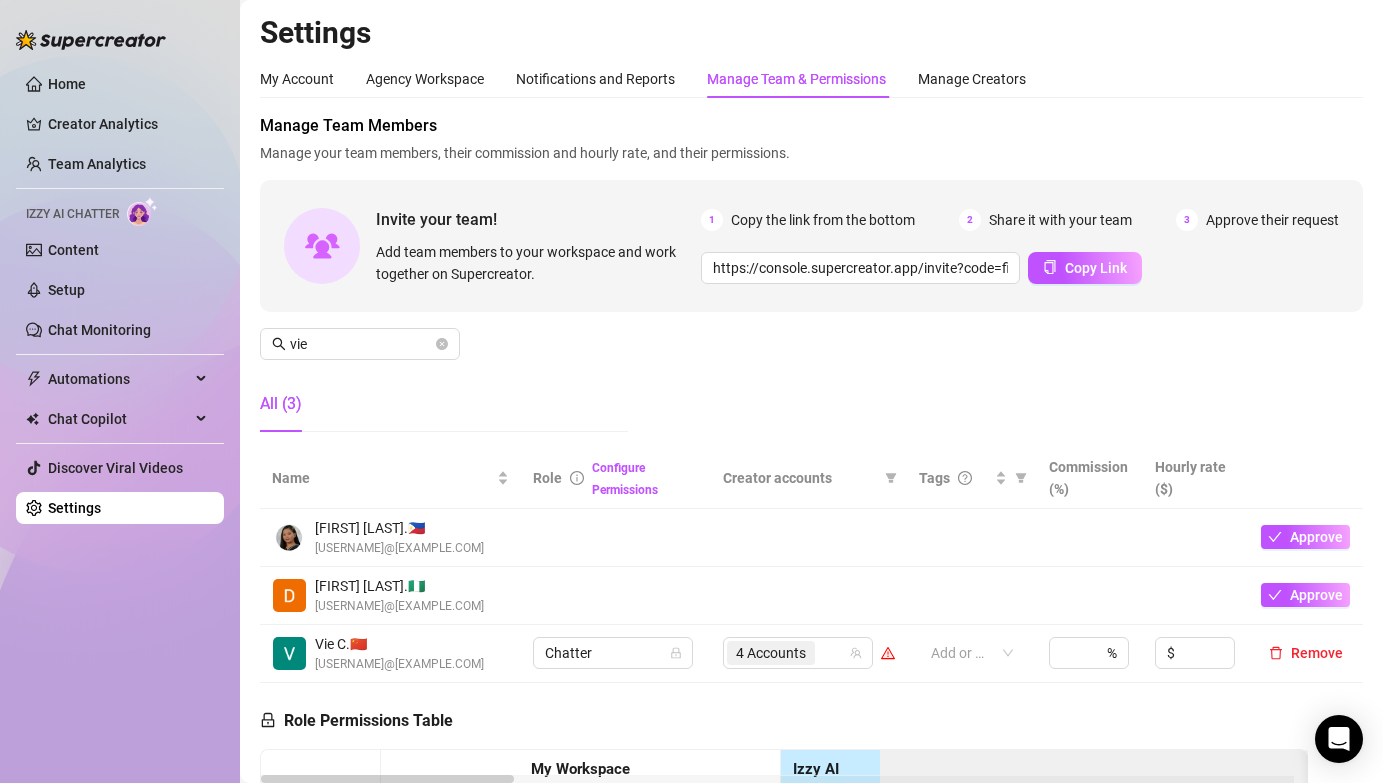 click on "Manage Team Members Manage your team members, their commission and hourly rate, and their permissions. Invite your team! Add team members to your workspace and work together on Supercreator. 1 Copy the link from the bottom 2 Share it with your team 3 Approve their request https://console.supercreator.app/invite?code=fibzx3jJrgPbWdJEkEN3sg7x35T2&workspace=222%20Mgmt%20 Copy Link vie All (3)" at bounding box center (811, 281) 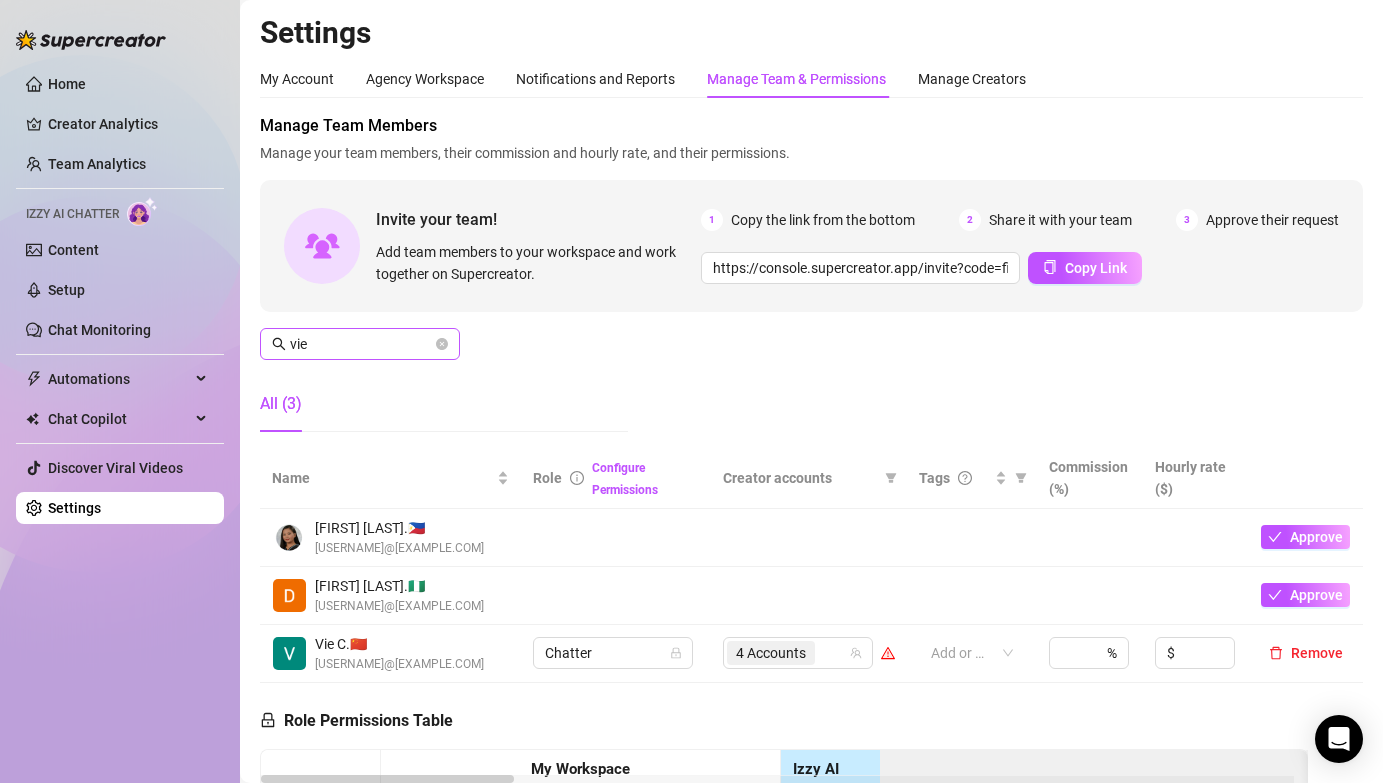 click on "vie" at bounding box center [360, 344] 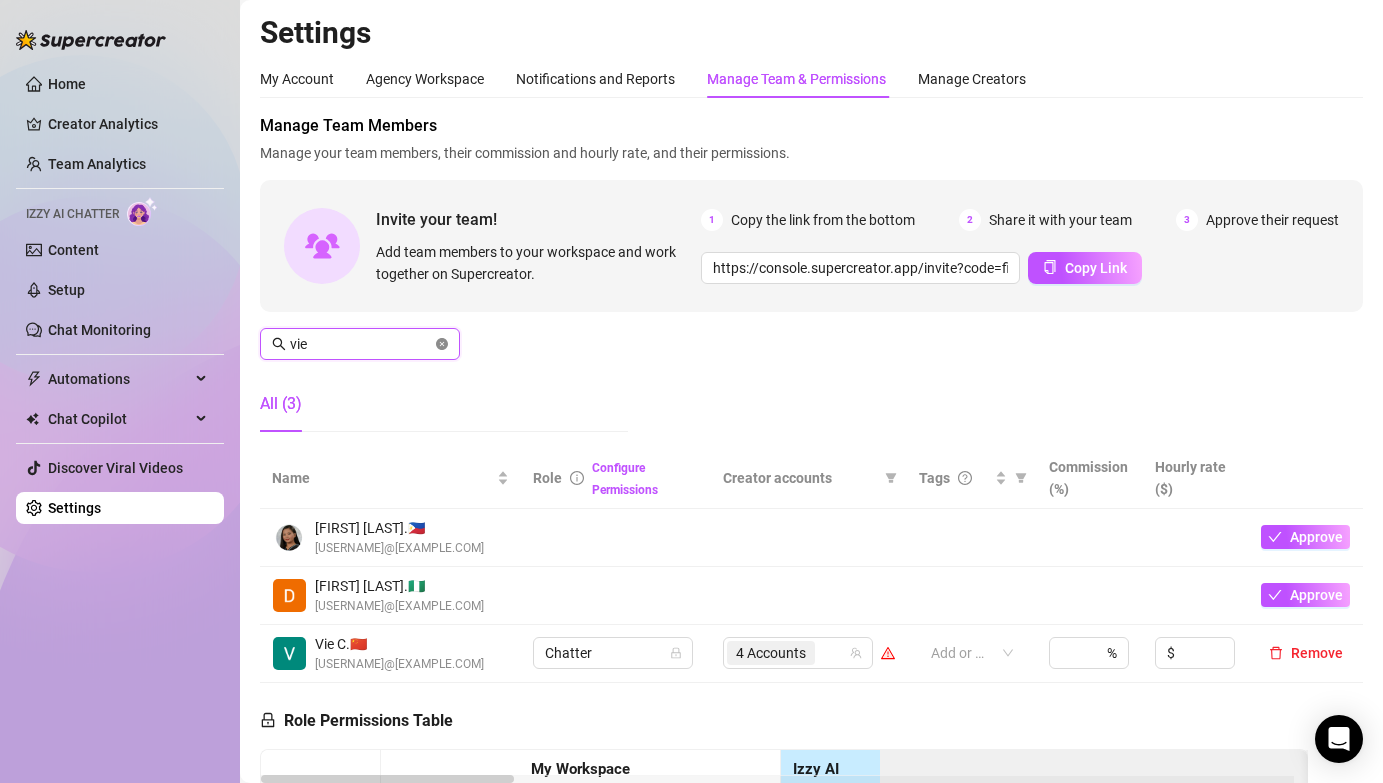 click 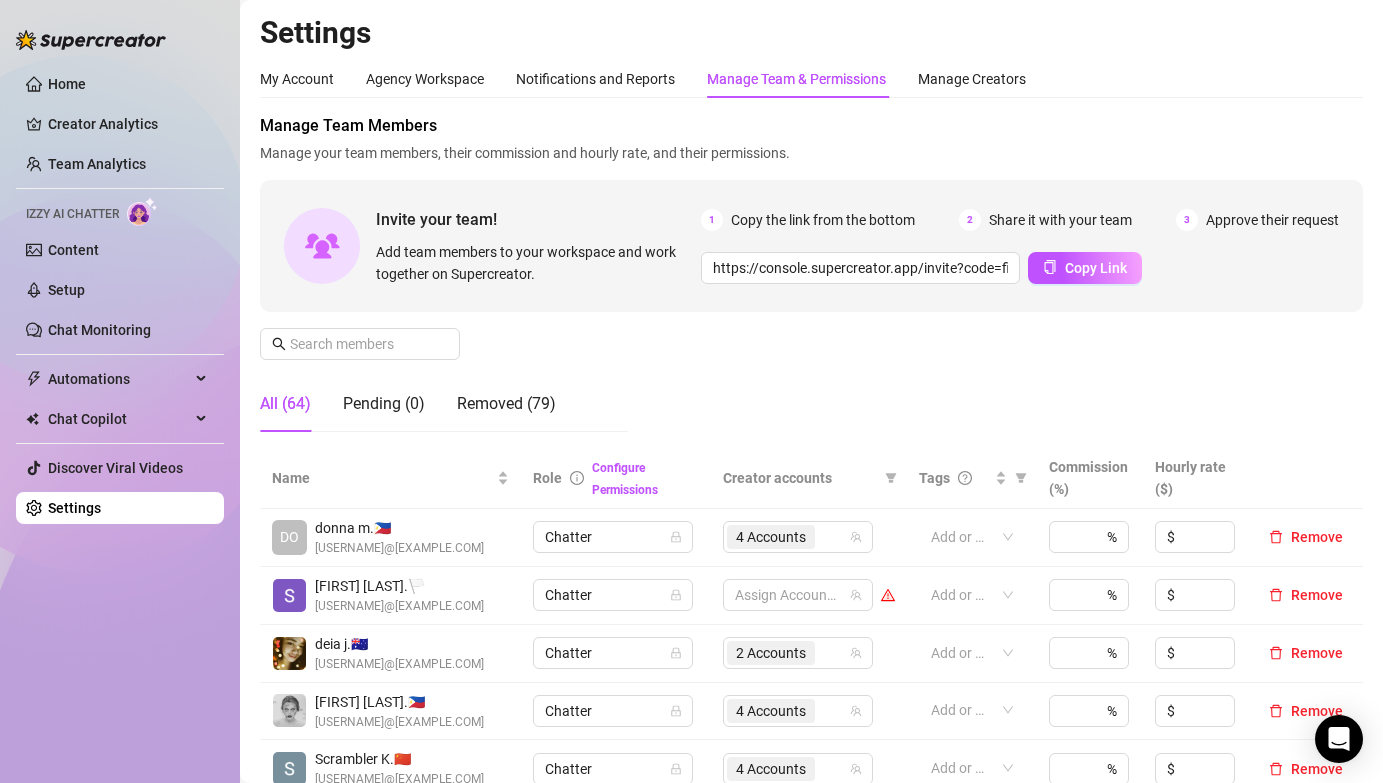 click on "Manage Team Members Manage your team members, their commission and hourly rate, and their permissions. Invite your team! Add team members to your workspace and work together on Supercreator. 1 Copy the link from the bottom 2 Share it with your team 3 Approve their request https://console.supercreator.app/invite?code=fibzx3jJrgPbWdJEkEN3sg7x35T2&workspace=222%20Mgmt%20 Copy Link All (64) Pending (0) Removed (79)" at bounding box center [811, 281] 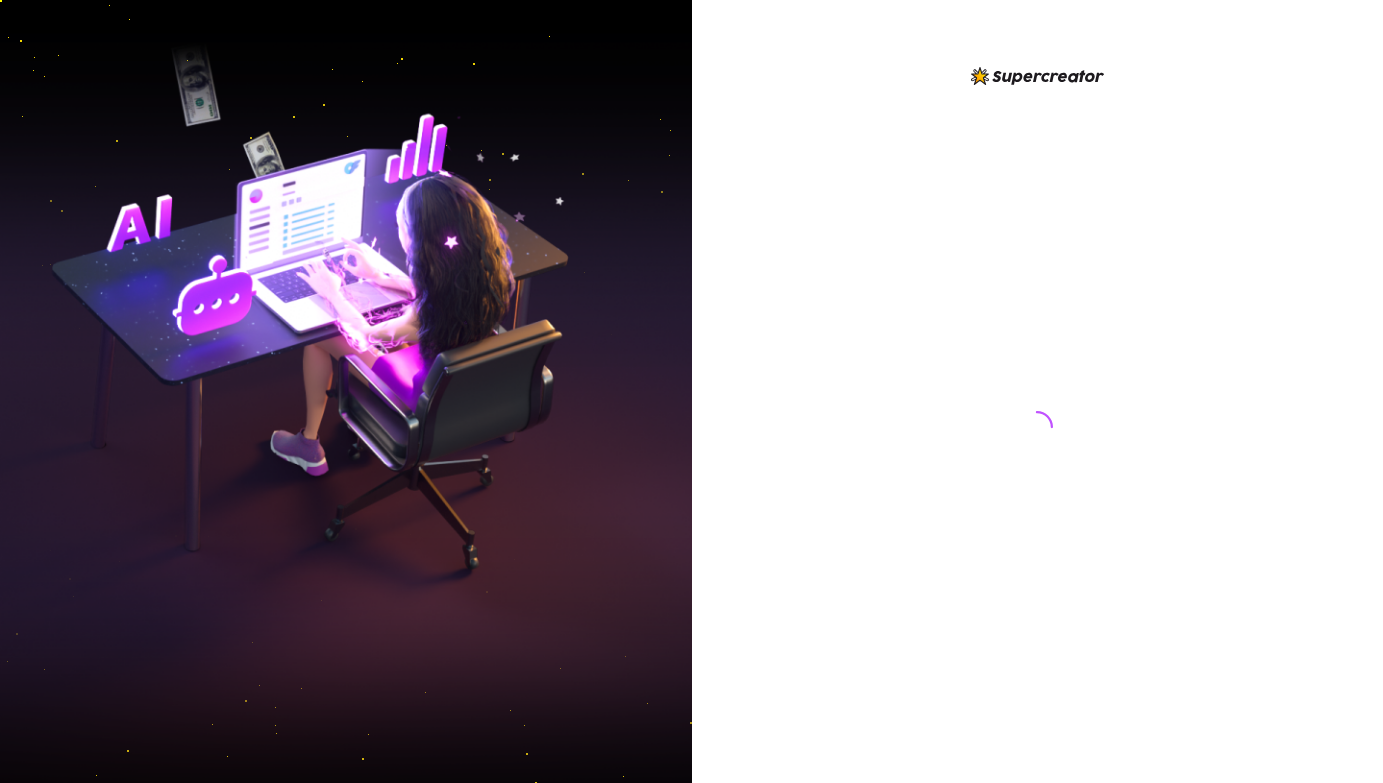 scroll, scrollTop: 0, scrollLeft: 0, axis: both 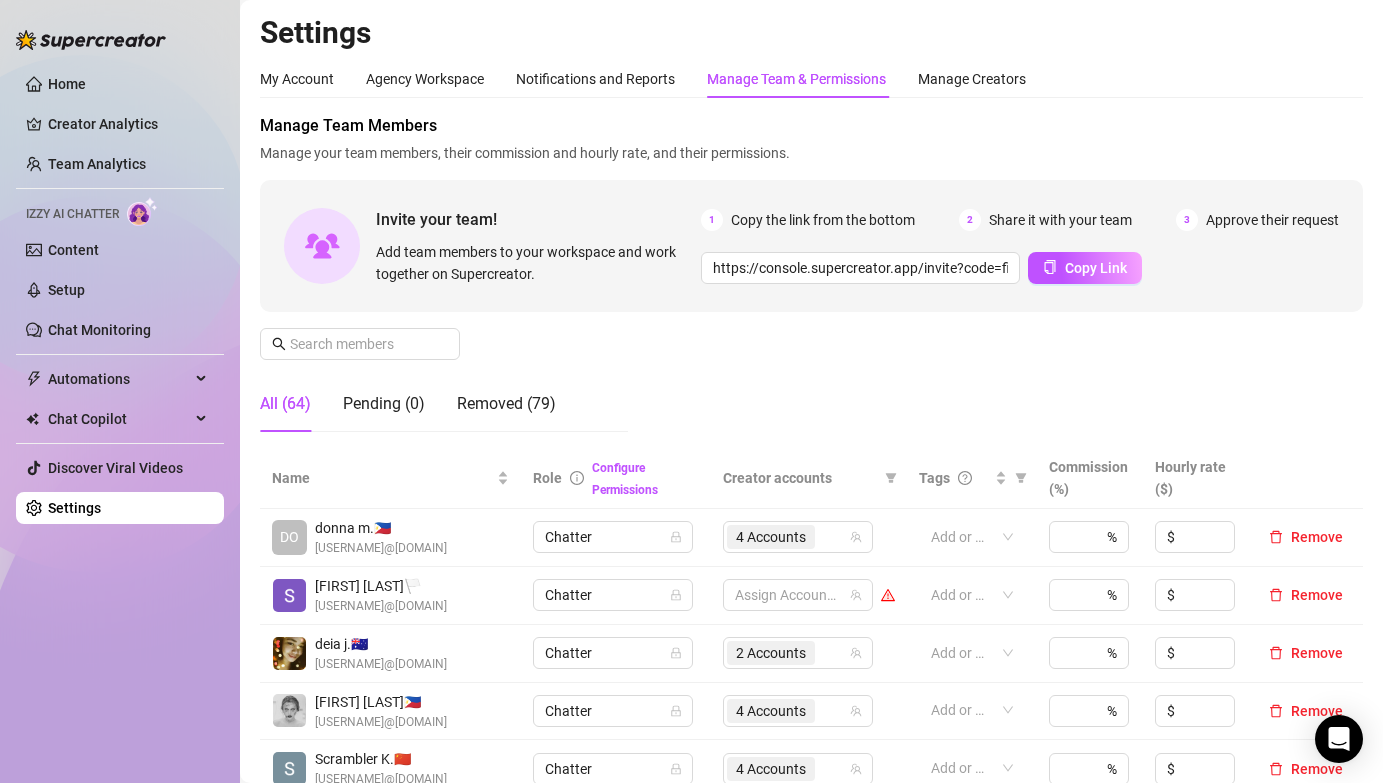 click on "Manage Team Members Manage your team members, their commission and hourly rate, and their permissions. Invite your team! Add team members to your workspace and work together on Supercreator. 1 Copy the link from the bottom 2 Share it with your team 3 Approve their request https://console.supercreator.app/invite?code=fibzx3jJrgPbWdJEkEN3sg7x35T2&workspace=222%20Mgmt%20 Copy Link All (64) Pending (0) Removed (79)" at bounding box center [811, 281] 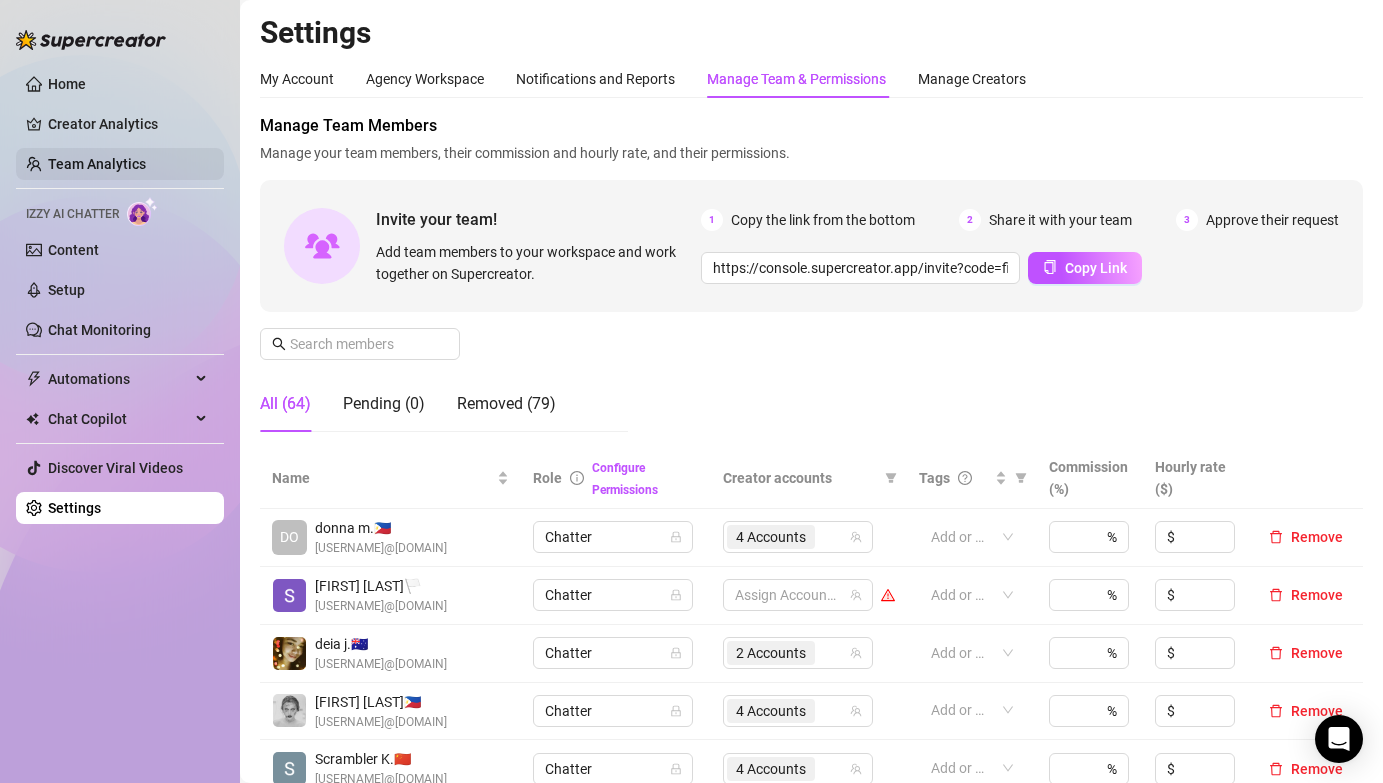 click on "Team Analytics" at bounding box center (97, 164) 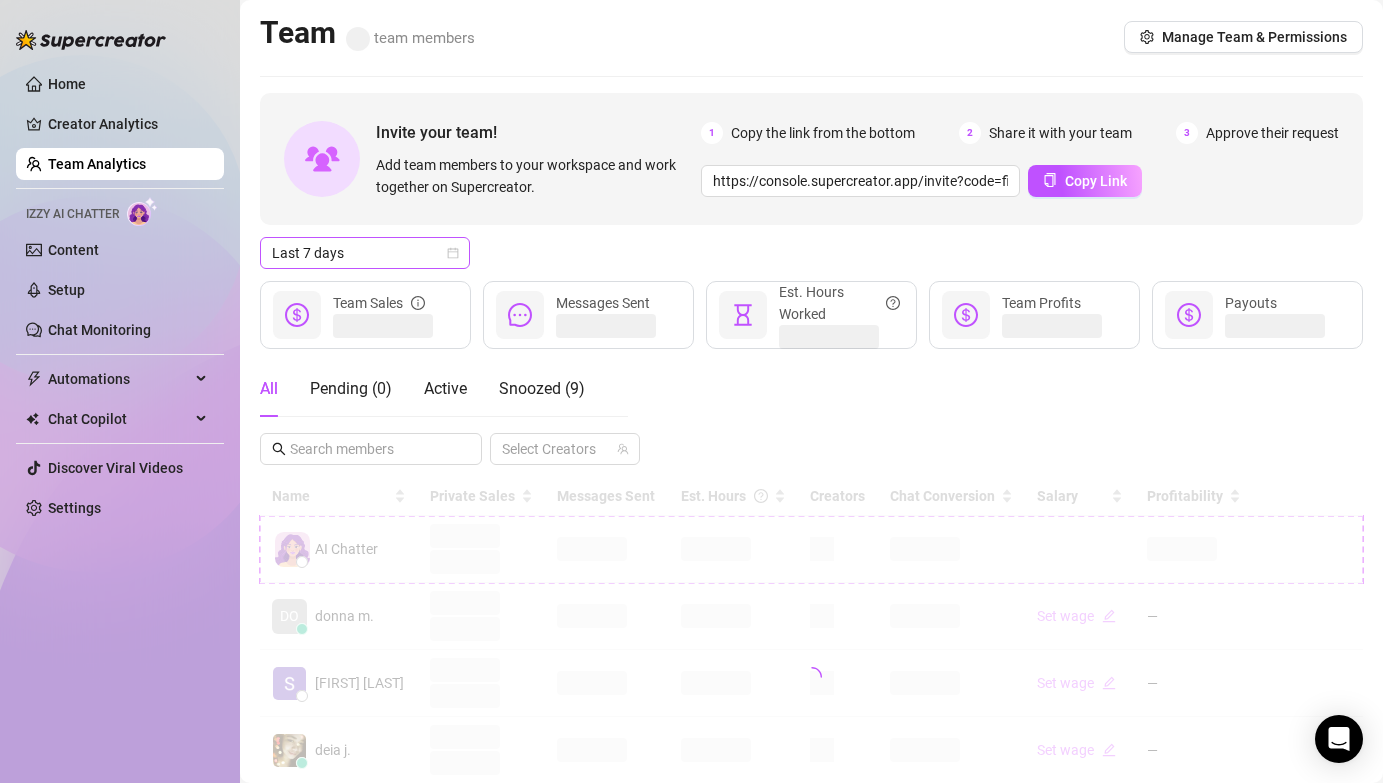 click on "Last 7 days" at bounding box center [365, 253] 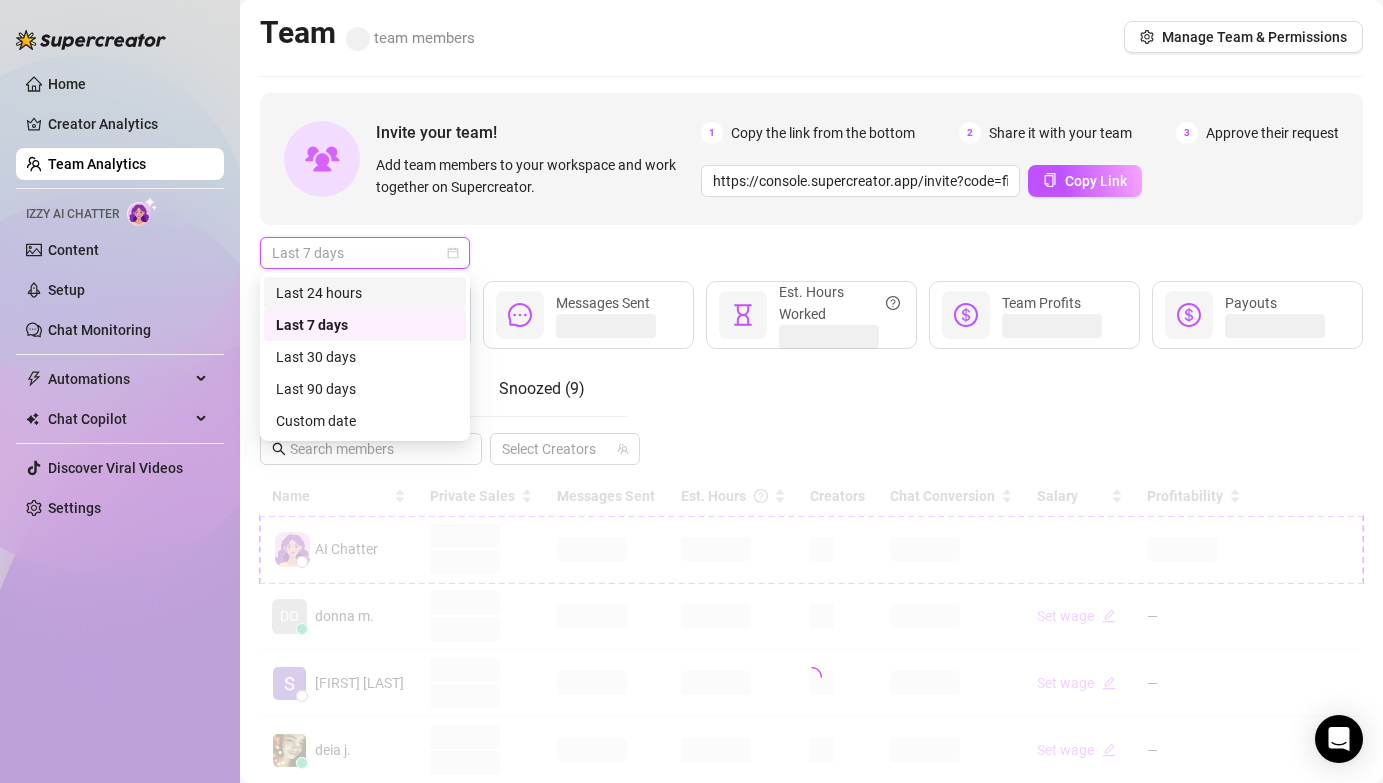 click on "Last 24 hours" at bounding box center [365, 293] 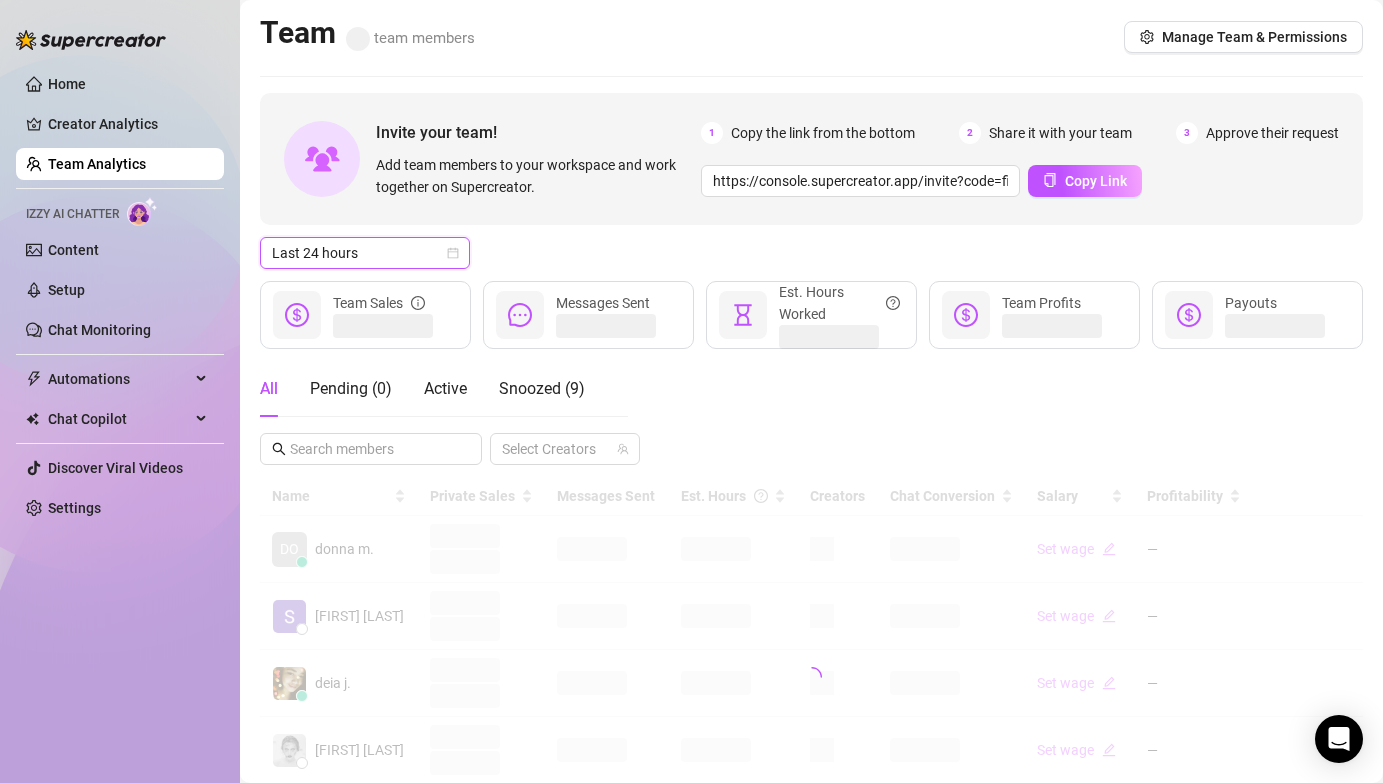 drag, startPoint x: 611, startPoint y: 249, endPoint x: 581, endPoint y: 272, distance: 37.802116 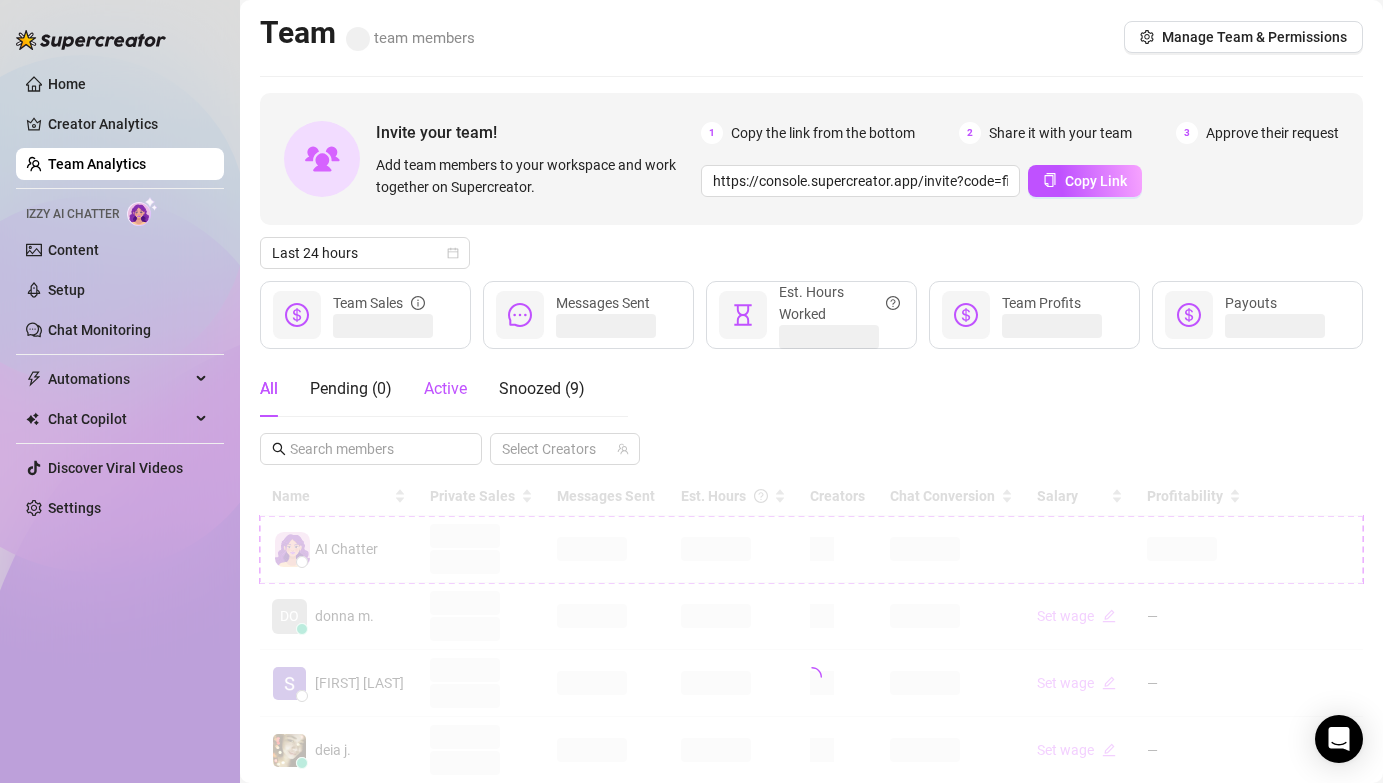 click on "Active" at bounding box center [445, 388] 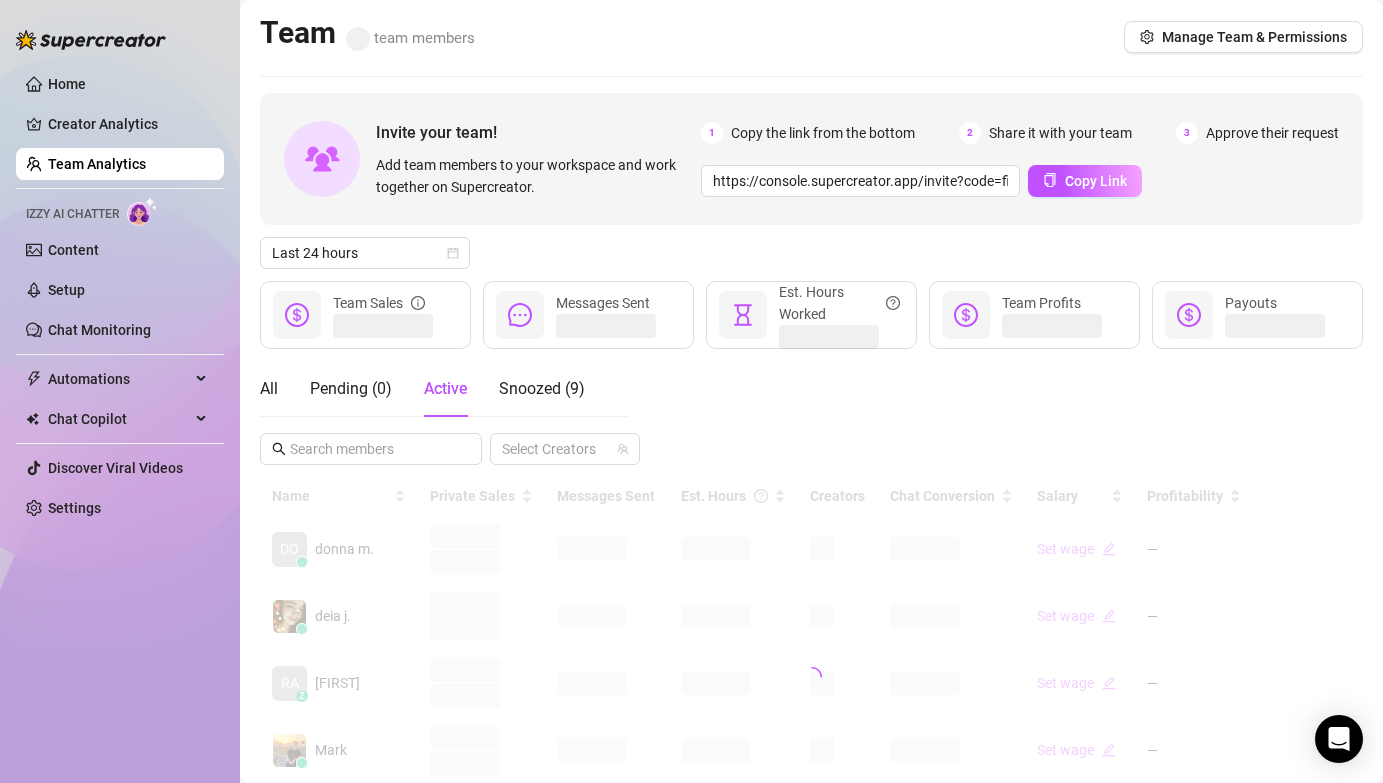 click on "Last 24 hours" at bounding box center (811, 253) 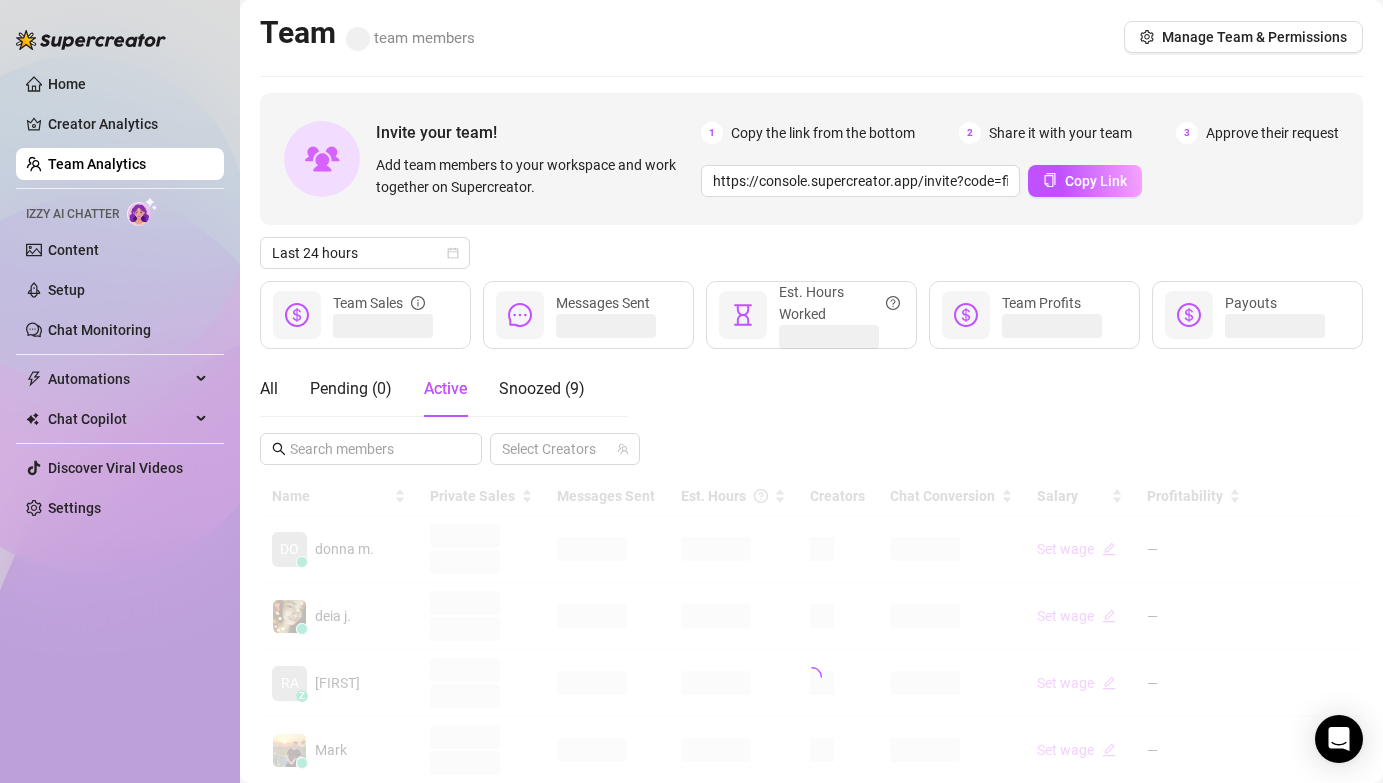 click on "Last 24 hours" at bounding box center (811, 253) 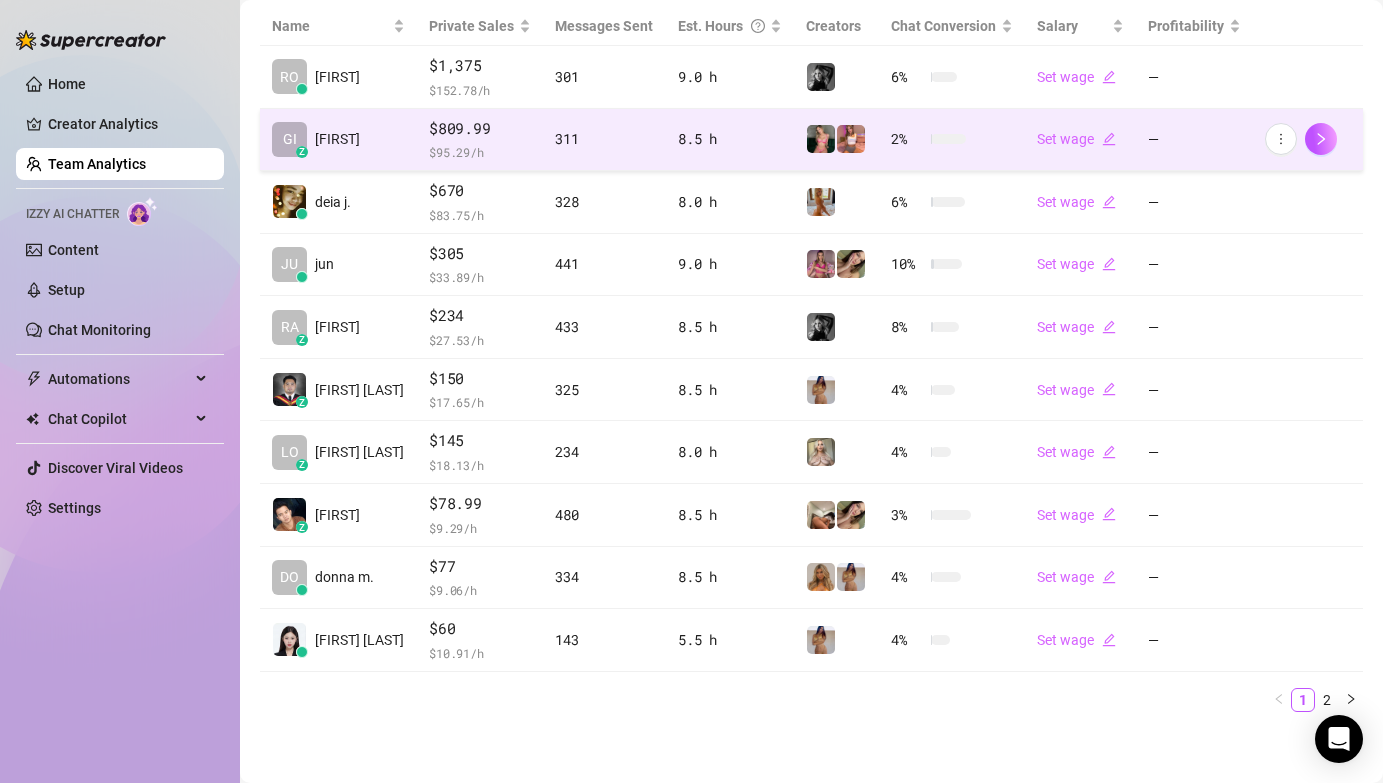 scroll, scrollTop: 474, scrollLeft: 0, axis: vertical 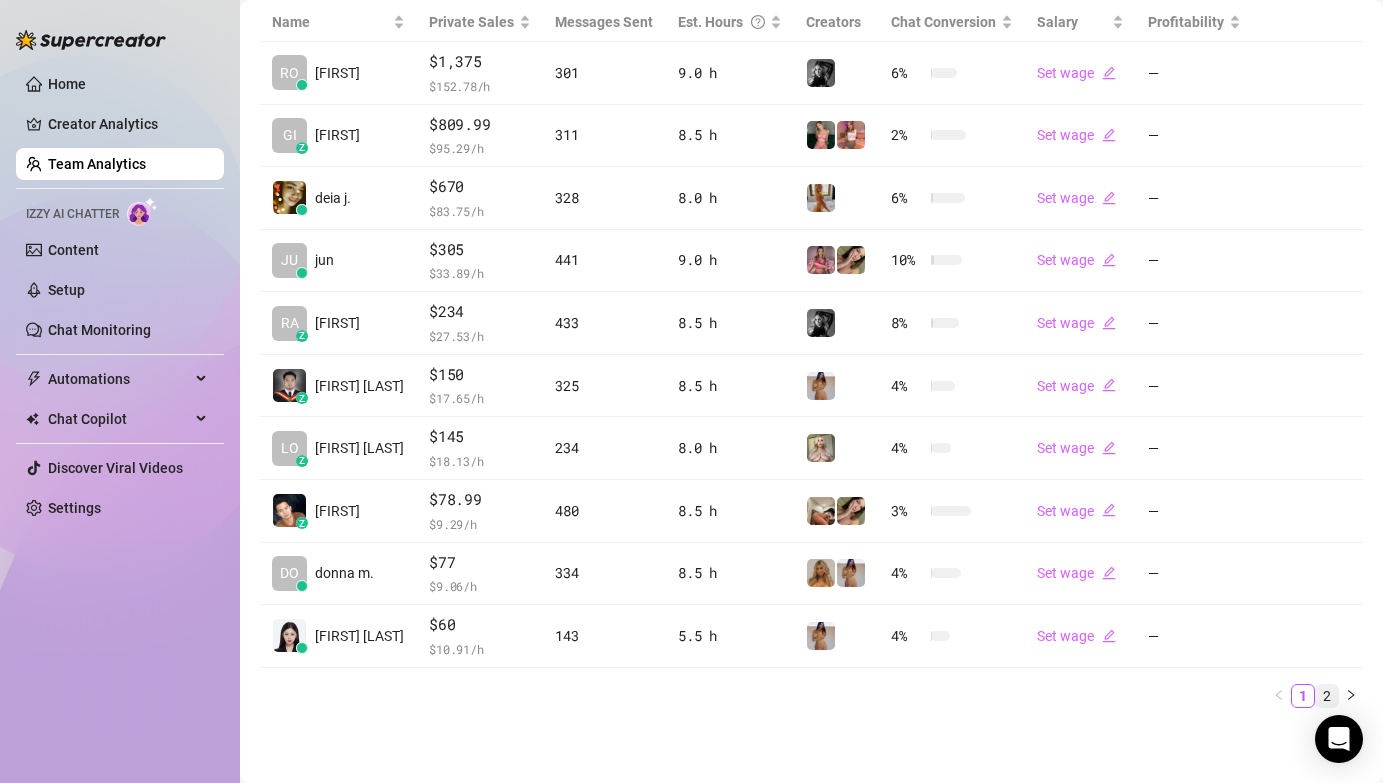 click on "2" at bounding box center [1327, 696] 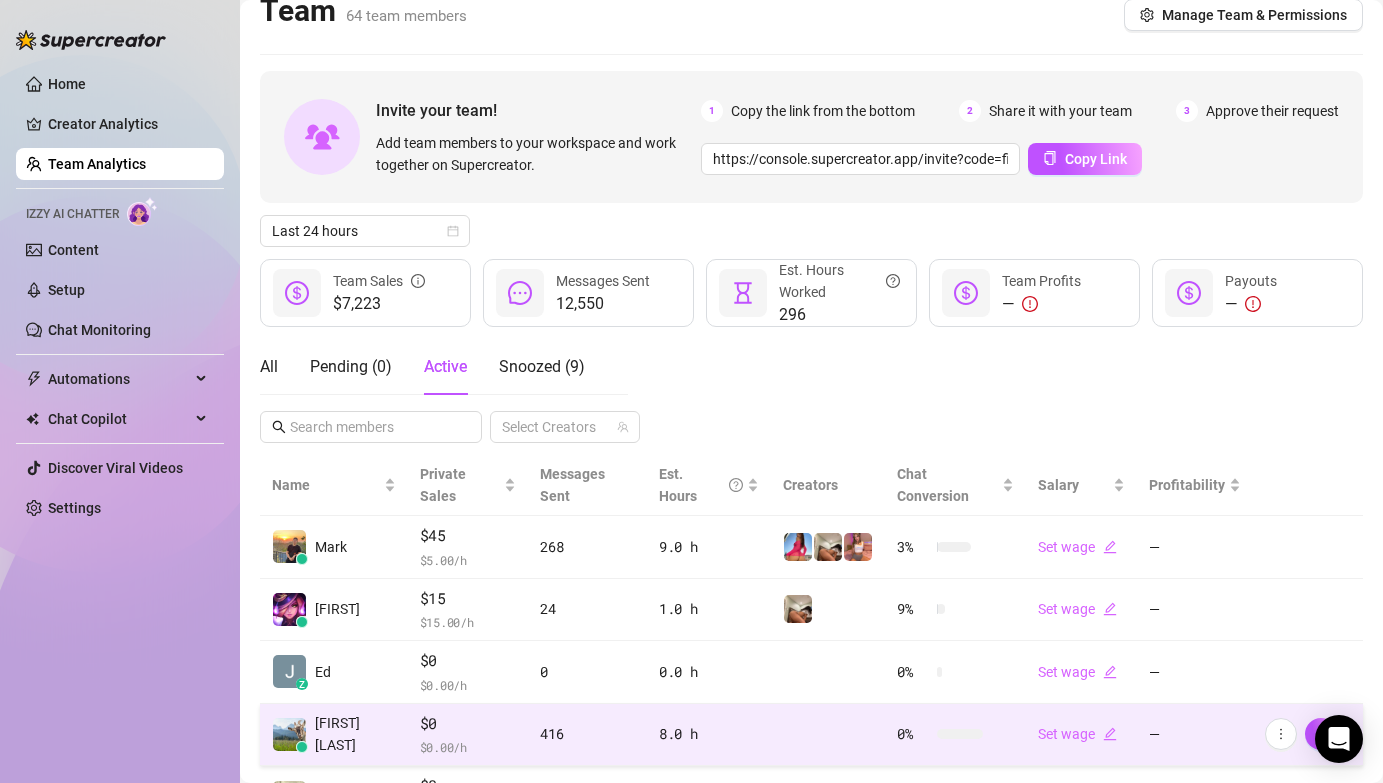 scroll, scrollTop: 0, scrollLeft: 0, axis: both 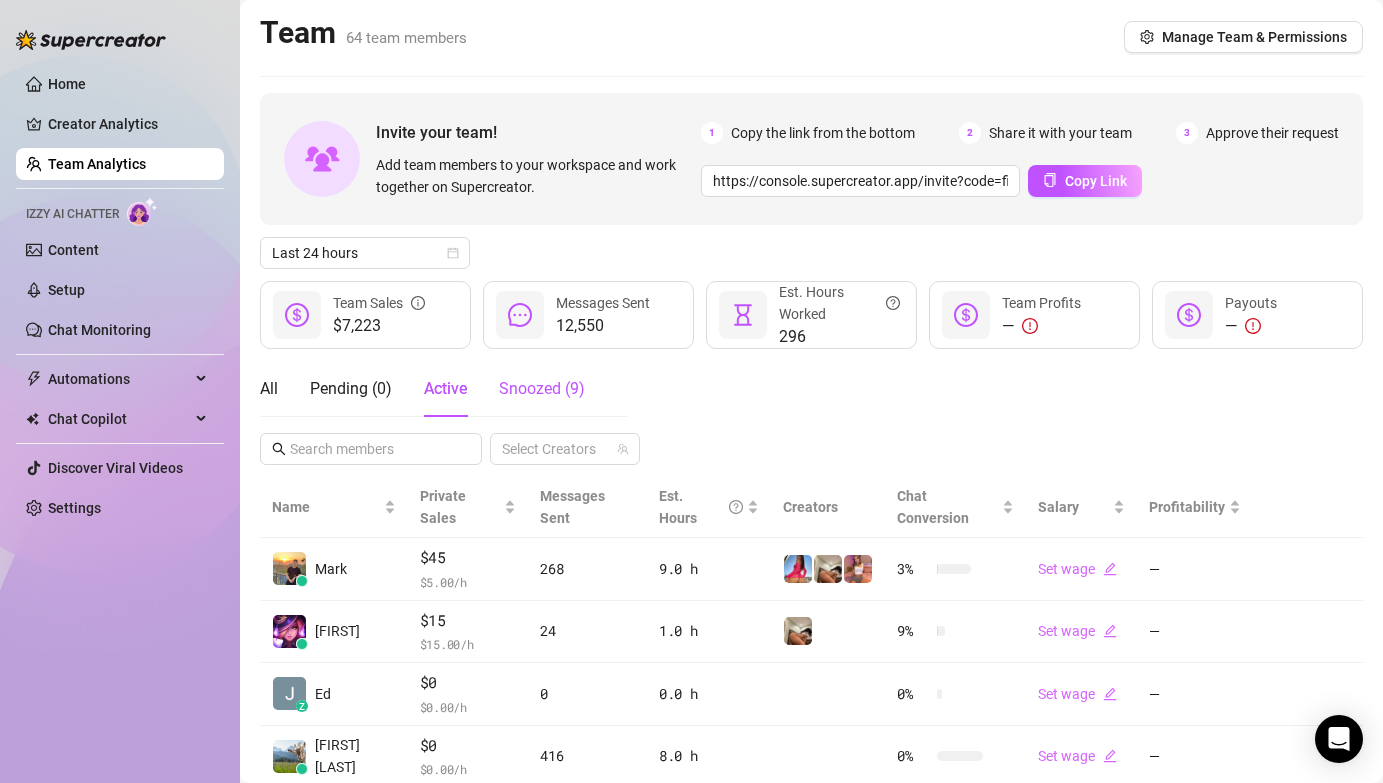 click on "Snoozed ( 9 )" at bounding box center [542, 389] 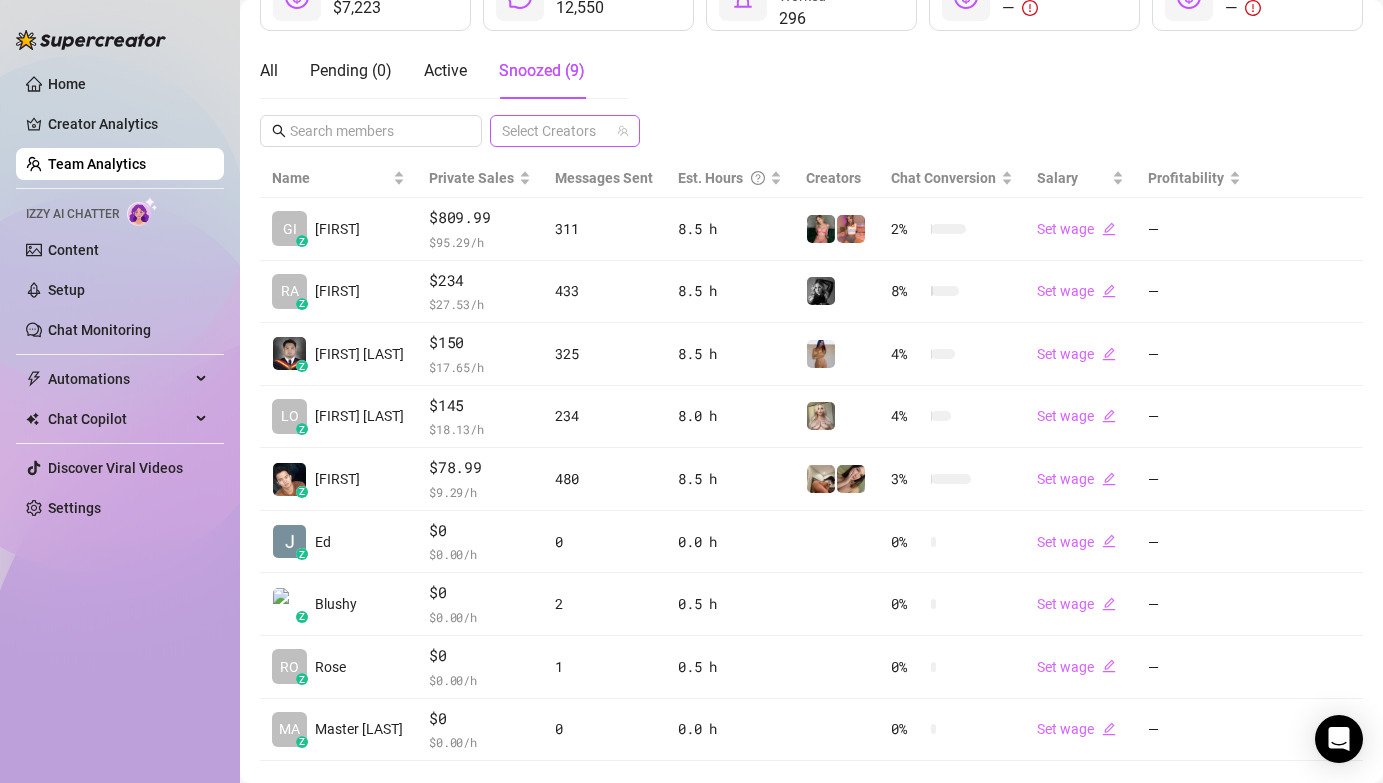 scroll, scrollTop: 322, scrollLeft: 0, axis: vertical 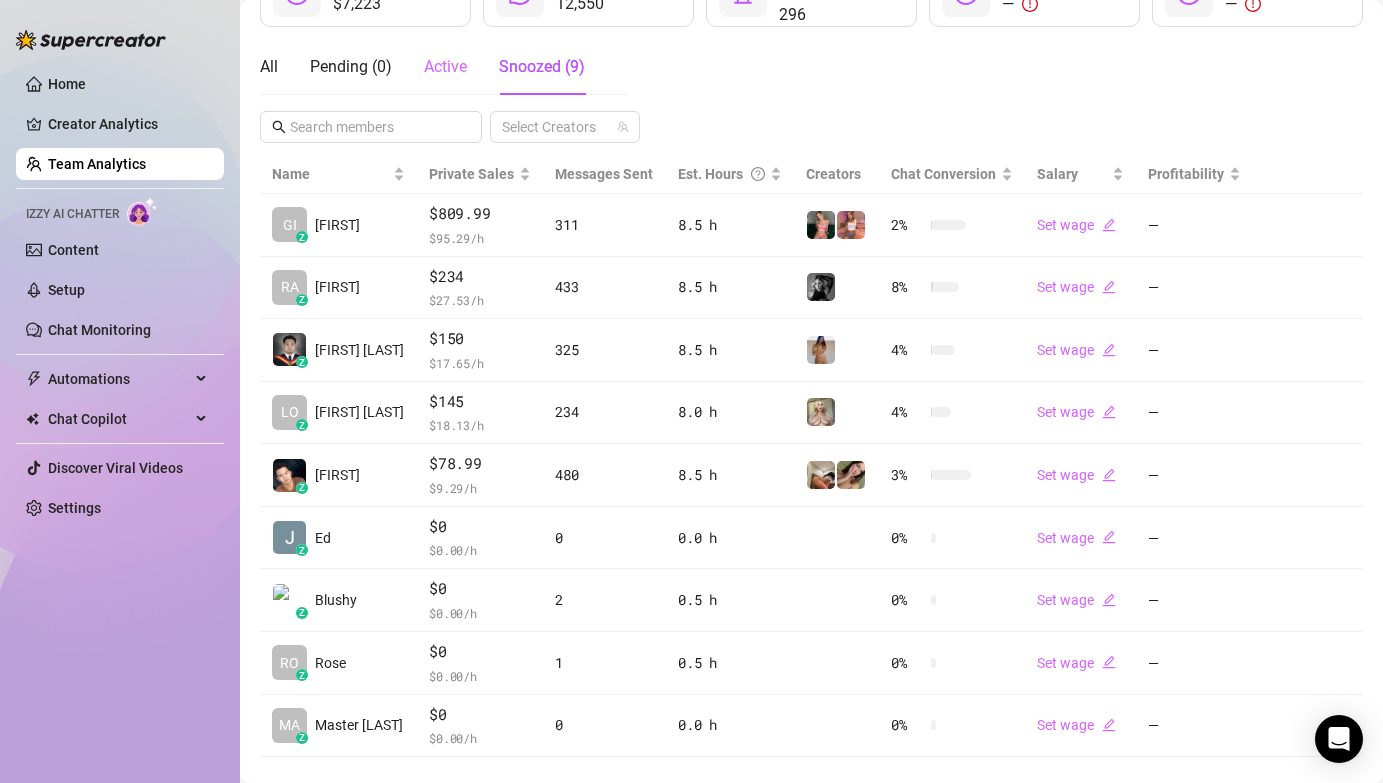 click on "Active" at bounding box center [445, 67] 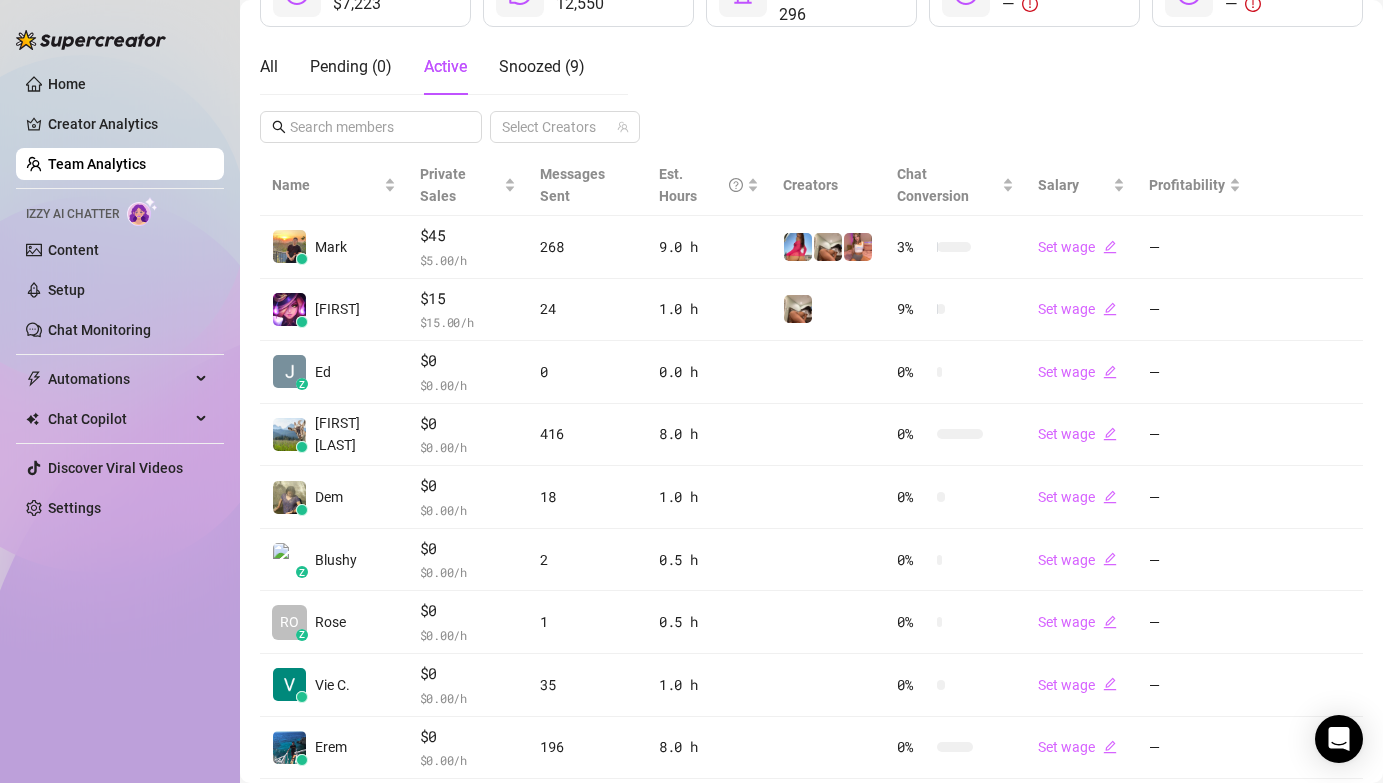 click on "All Pending ( 0 ) Active Snoozed ( 9 )   Select Creators" at bounding box center [811, 91] 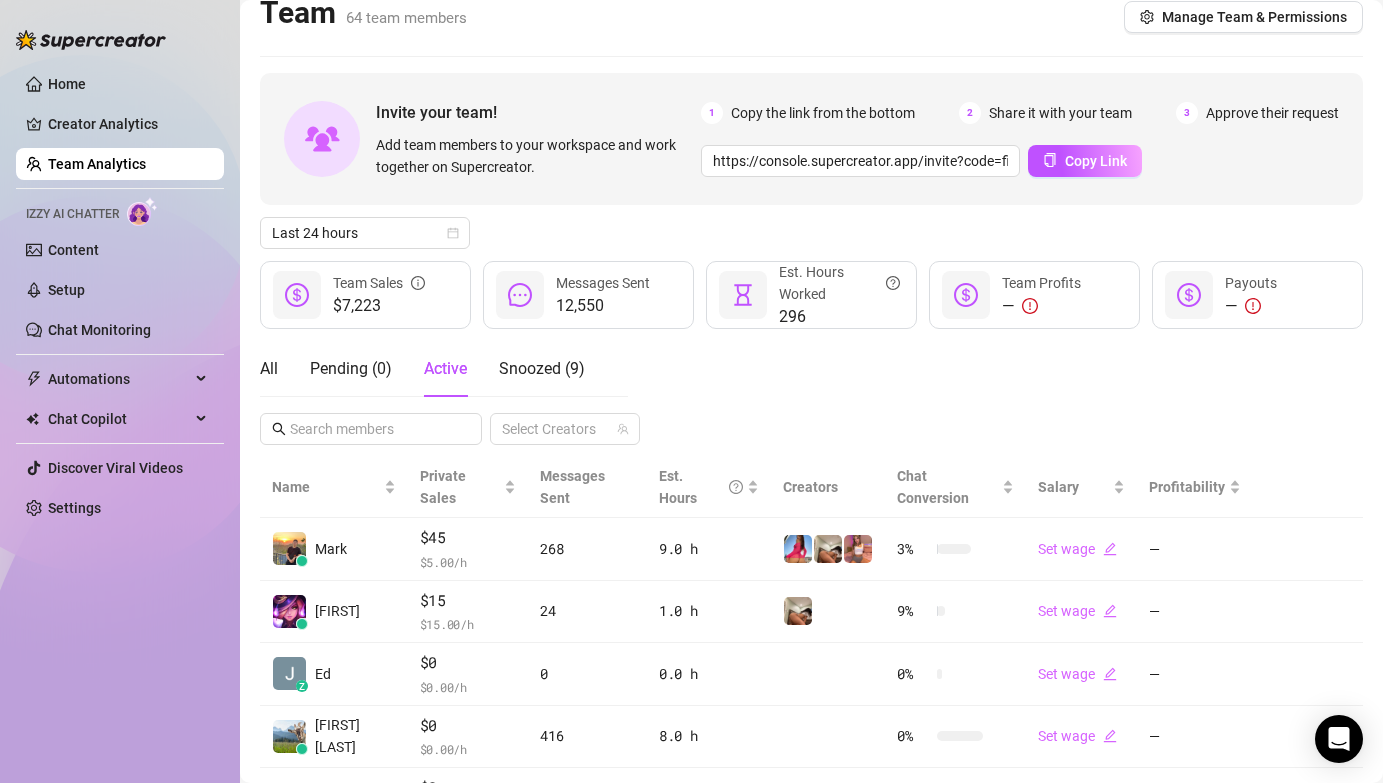 scroll, scrollTop: 0, scrollLeft: 0, axis: both 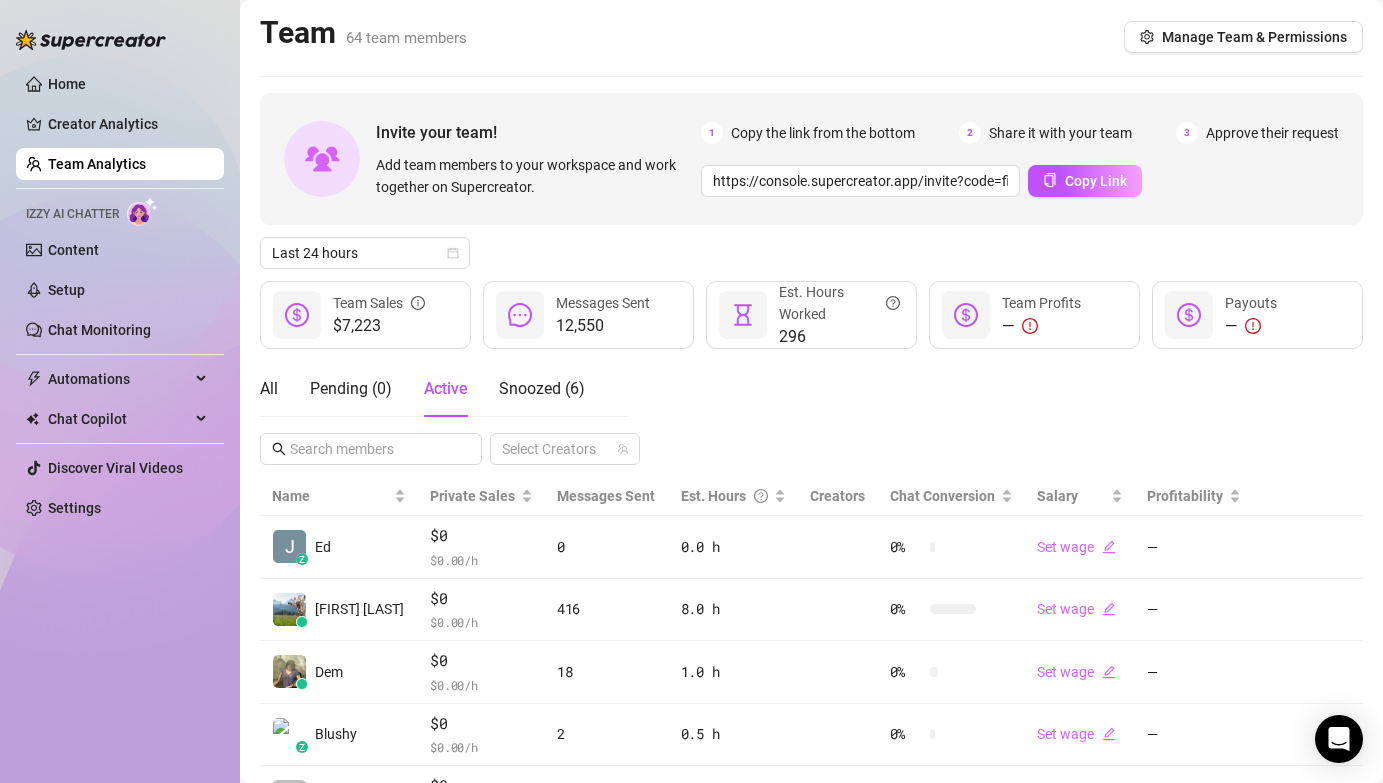 click on "All Pending ( 0 ) Active Snoozed ( 6 )   Select Creators" at bounding box center [811, 413] 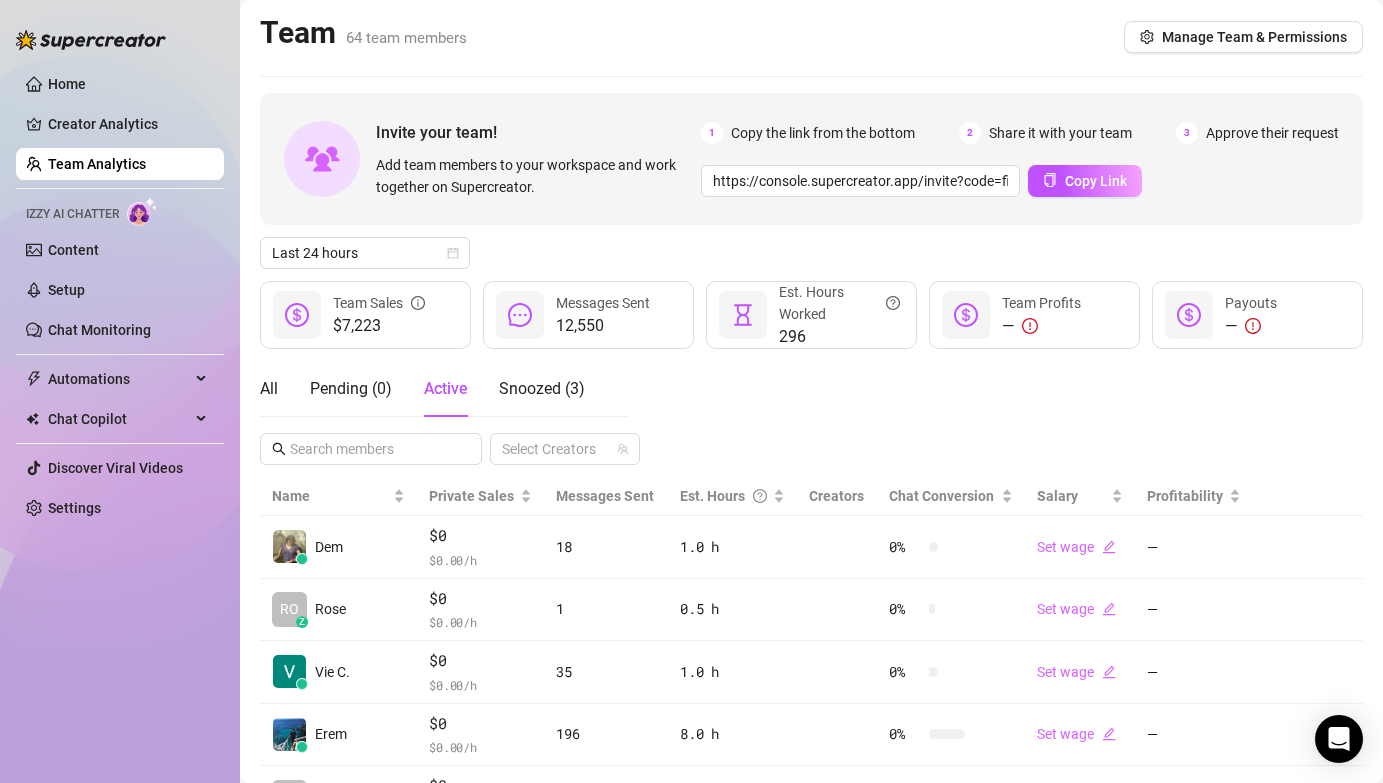 click on "All Pending ( 0 ) Active Snoozed ( 3 )   Select Creators" at bounding box center (811, 413) 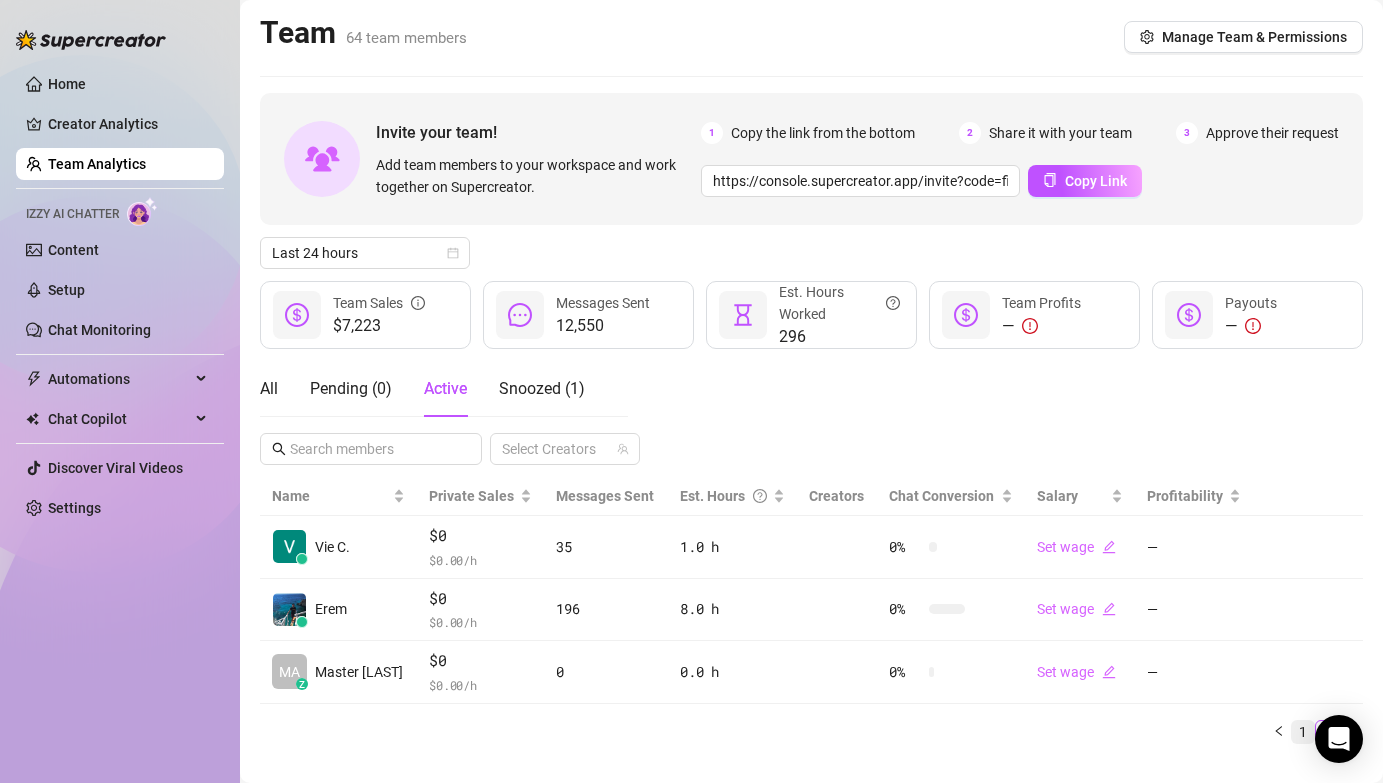 click on "1" at bounding box center (1303, 732) 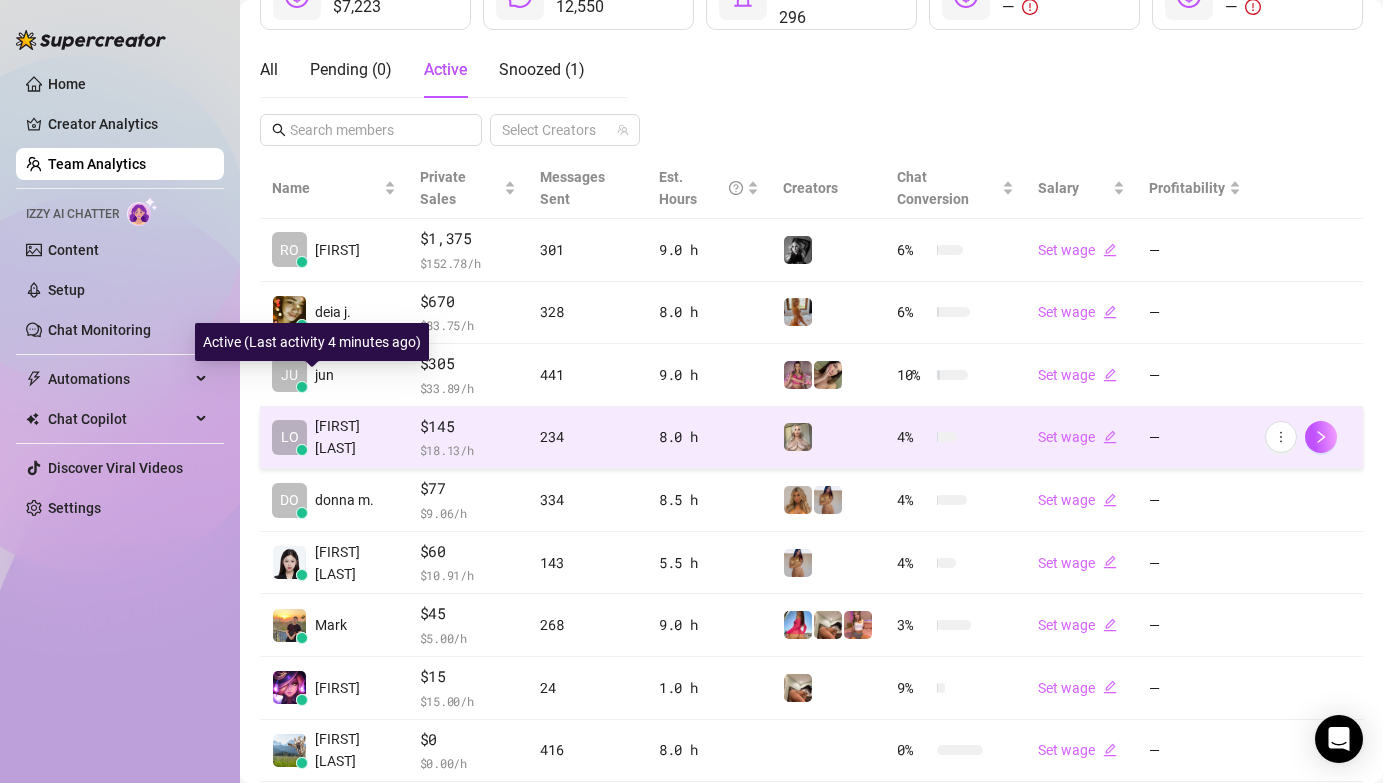 scroll, scrollTop: 445, scrollLeft: 0, axis: vertical 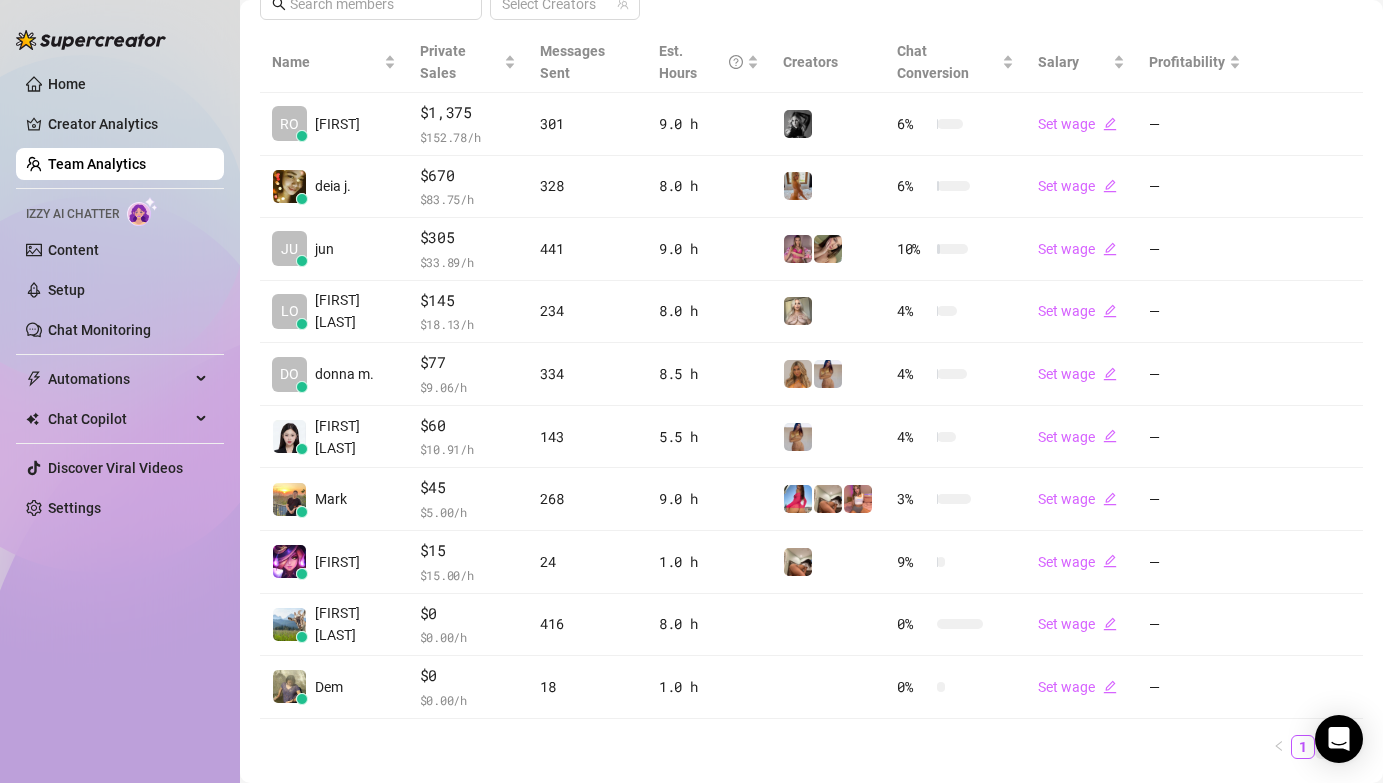 click on "2" at bounding box center [1327, 747] 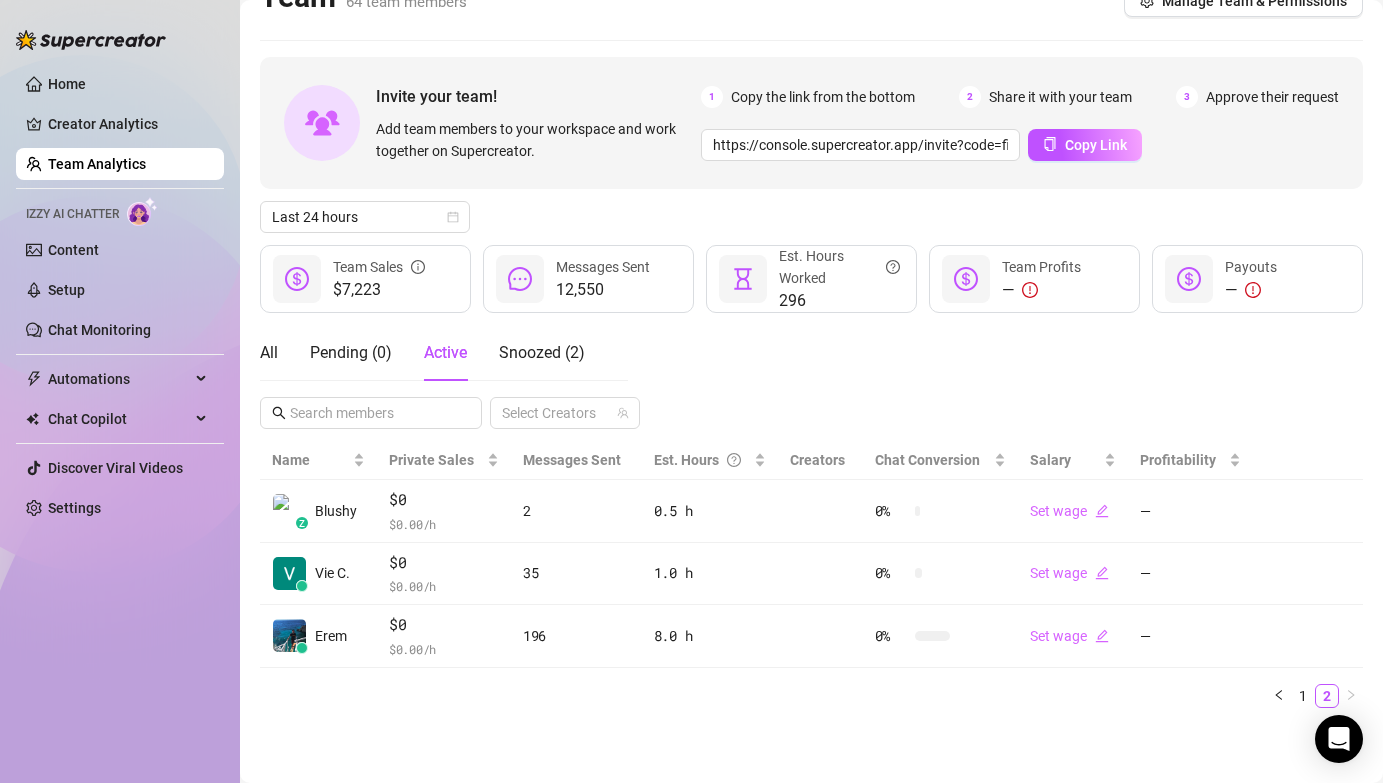 scroll, scrollTop: 99, scrollLeft: 0, axis: vertical 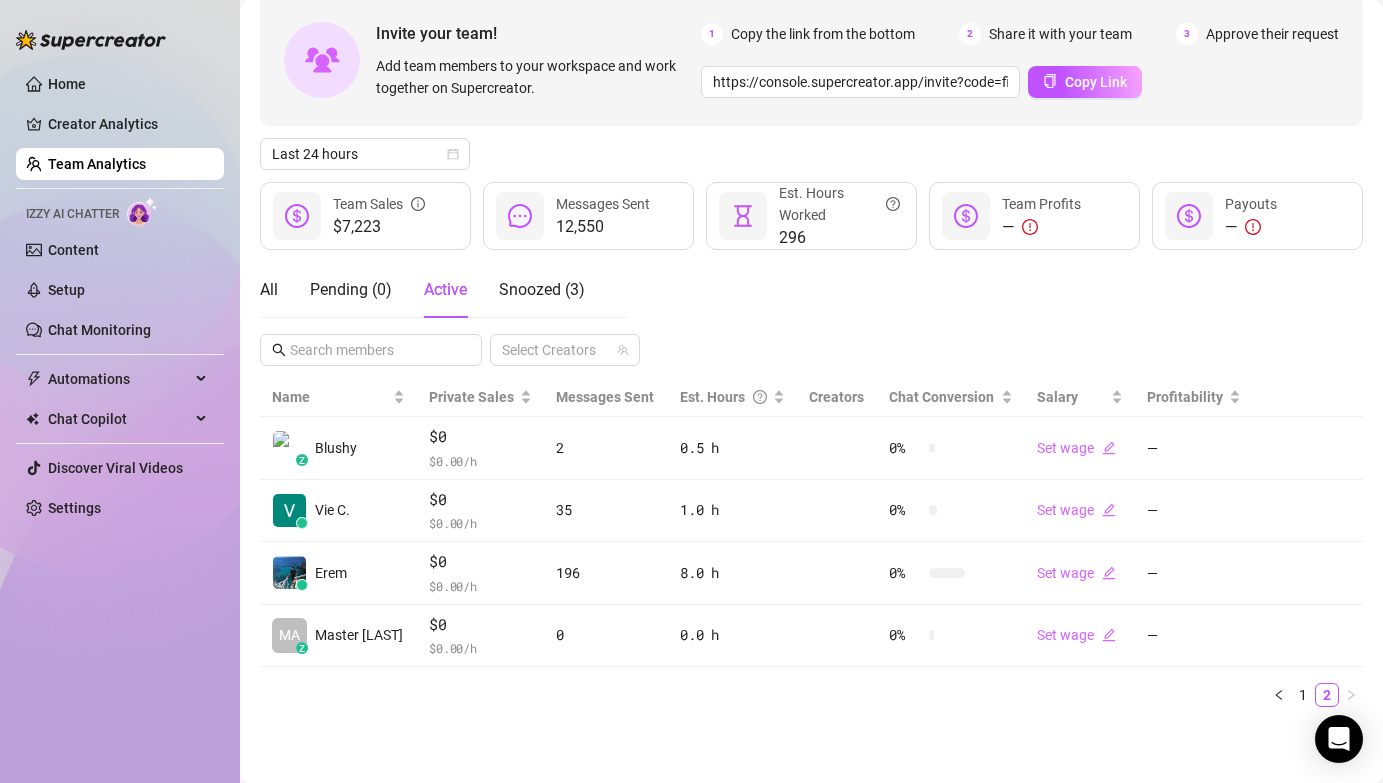 click on "All Pending ( 0 ) Active Snoozed ( 3 )   Select Creators" at bounding box center [811, 314] 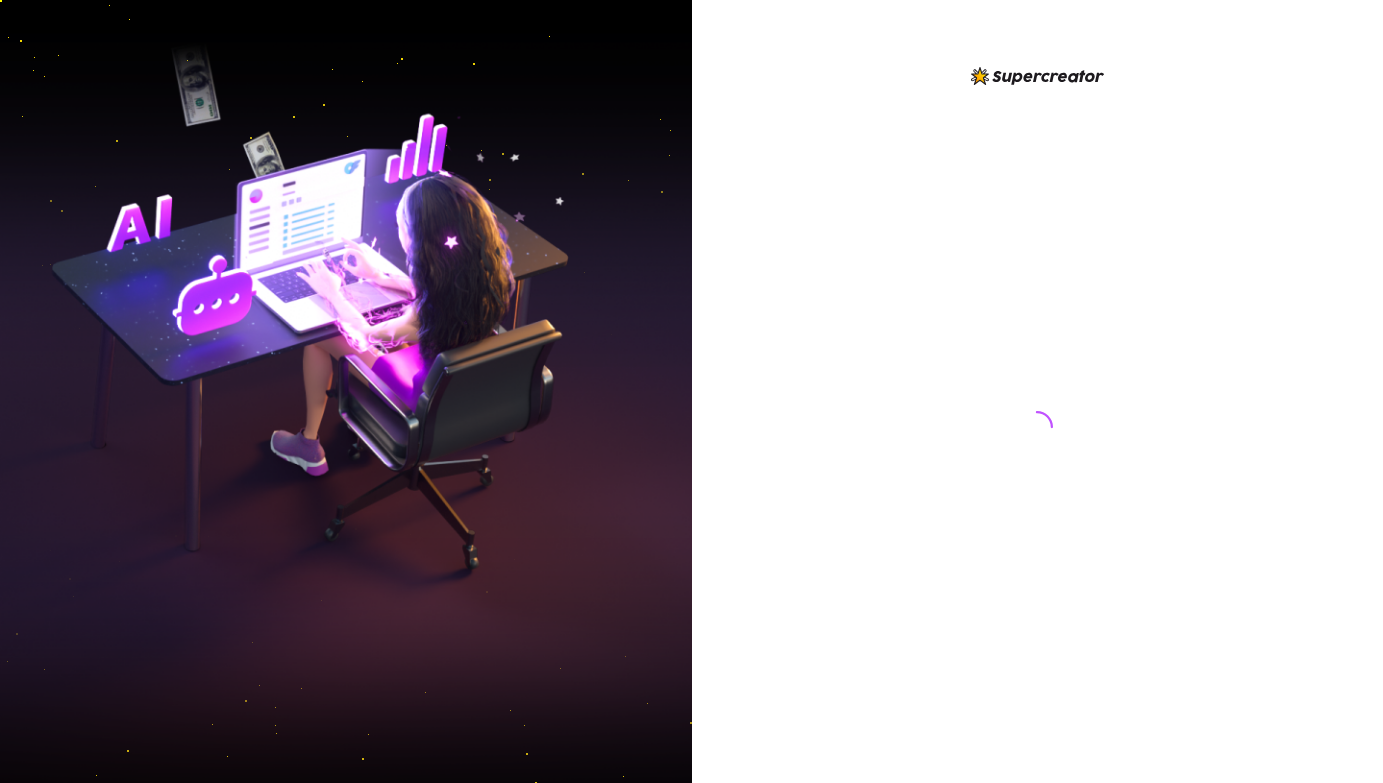 scroll, scrollTop: 0, scrollLeft: 0, axis: both 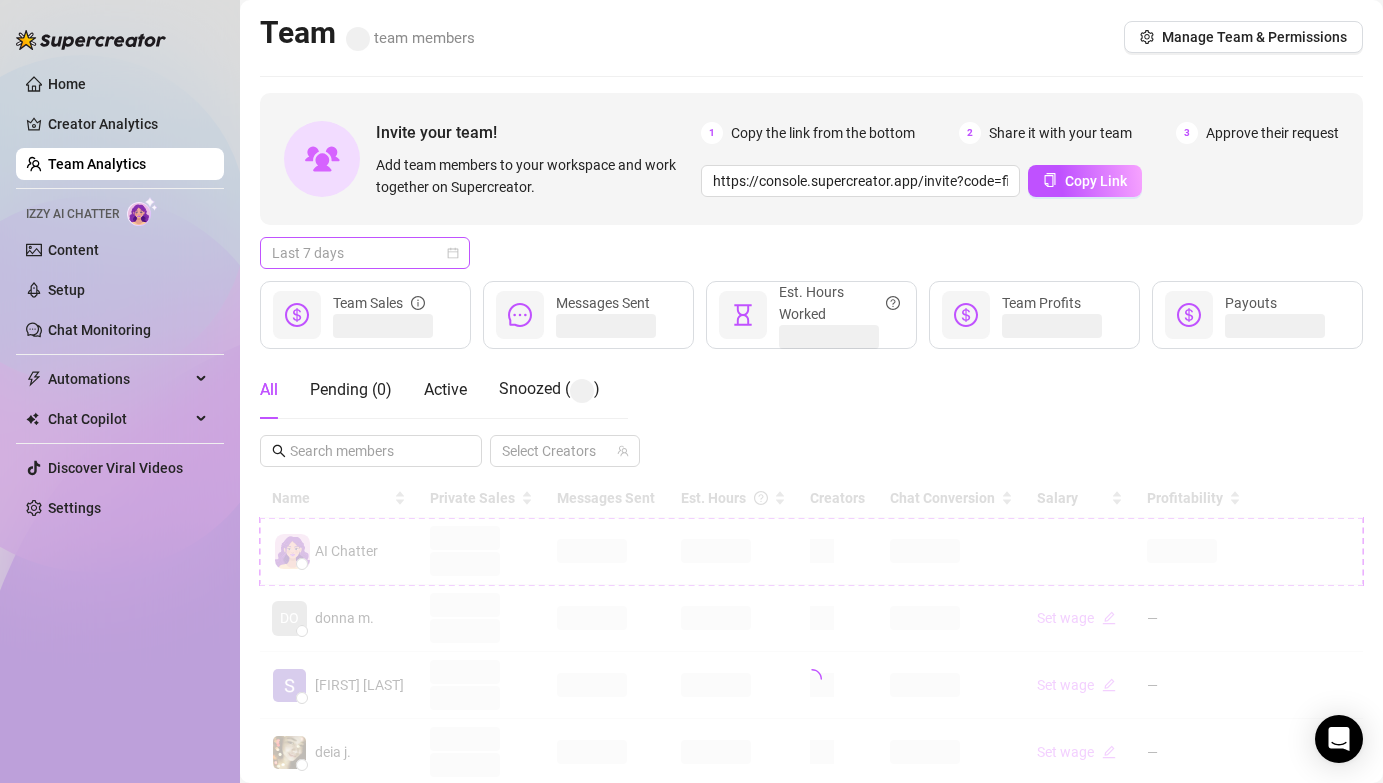 click on "Last 7 days" at bounding box center [365, 253] 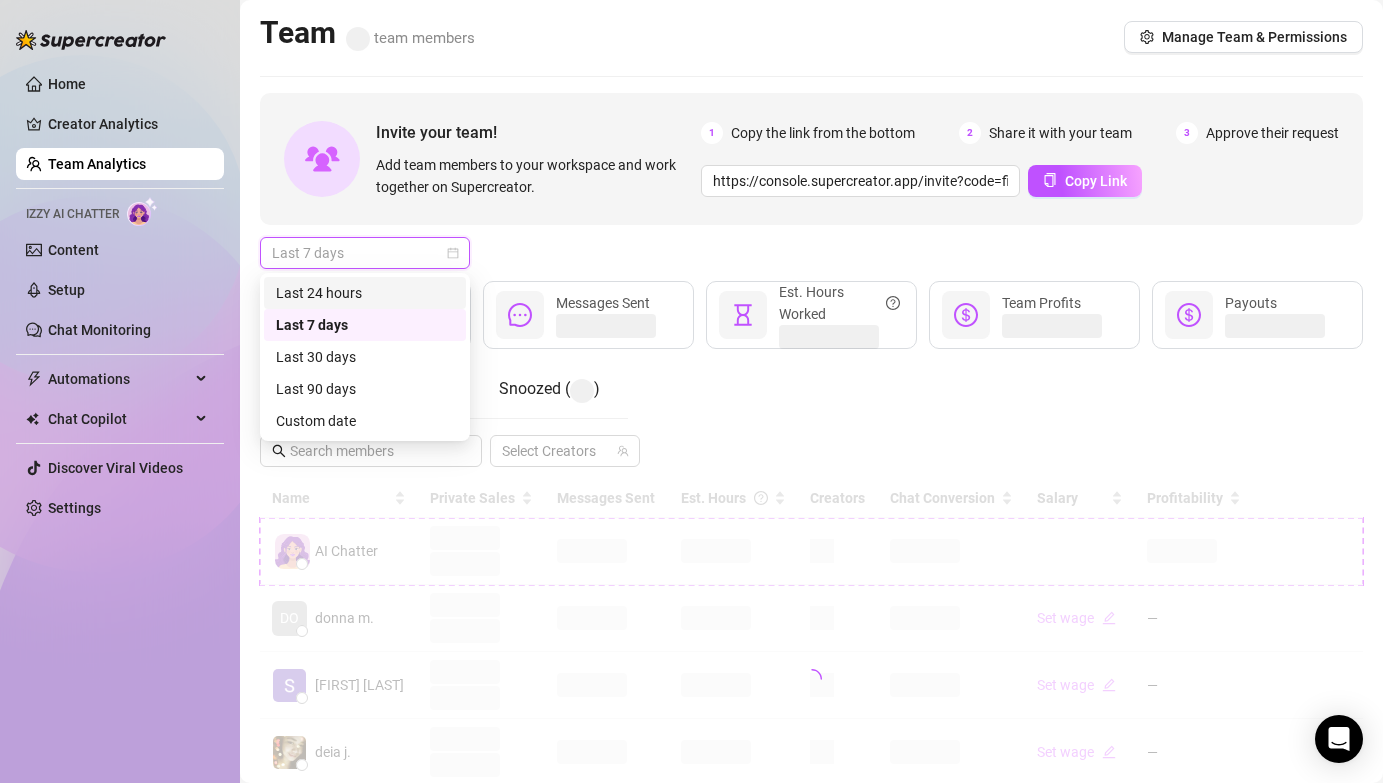 click on "Last 24 hours" at bounding box center (365, 293) 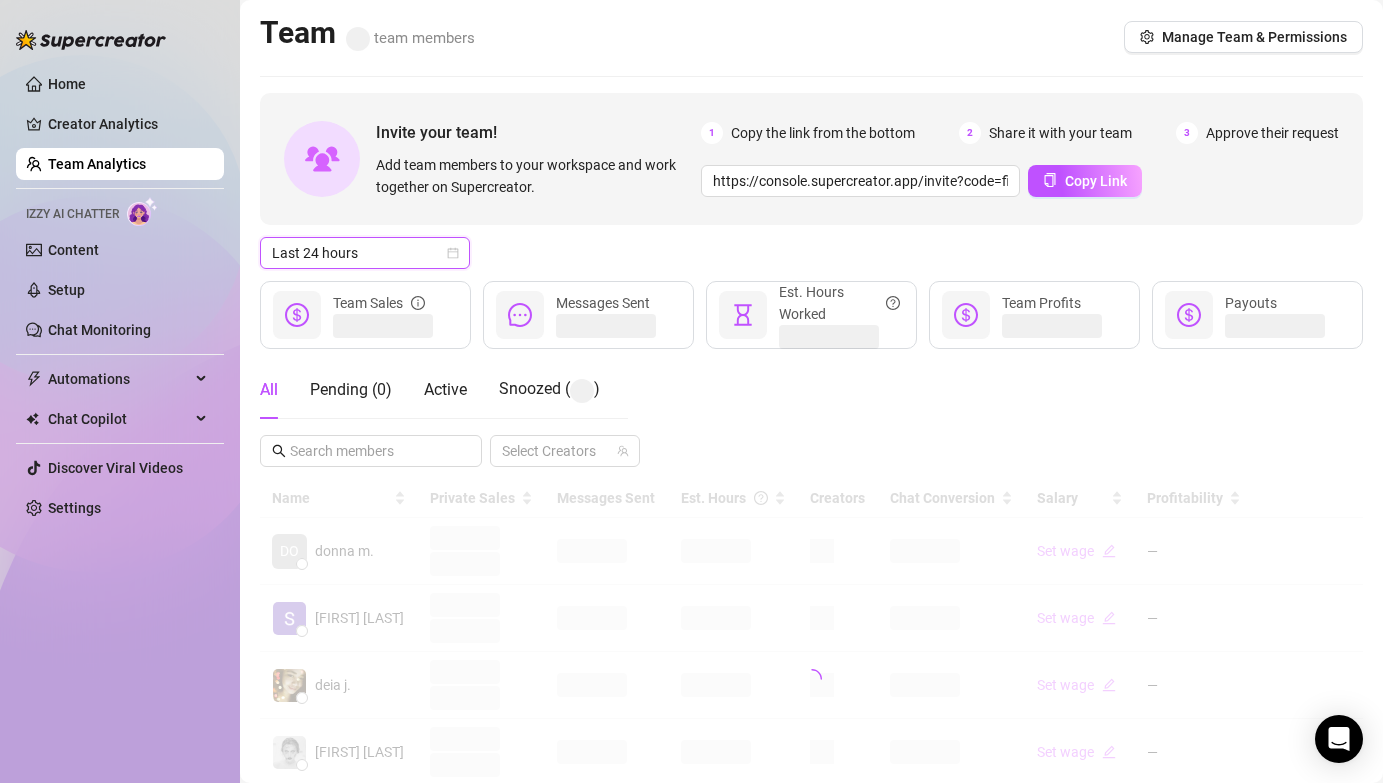 click on "Last 24 hours Last 24 hours" at bounding box center [811, 253] 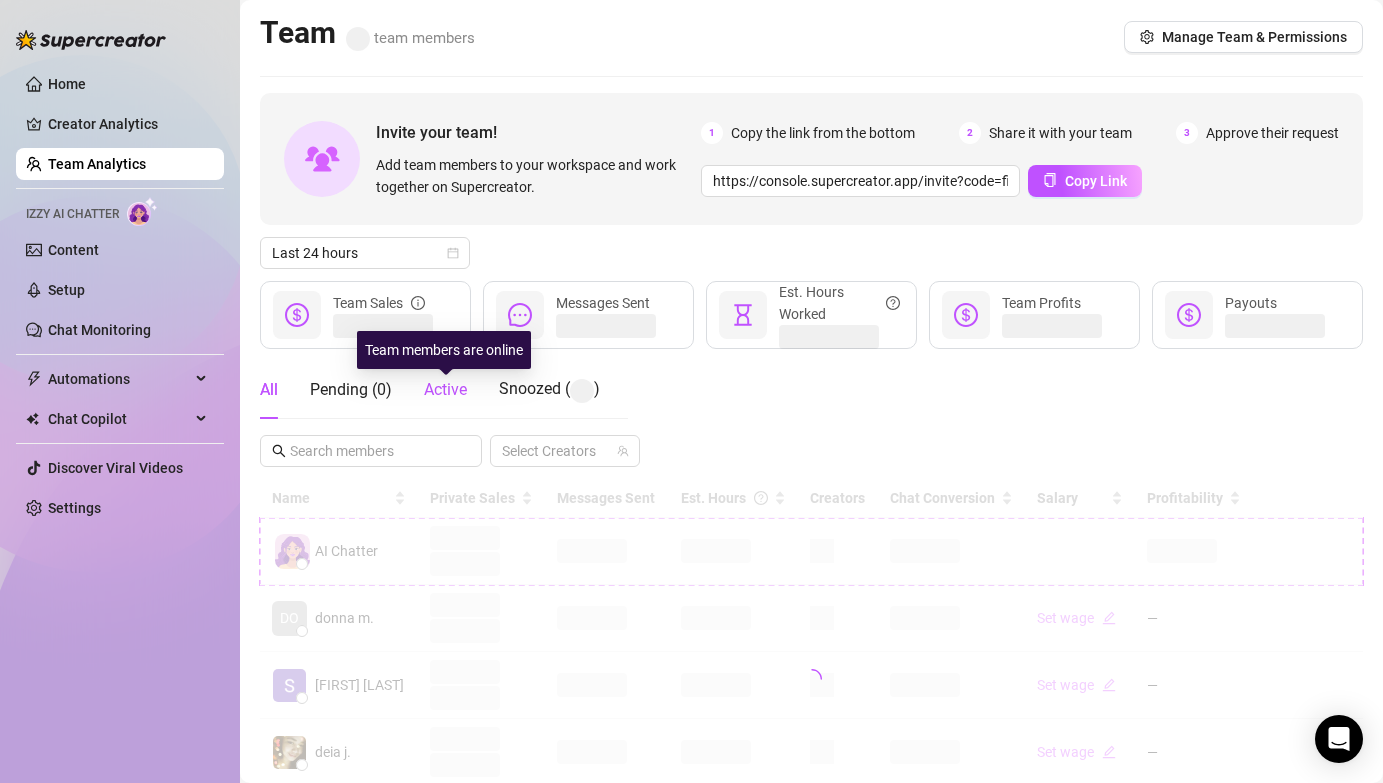 click on "Active" at bounding box center [445, 389] 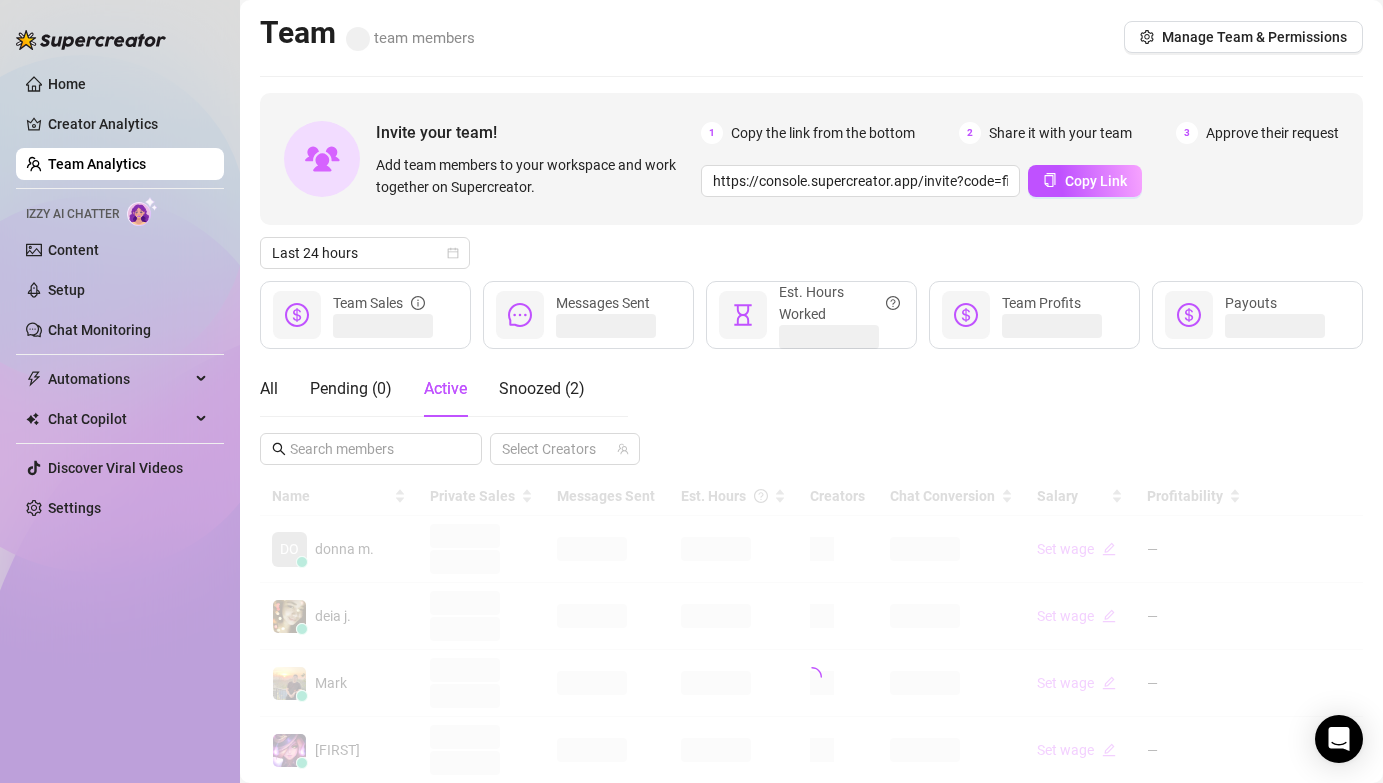 click on "Last 24 hours" at bounding box center (811, 253) 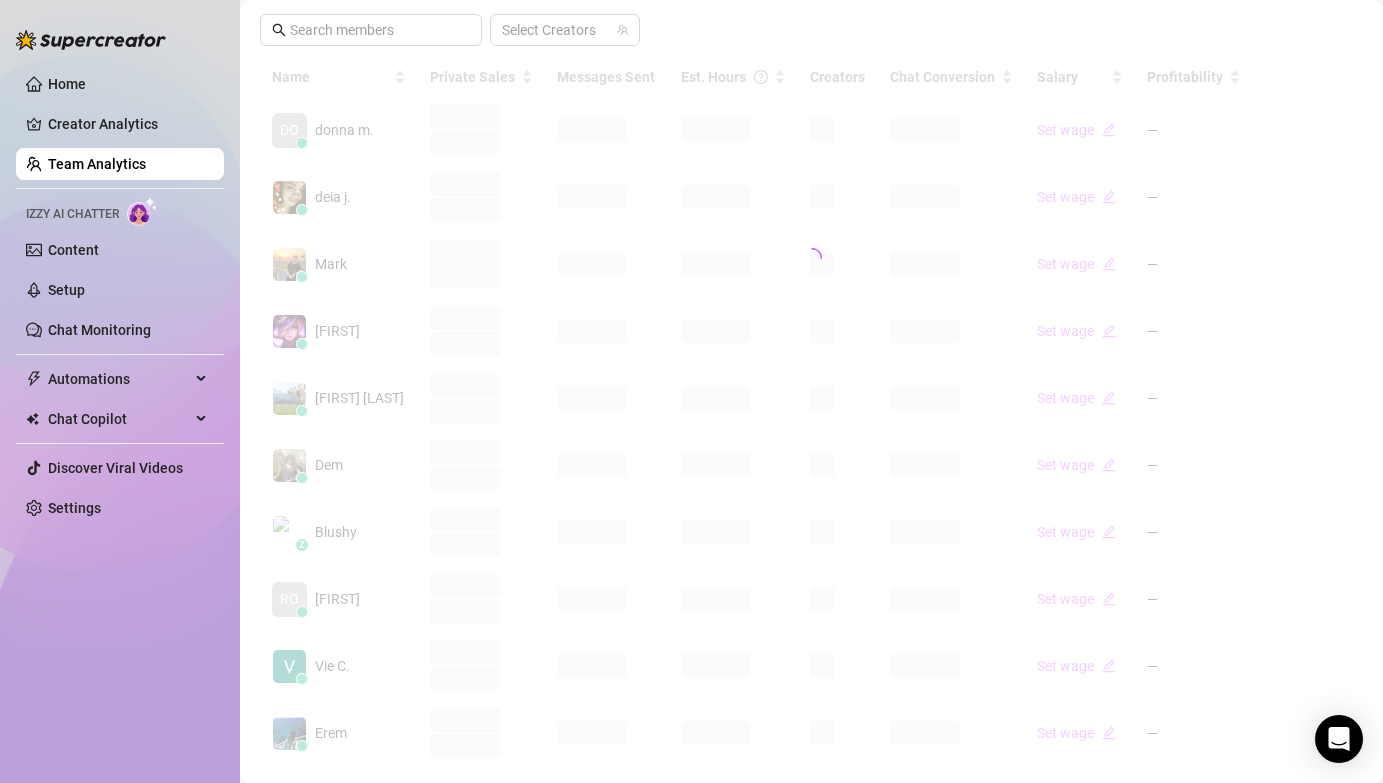 scroll, scrollTop: 462, scrollLeft: 0, axis: vertical 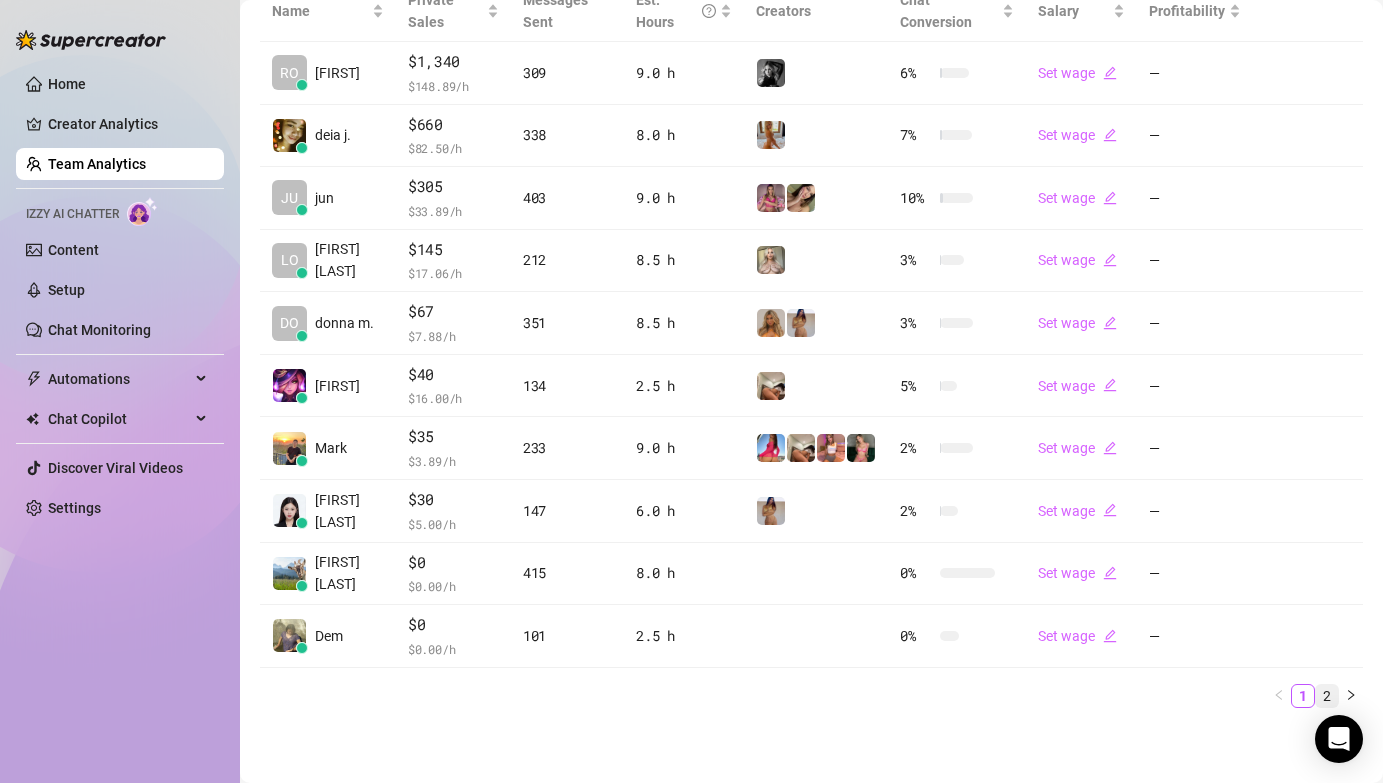 click on "2" at bounding box center [1327, 696] 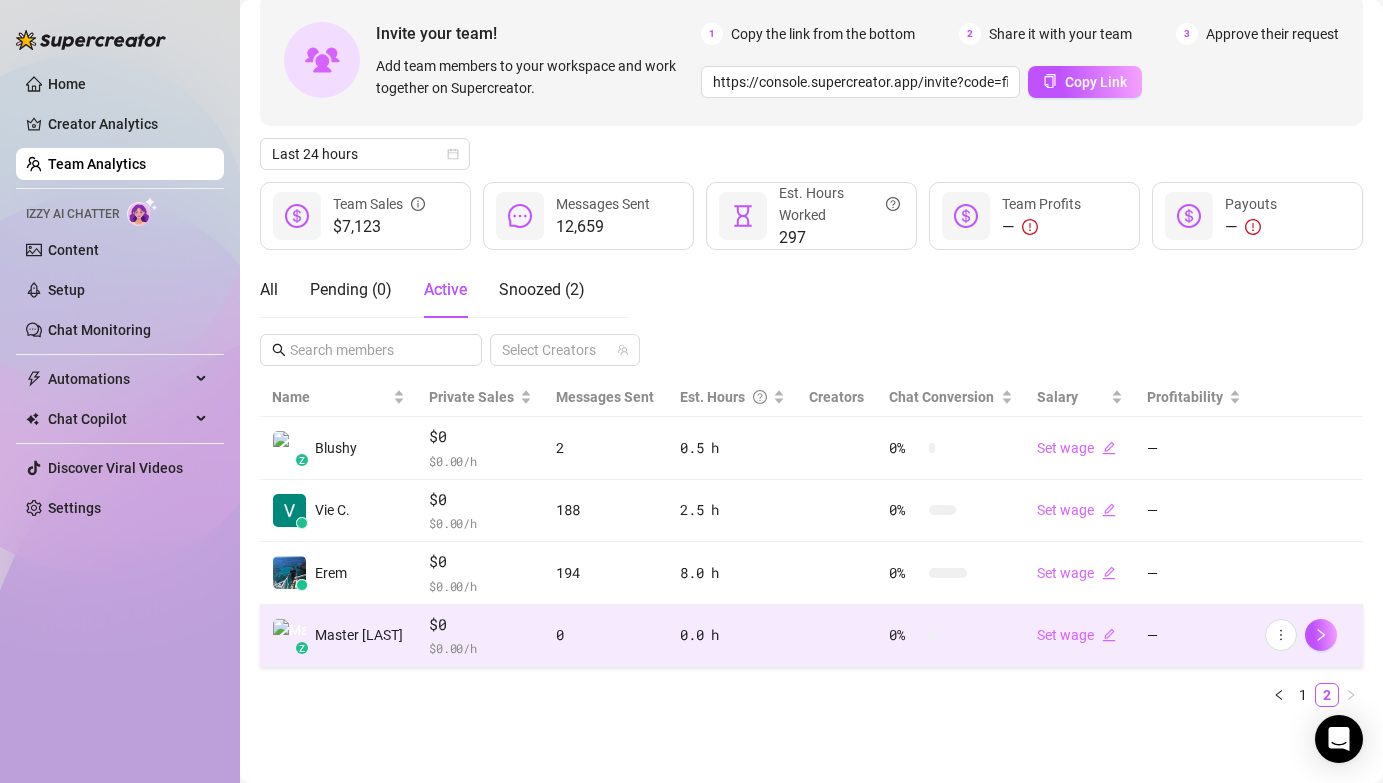scroll, scrollTop: 99, scrollLeft: 0, axis: vertical 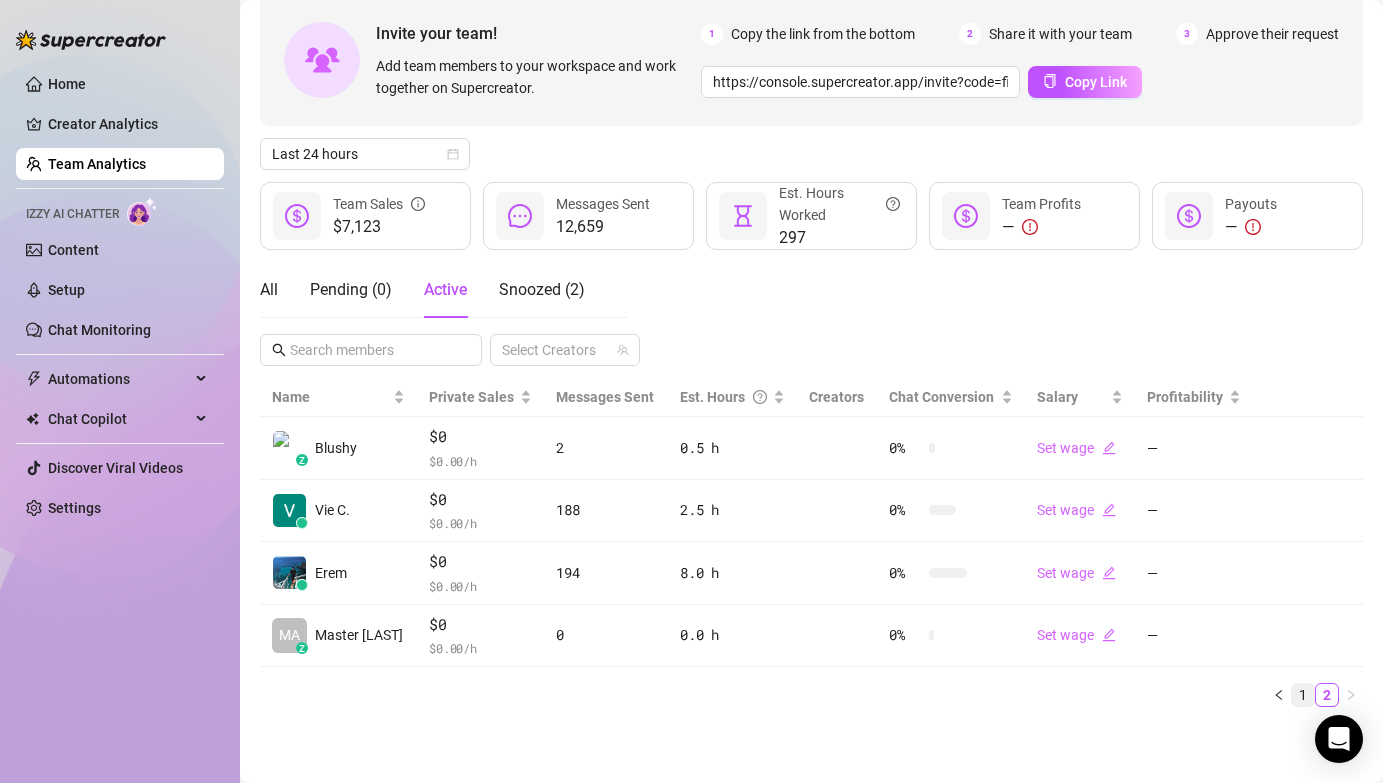 click on "1" at bounding box center [1303, 695] 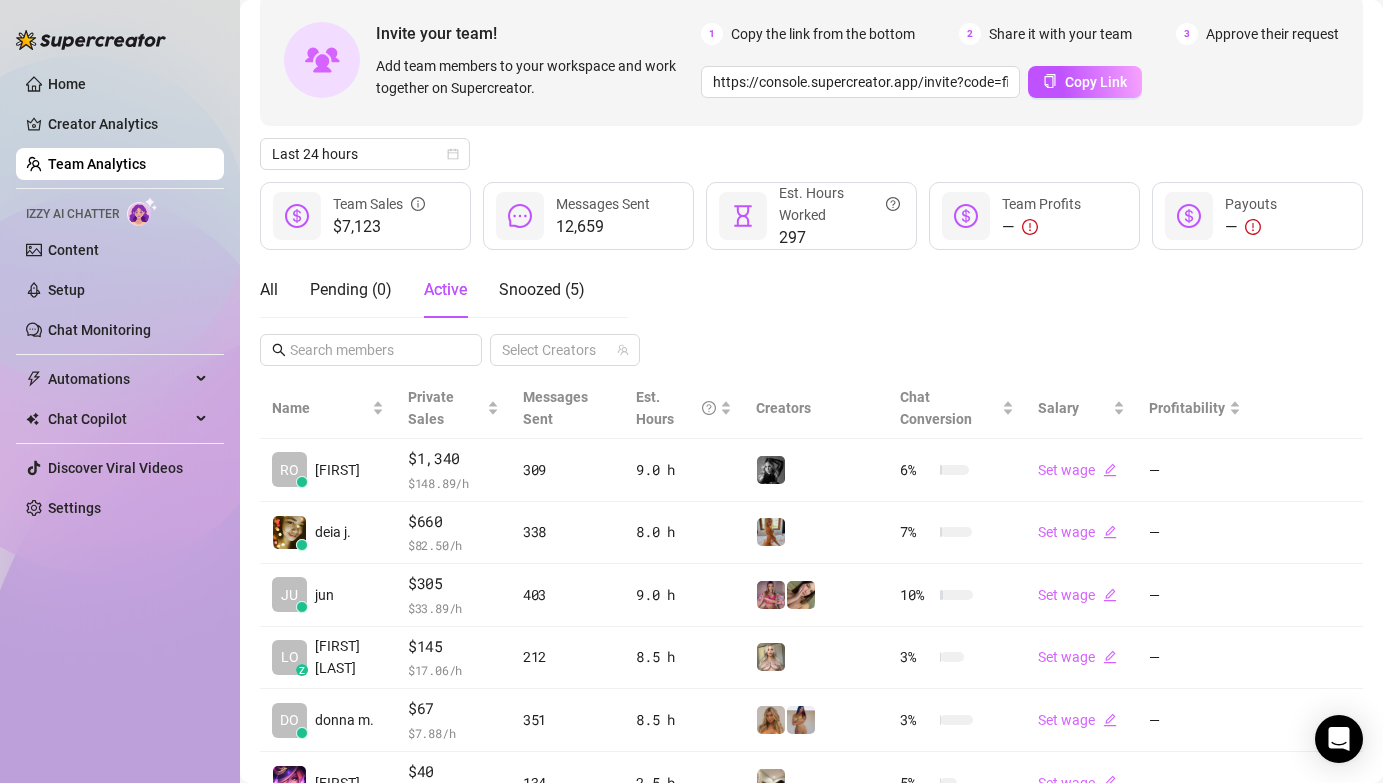 click on "All Pending ( 0 ) Active Snoozed ( 5 )   Select Creators" at bounding box center (811, 314) 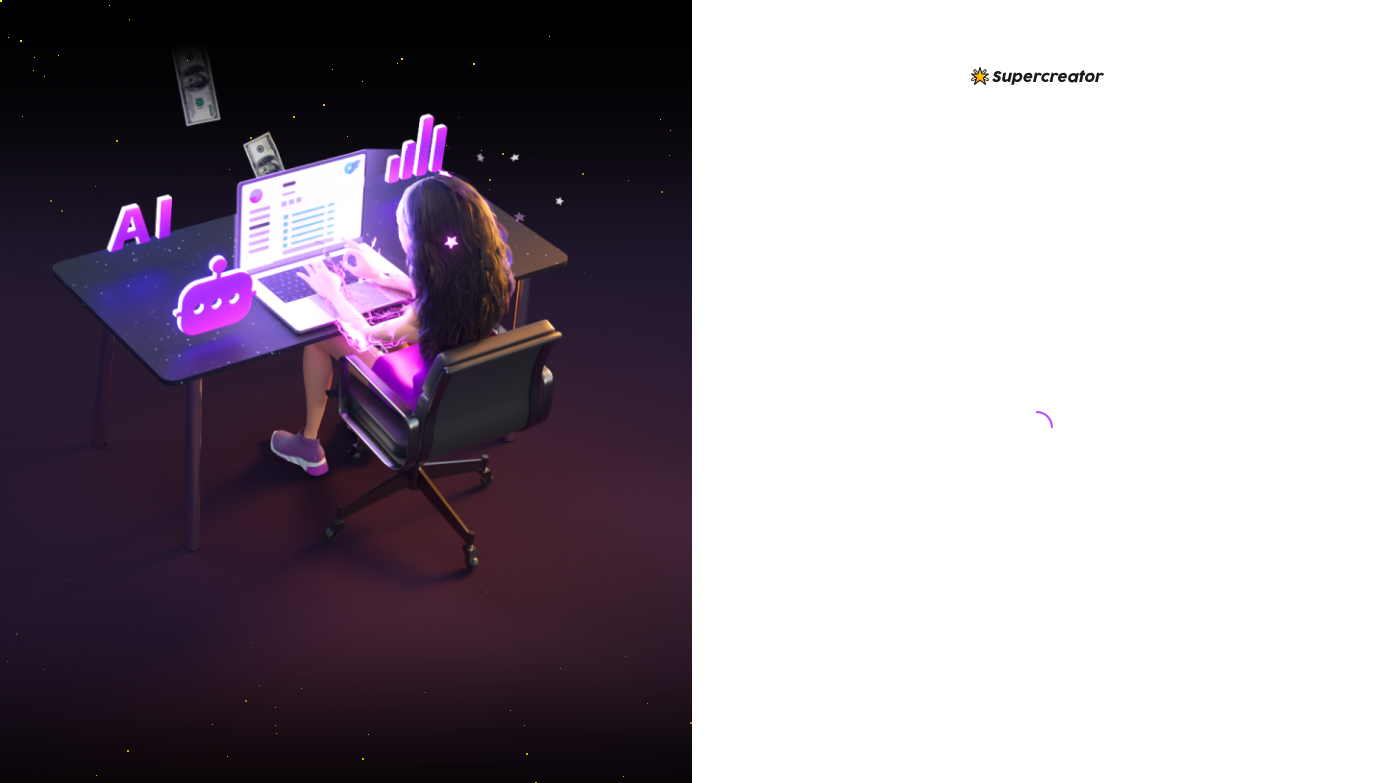 scroll, scrollTop: 0, scrollLeft: 0, axis: both 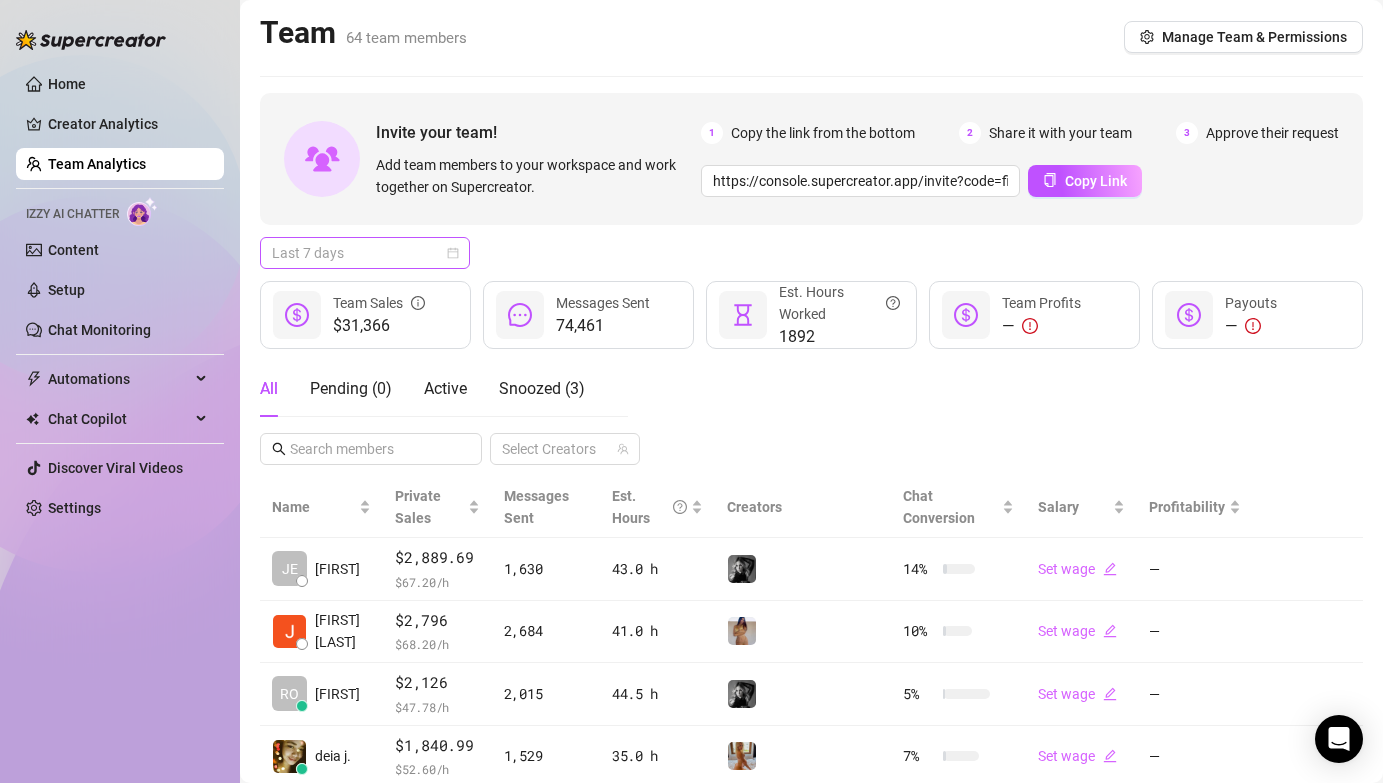 click on "Last 7 days" at bounding box center (365, 253) 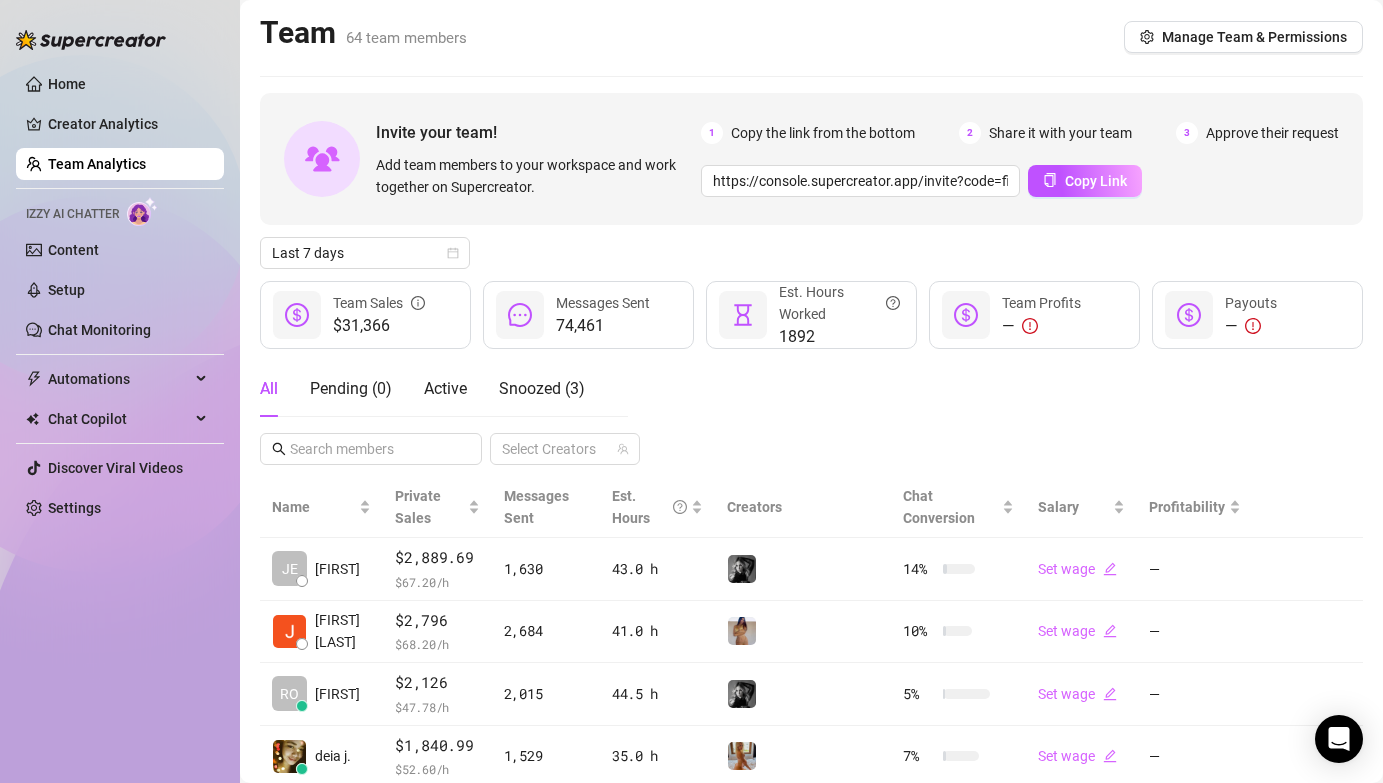 click on "Invite your team! Add team members to your workspace and work together on Supercreator. 1 Copy the link from the bottom 2 Share it with your team 3 Approve their request https://console.supercreator.app/invite?code=fibzx3jJrgPbWdJEkEN3sg7x35T2&workspace=222%20Mgmt%20 Copy Link Last 7 days $31,366 Team Sales 74,461 Messages Sent 1892 Est. Hours Worked — Team Profits — Payouts All Pending ( 0 ) Active Snoozed ( 3 )   Select Creators Name Private Sales Messages Sent Est. Hours  Creators Chat Conversion Salary Profitability JE [FIRST] [LAST] $2,889.69 $ 67.20 /h 1,630 43.0 h 14 % Set wage — [FIRST] [LAST] $2,796 $ 68.20 /h 2,684 41.0 h 10 % Set wage — RO [FIRST] [LAST] $2,126 $ 47.78 /h 2,015 44.5 h 5 % Set wage — deia j. $1,840.99 $ 52.60 /h 1,529 35.0 h 7 % Set wage — RA [FIRST] [LAST] $1,821 $ 36.42 /h 2,355 50.0 h + 1 5 % Set wage — [FIRST] $1,627 $ 38.74 /h 1,901 42.0 h 11 % Set wage — [FIRST] $1,605 $ 40.63 /h 2,168 39.5 h 14 % Set wage — JU [FIRST] $1,520 $ 34.55 /h 2,088 44.0 h 11 % Set wage — GI [FIRST] $1,462.92" at bounding box center (811, 656) 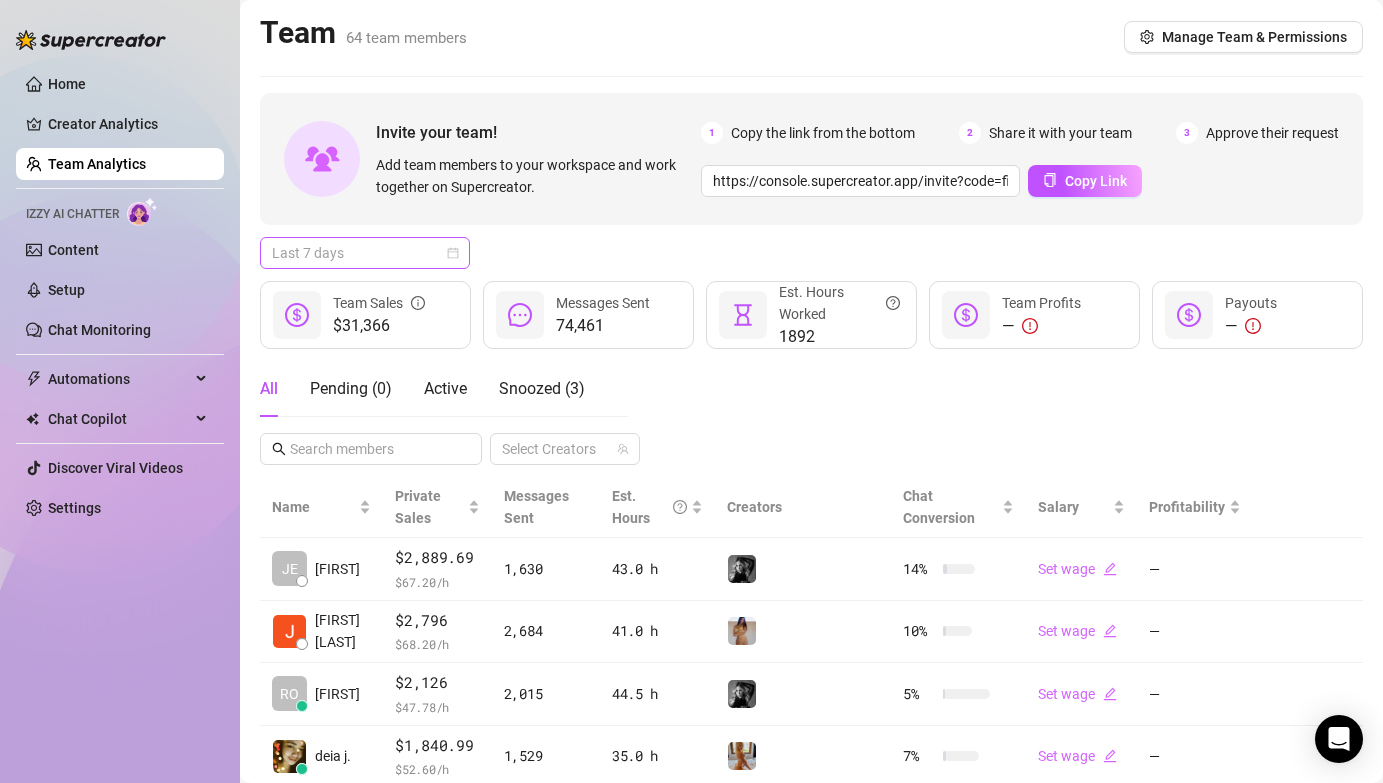 click on "Last 7 days" at bounding box center (365, 253) 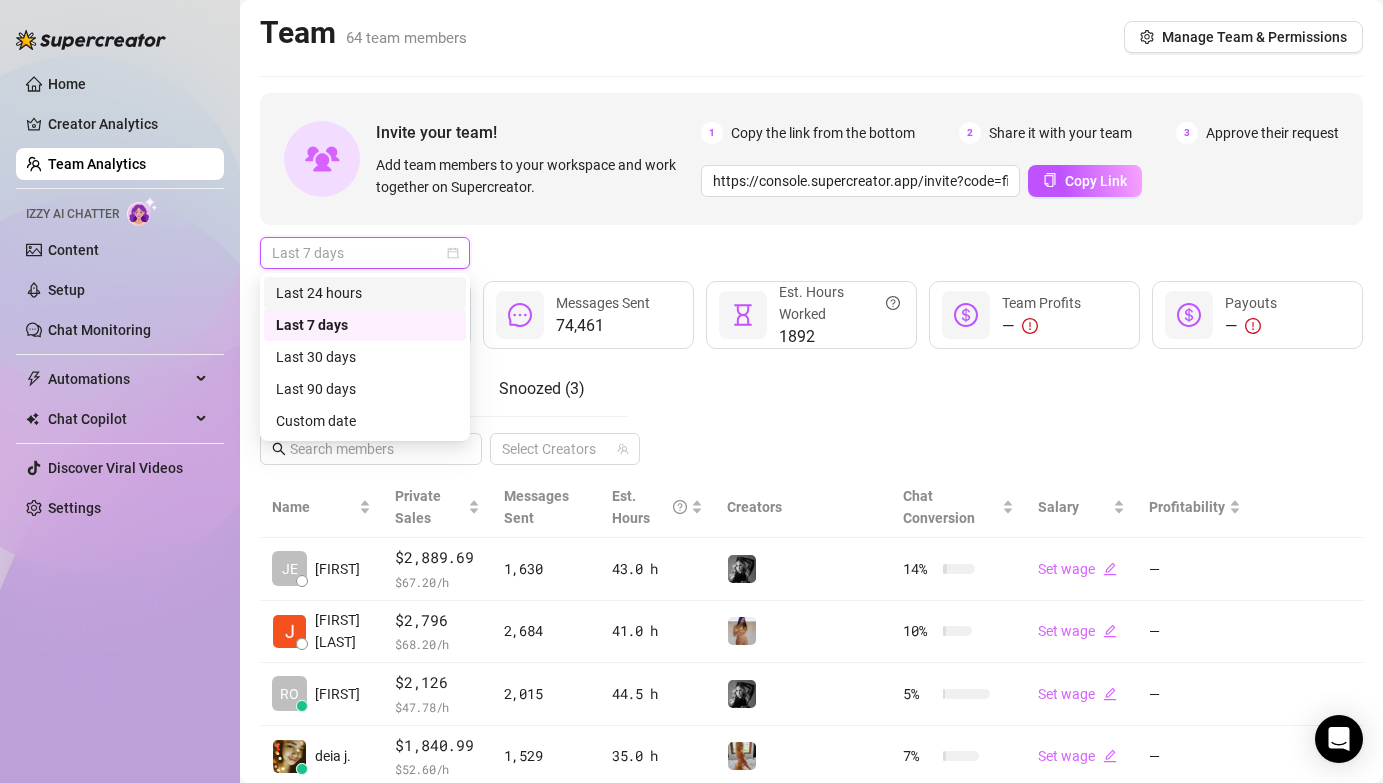 drag, startPoint x: 368, startPoint y: 288, endPoint x: 642, endPoint y: 272, distance: 274.46677 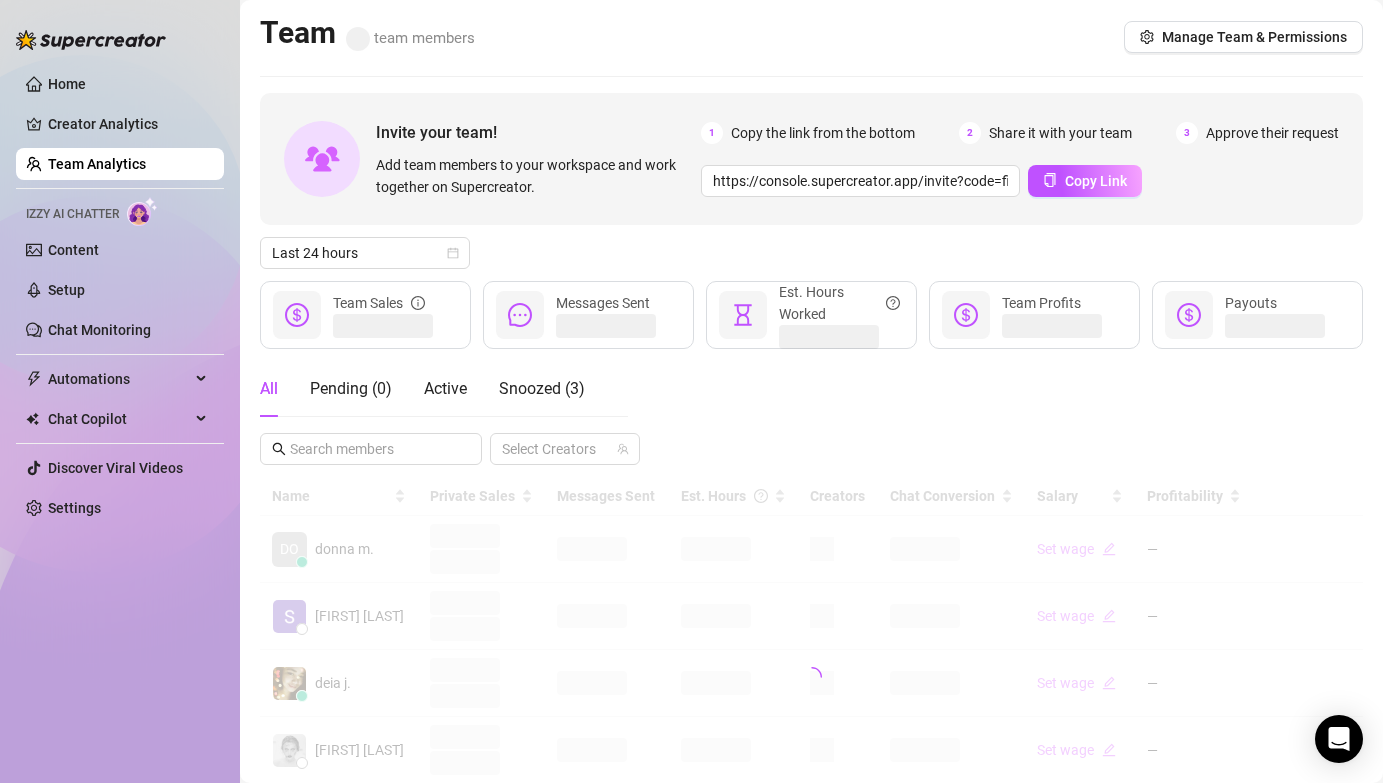 click on "Invite your team! Add team members to your workspace and work together on Supercreator. 1 Copy the link from the bottom 2 Share it with your team 3 Approve their request https://console.supercreator.app/invite?code=fibzx3jJrgPbWdJEkEN3sg7x35T2&workspace=222%20Mgmt%20 Copy Link Last 24 hours Team Sales Messages Sent Est. Hours Worked Team Profits Payouts All Pending ( 0 ) Active Snoozed ( 3 )   Select Creators Name Private Sales Messages Sent Est. Hours  Creators Chat Conversion Salary Profitability DO [FIRST] [LAST] Set wage — [FIRST] [LAST] Set wage — deia j. Set wage — [FIRST] [LAST] Set wage — Scrambler K. Set wage — RA [FIRST] [LAST] Set wage — z Mark Set wage — [FIRST] [LAST] Set wage — [FIRST] [LAST] Set wage — [FIRST] [LAST] Set wage — 1 2 3 4 5 6 7" at bounding box center (811, 667) 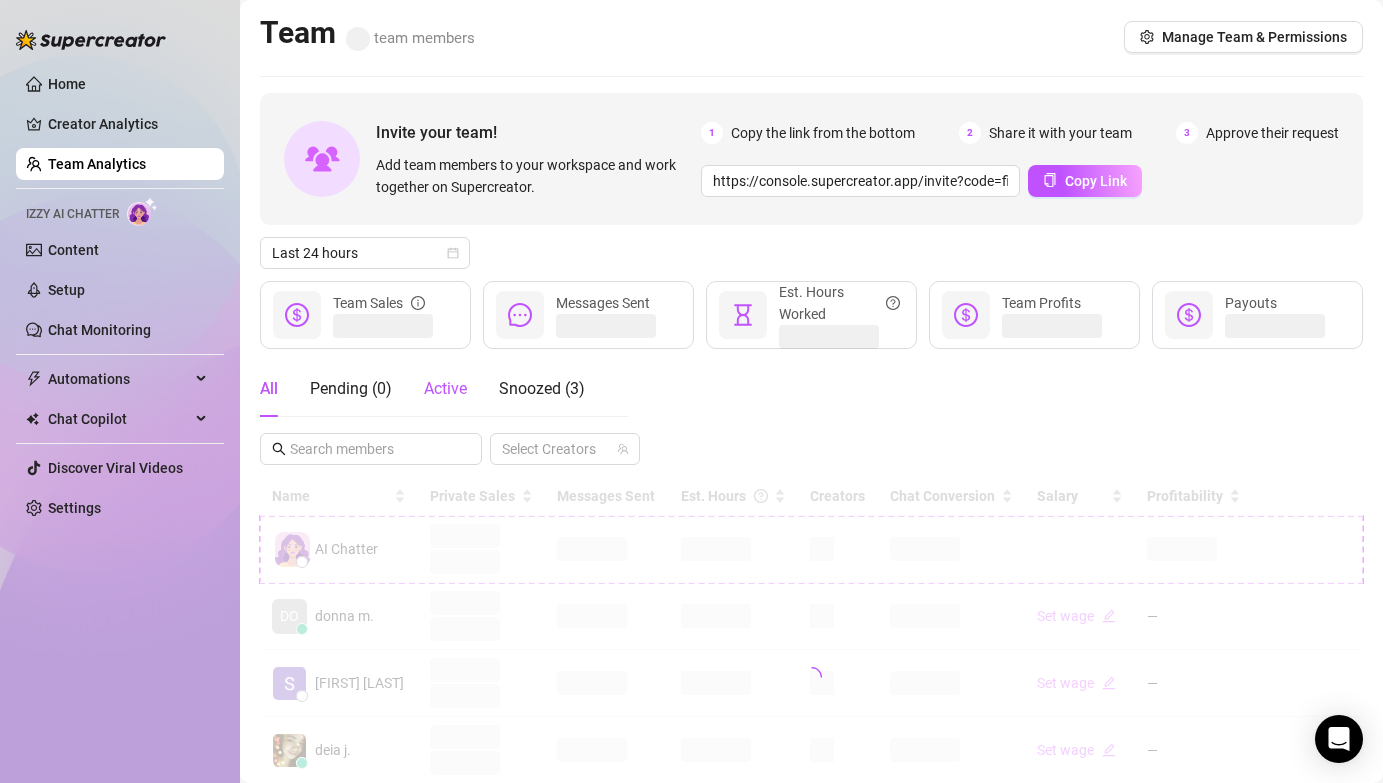 click on "Active" at bounding box center (445, 388) 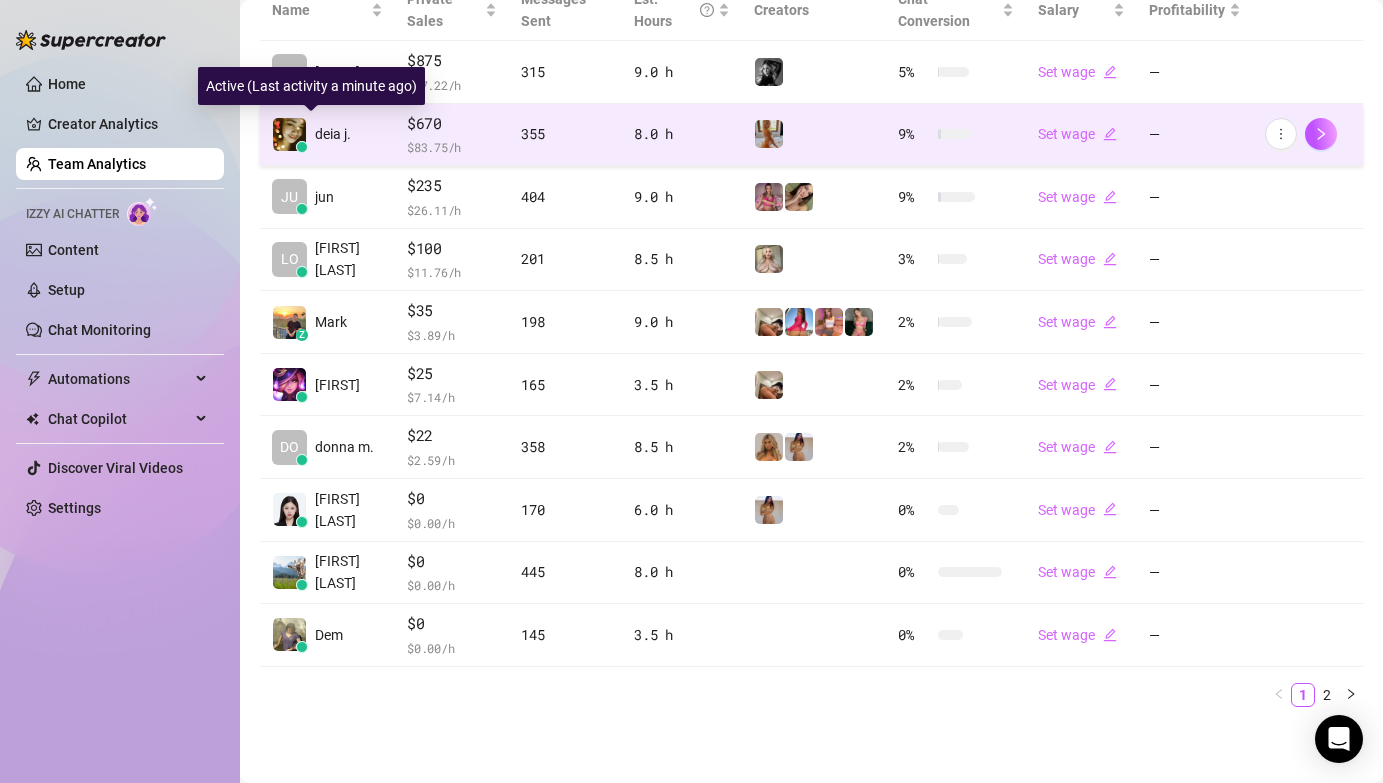 scroll, scrollTop: 496, scrollLeft: 0, axis: vertical 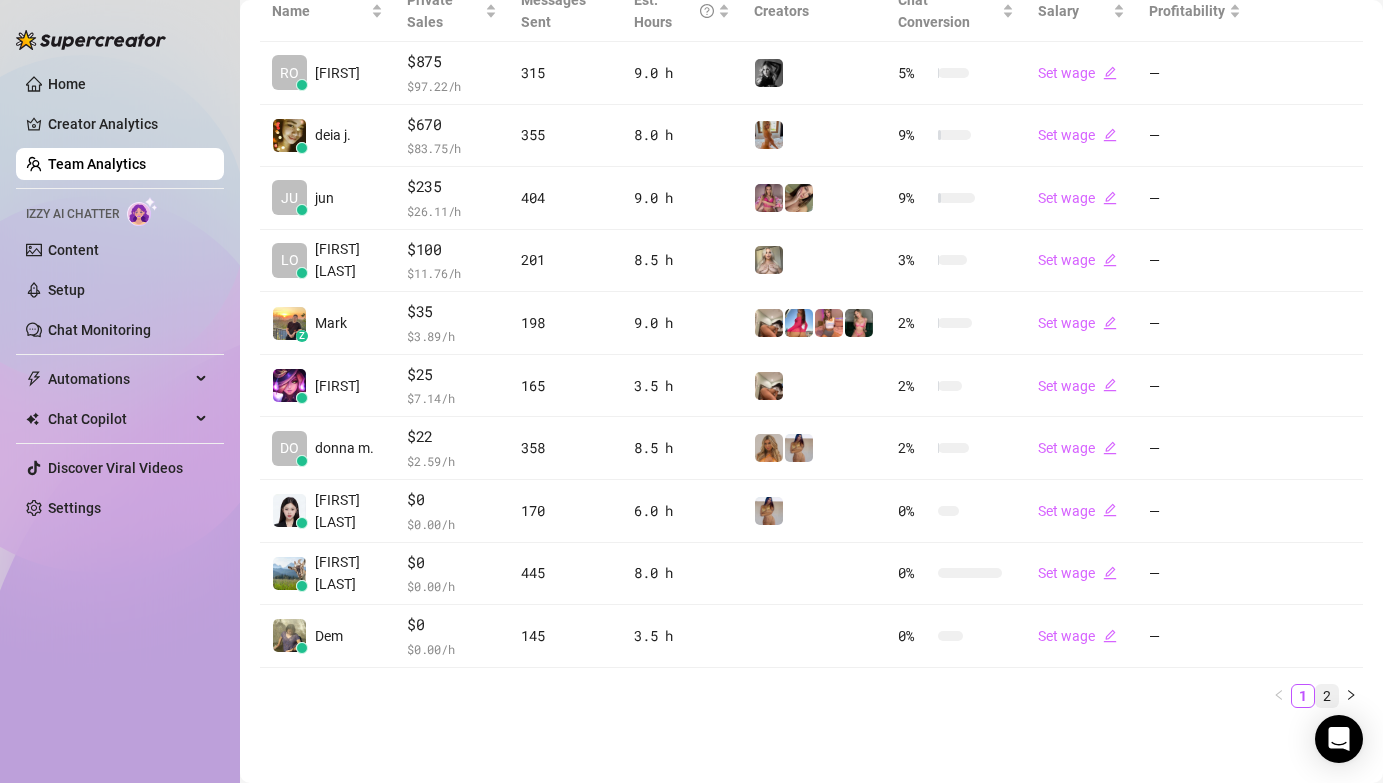click on "2" at bounding box center (1327, 696) 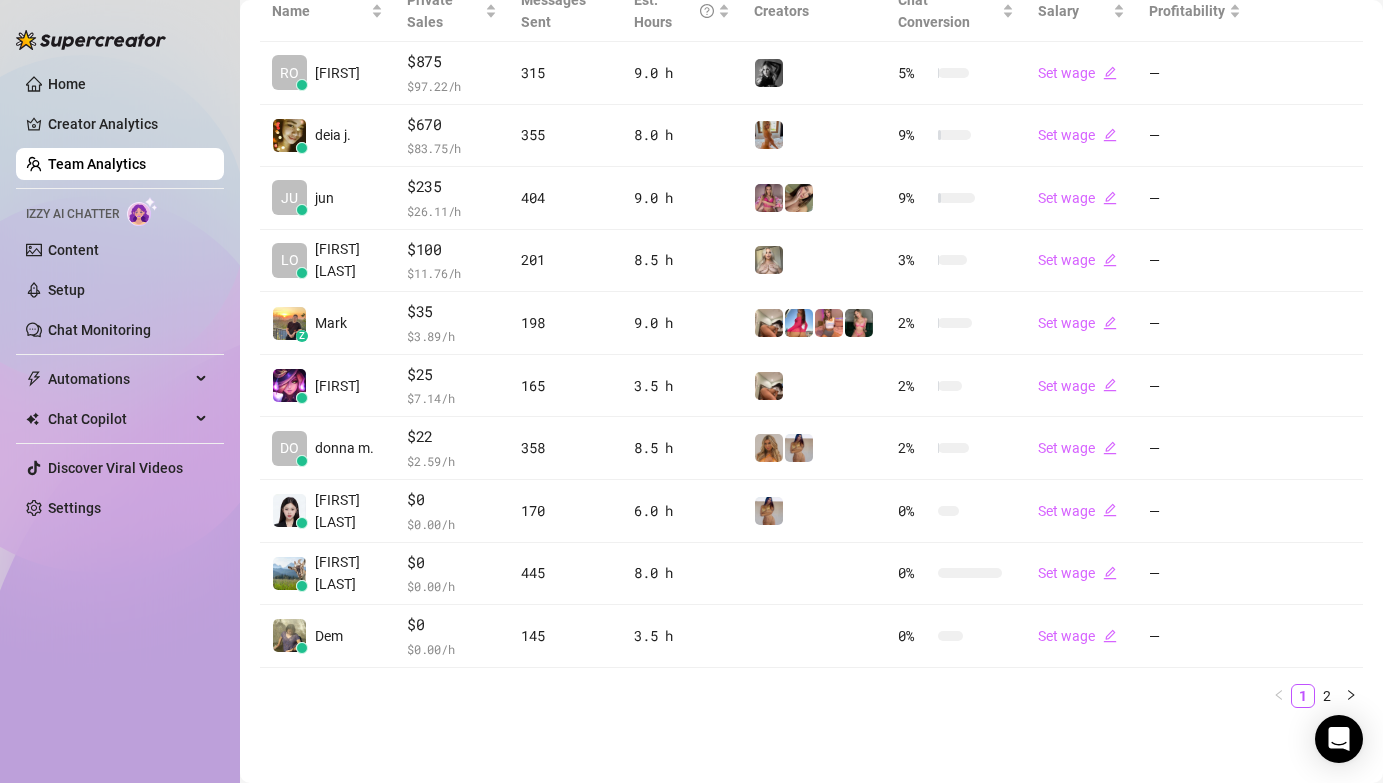 scroll, scrollTop: 99, scrollLeft: 0, axis: vertical 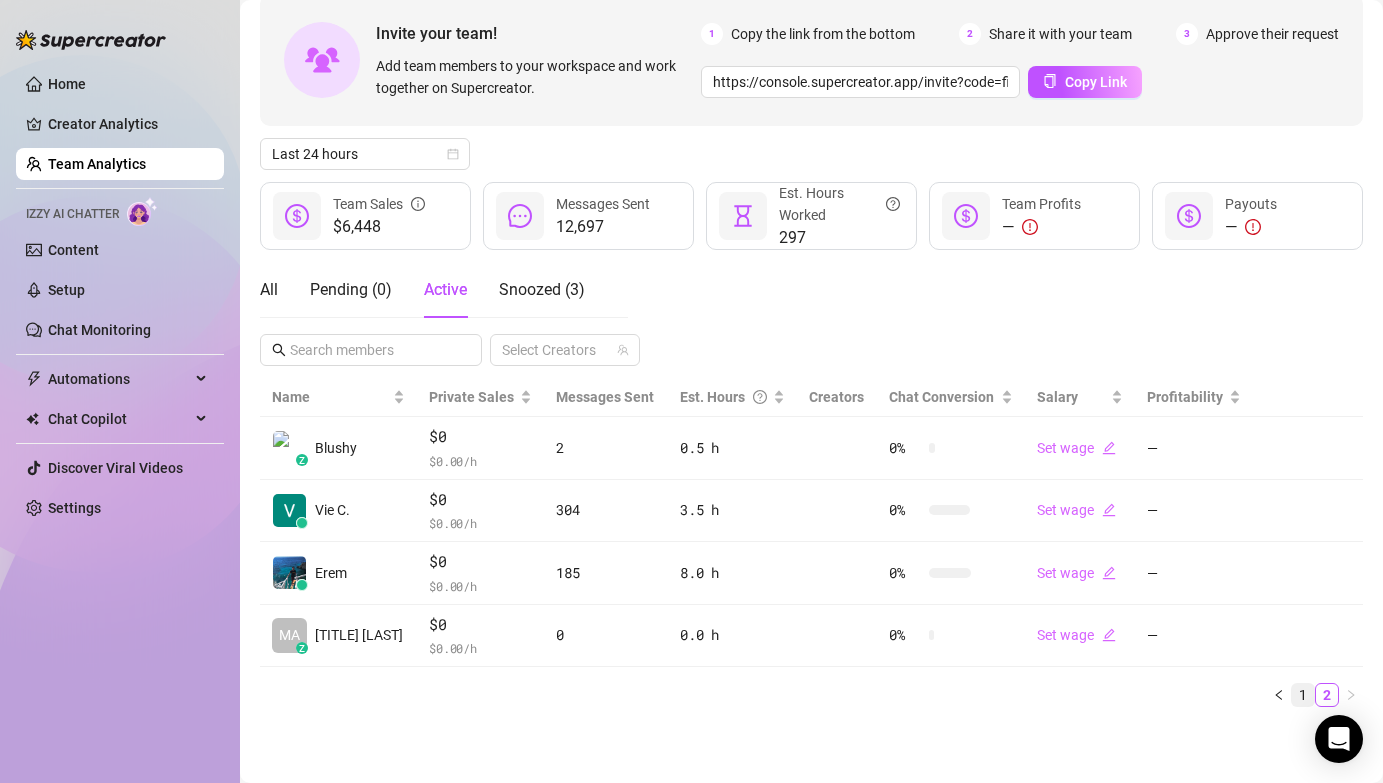 click on "1" at bounding box center (1303, 695) 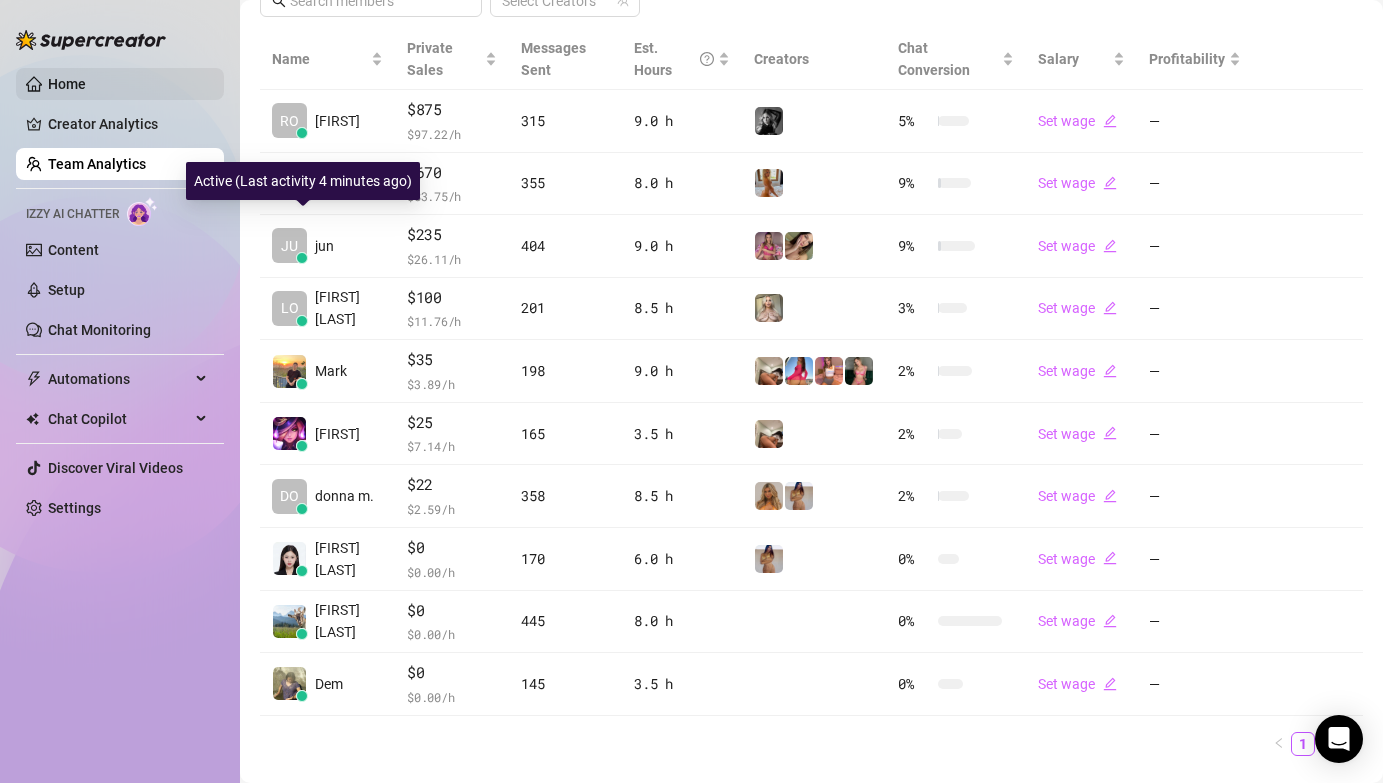 scroll, scrollTop: 429, scrollLeft: 0, axis: vertical 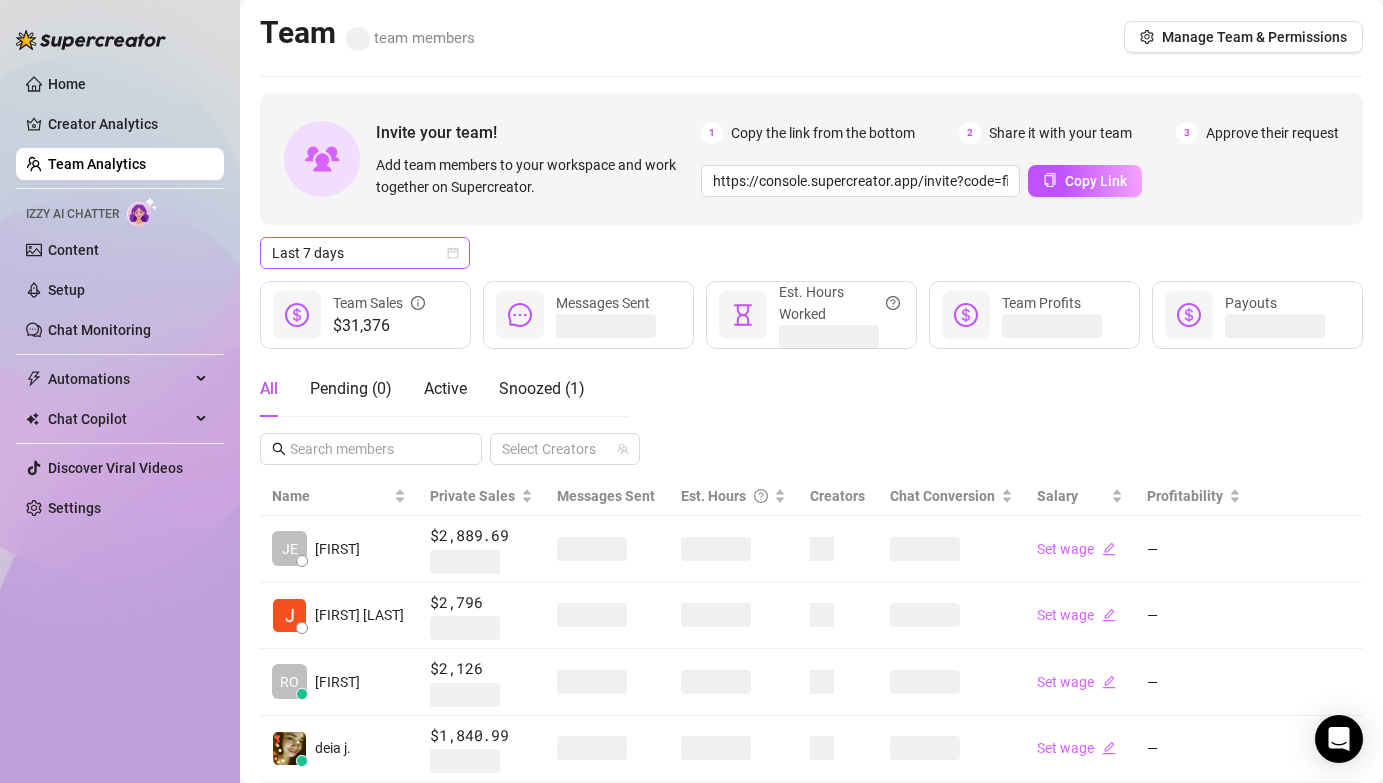 click on "Last 7 days" at bounding box center (365, 253) 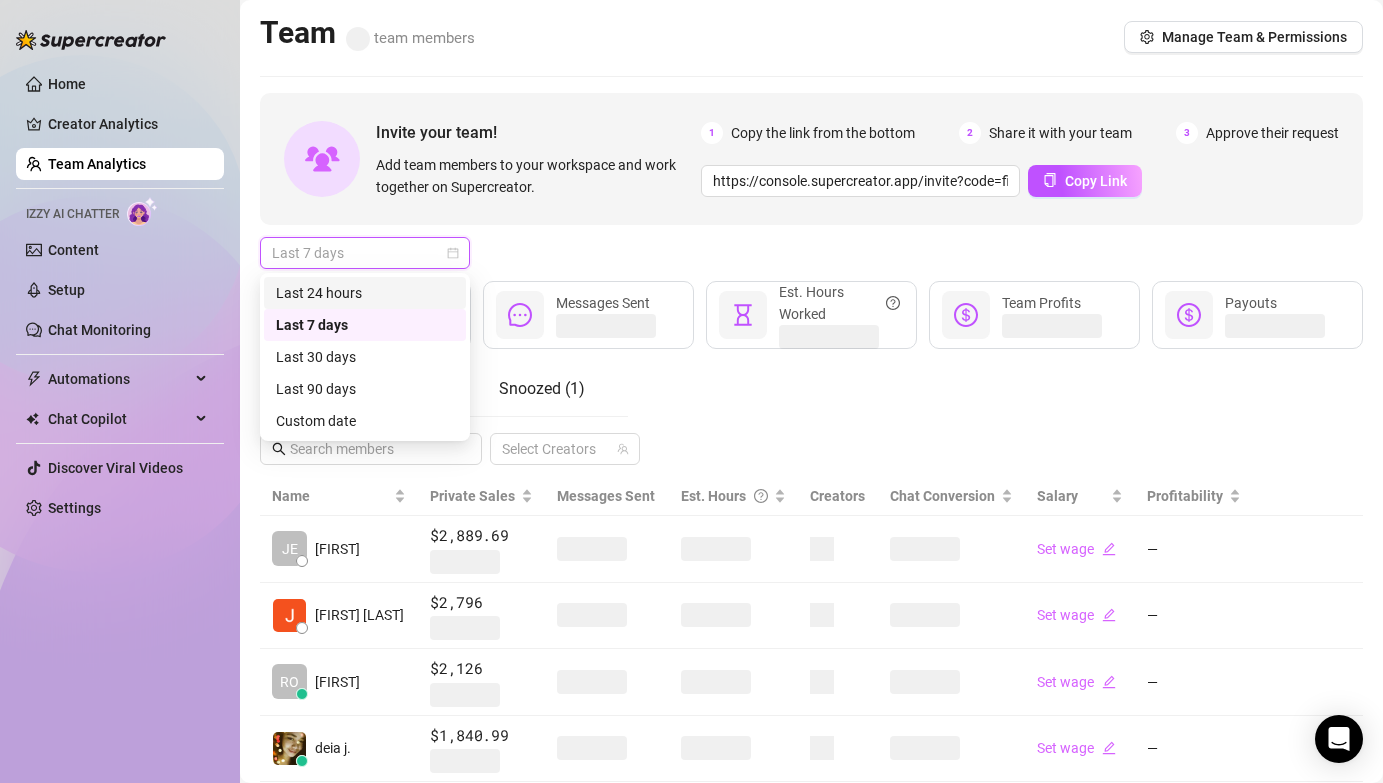 click on "Last 24 hours" at bounding box center (365, 293) 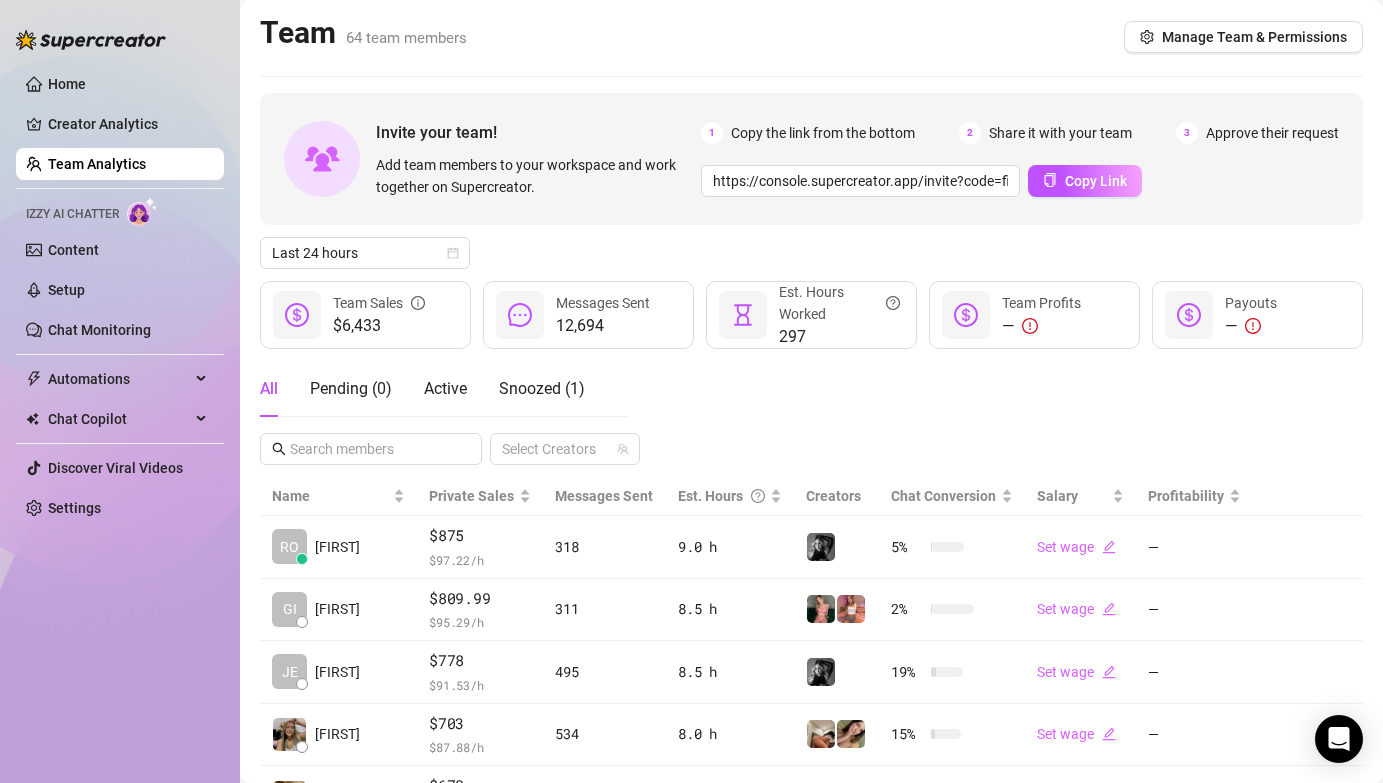 click on "All Pending ( 0 ) Active Snoozed ( 1 )   Select Creators" at bounding box center [811, 413] 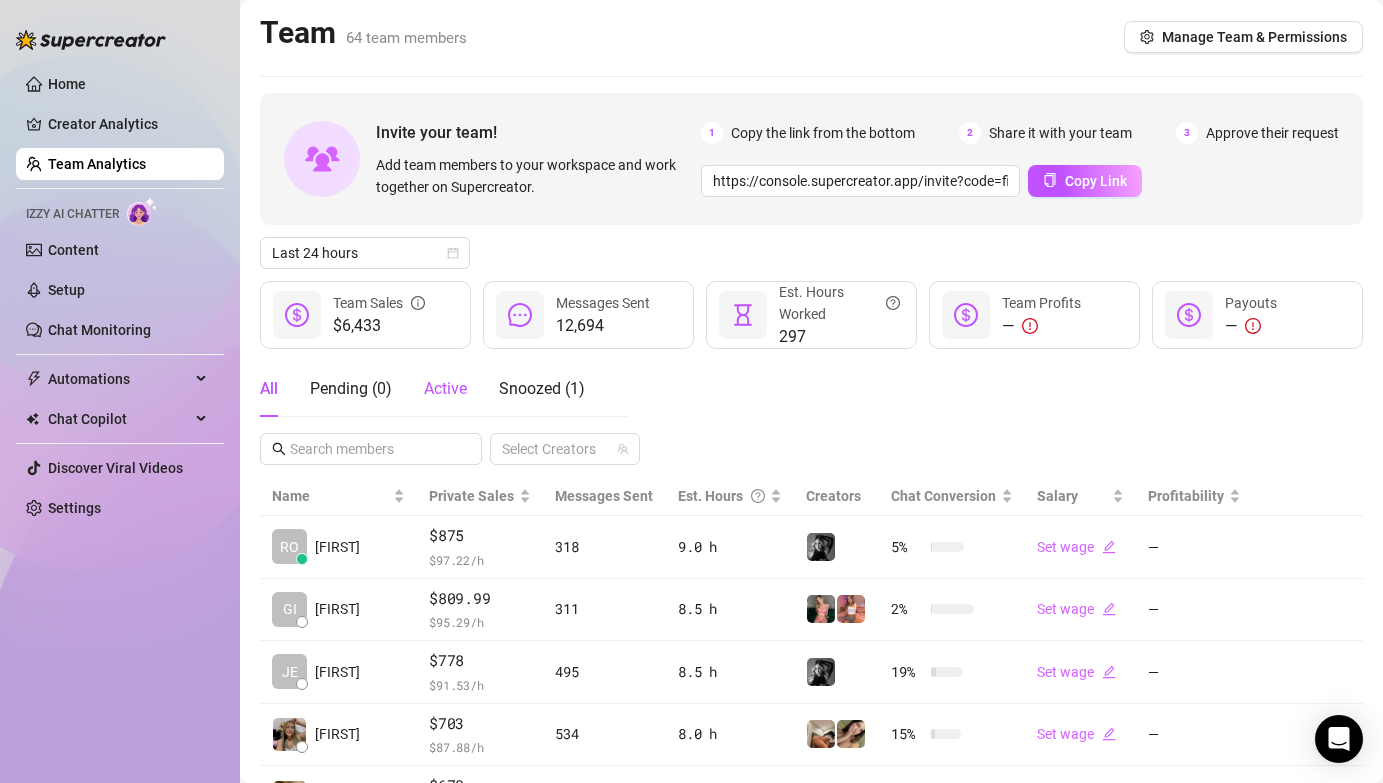 click on "Active" at bounding box center [445, 388] 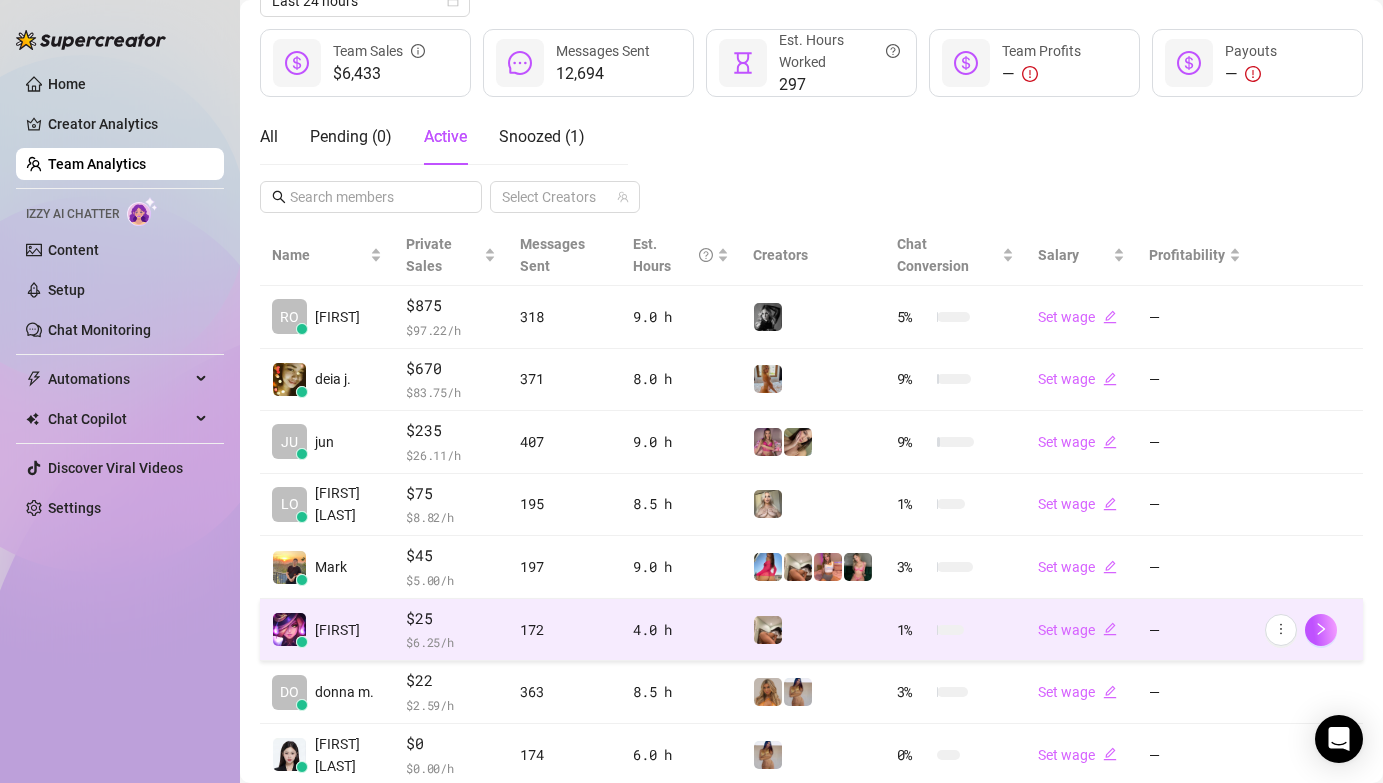 scroll, scrollTop: 496, scrollLeft: 0, axis: vertical 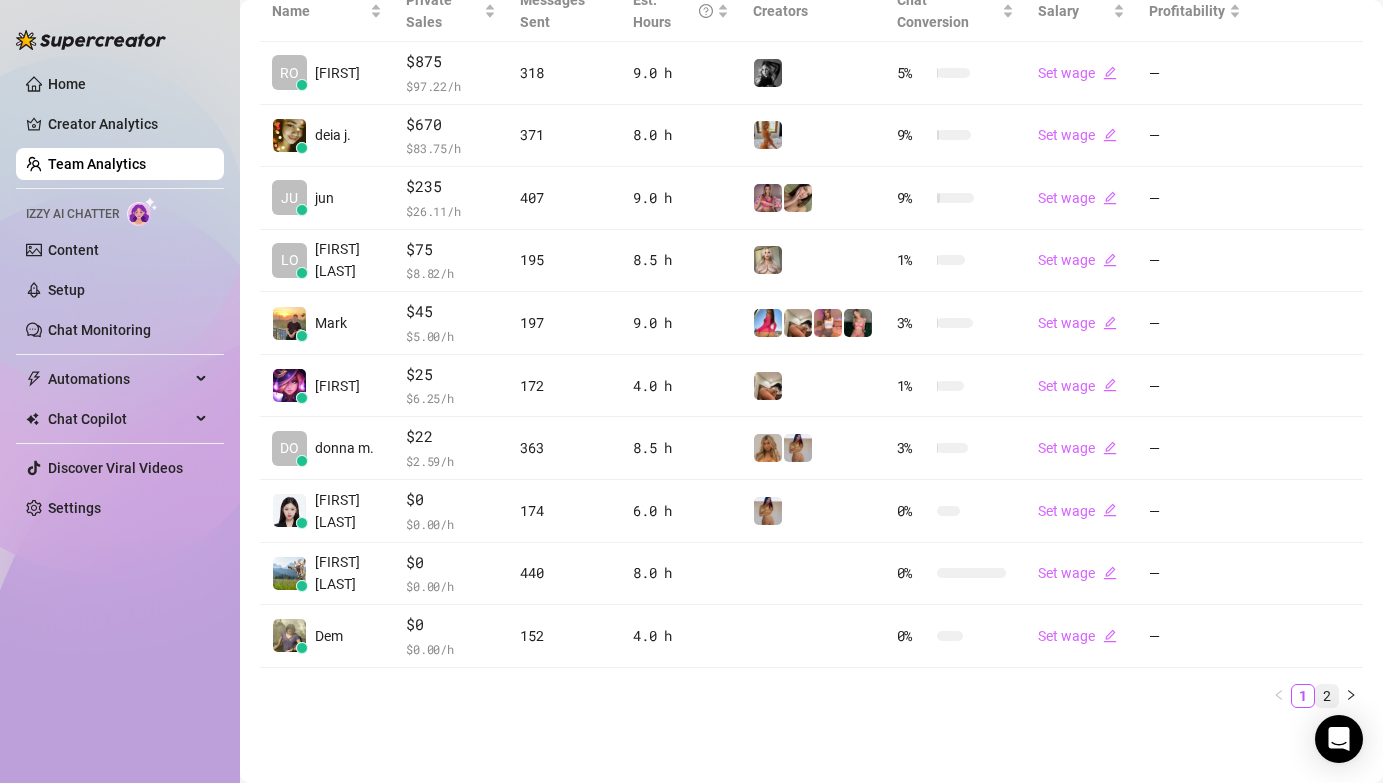 click on "2" at bounding box center [1327, 696] 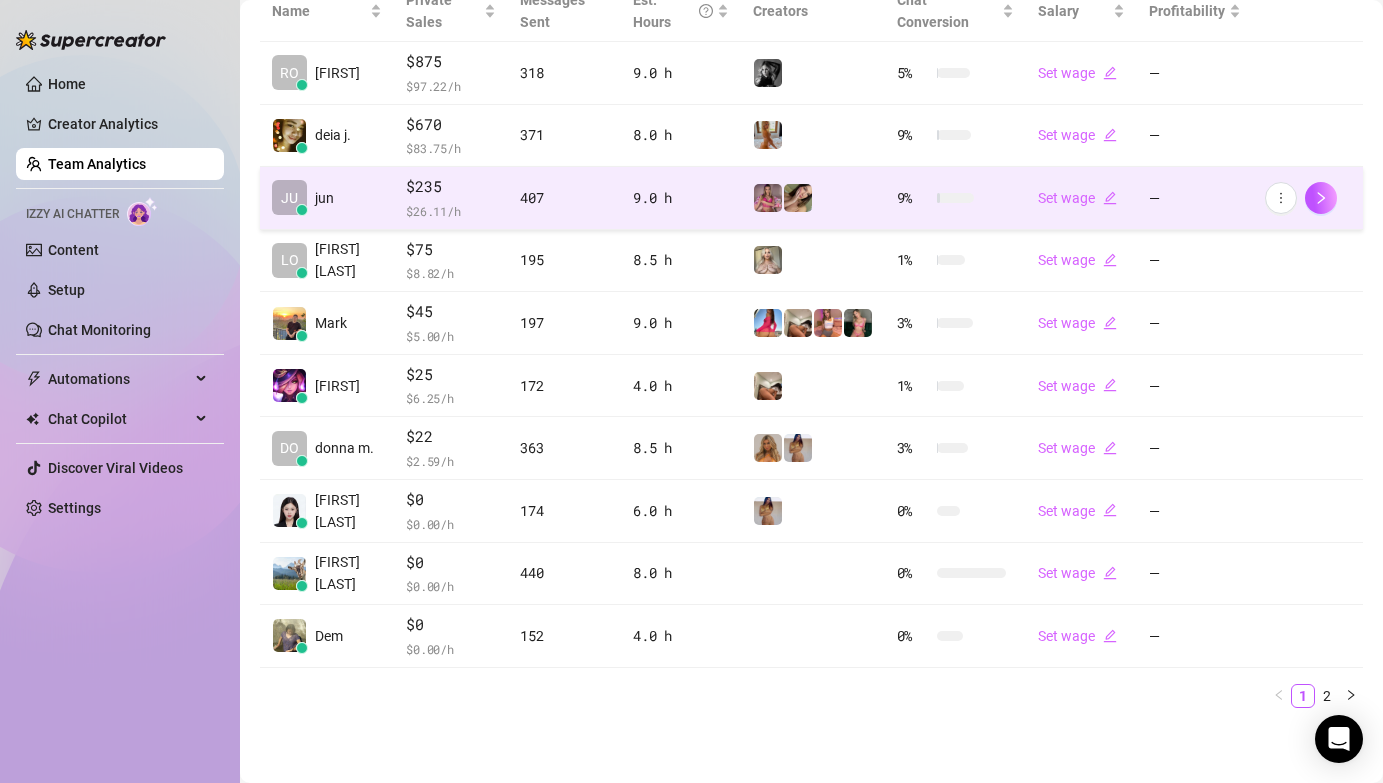 scroll, scrollTop: 36, scrollLeft: 0, axis: vertical 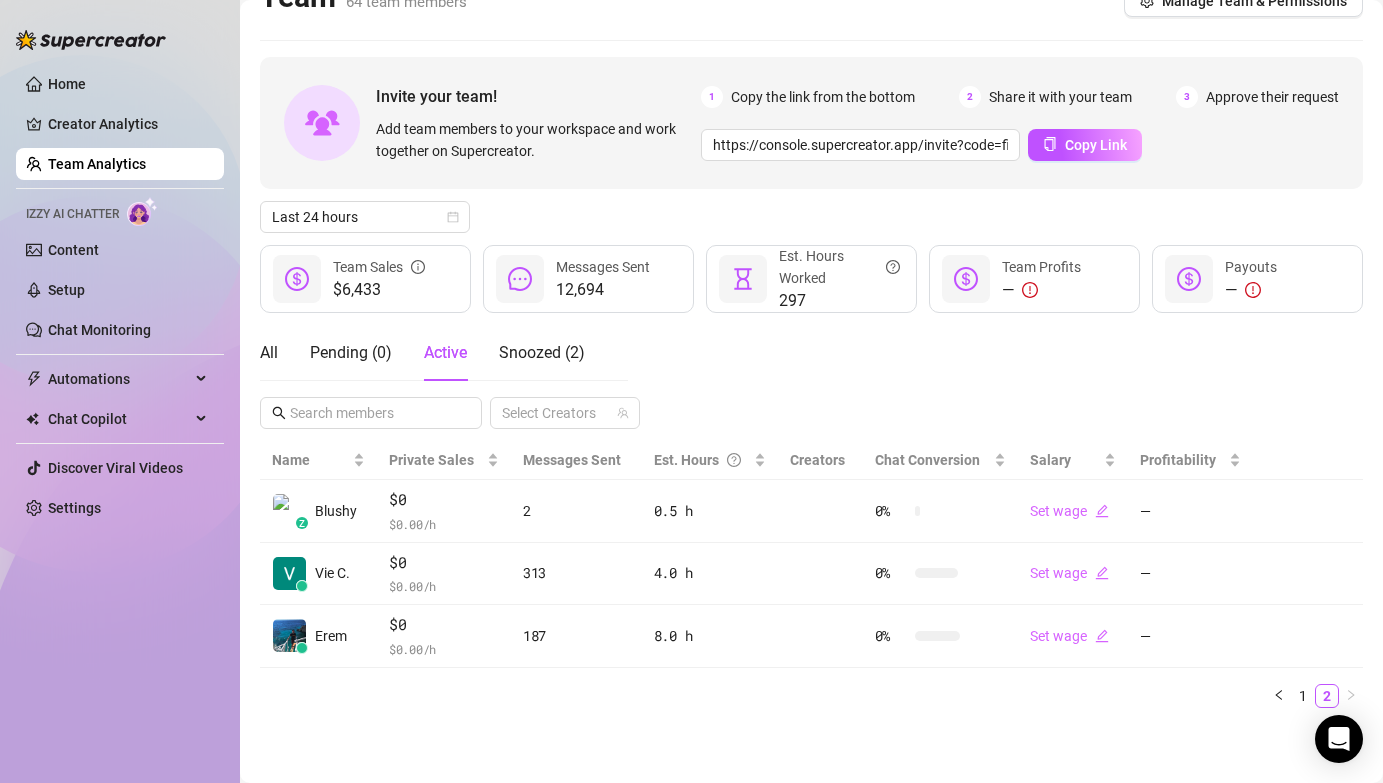 click on "Team 64   team members Manage Team & Permissions Invite your team! Add team members to your workspace and work together on Supercreator. 1 Copy the link from the bottom 2 Share it with your team 3 Approve their request https://console.supercreator.app/invite?code=fibzx3jJrgPbWdJEkEN3sg7x35T2&workspace=222%20Mgmt%20 Copy Link Last 24 hours $6,433 Team Sales 12,694 Messages Sent 297 Est. Hours Worked — Team Profits — Payouts All Pending ( 0 ) Active Snoozed ( 2 )   Select Creators Name Private Sales Messages Sent Est. Hours  Creators Chat Conversion Salary Profitability z Blushy $0 $ 0.00 /h 2 0.5 h 0 % Set wage — Vie C. $0 $ 0.00 /h 313 4.0 h 0 % Set wage — Erem $0 $ 0.00 /h 187 8.0 h 0 % Set wage — 1 2" at bounding box center [811, 374] 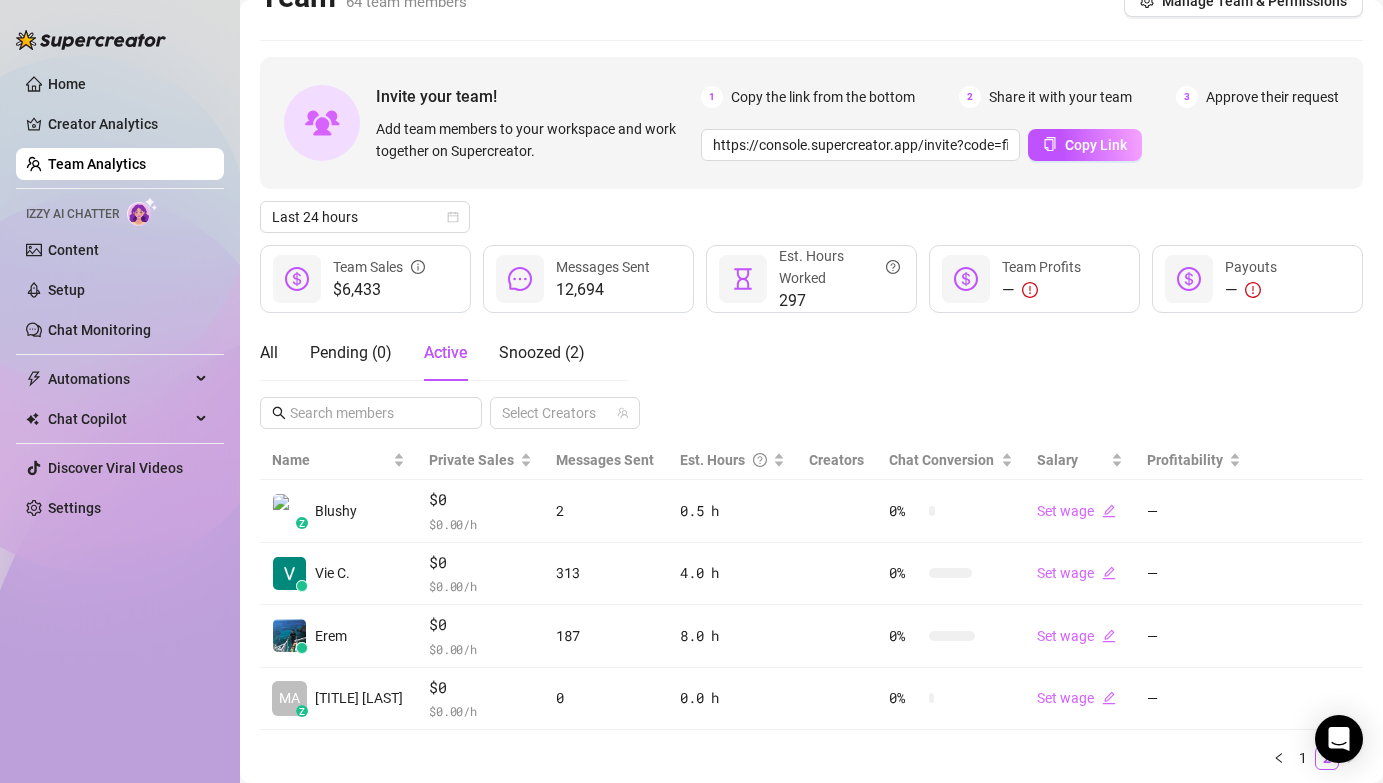 click on "Last 24 hours" at bounding box center (811, 217) 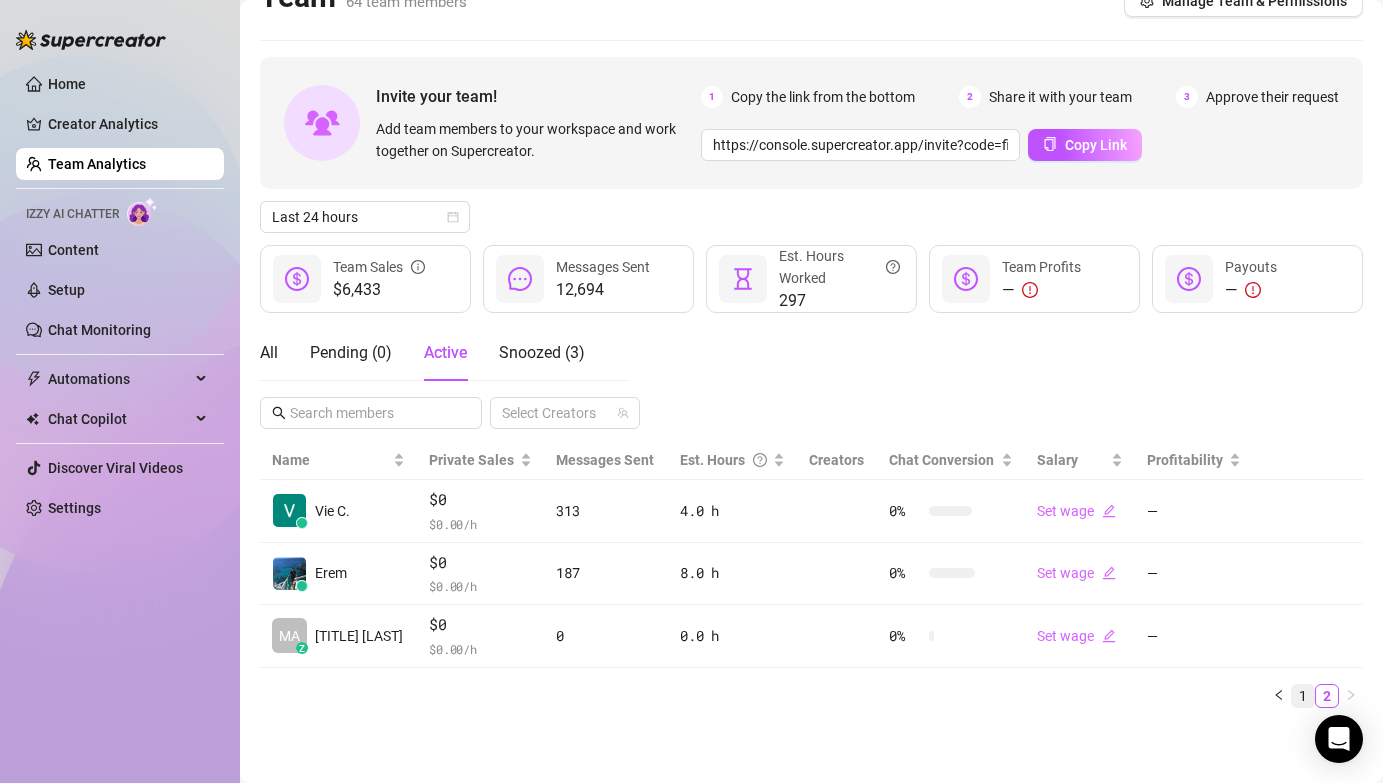 click on "1" at bounding box center [1303, 696] 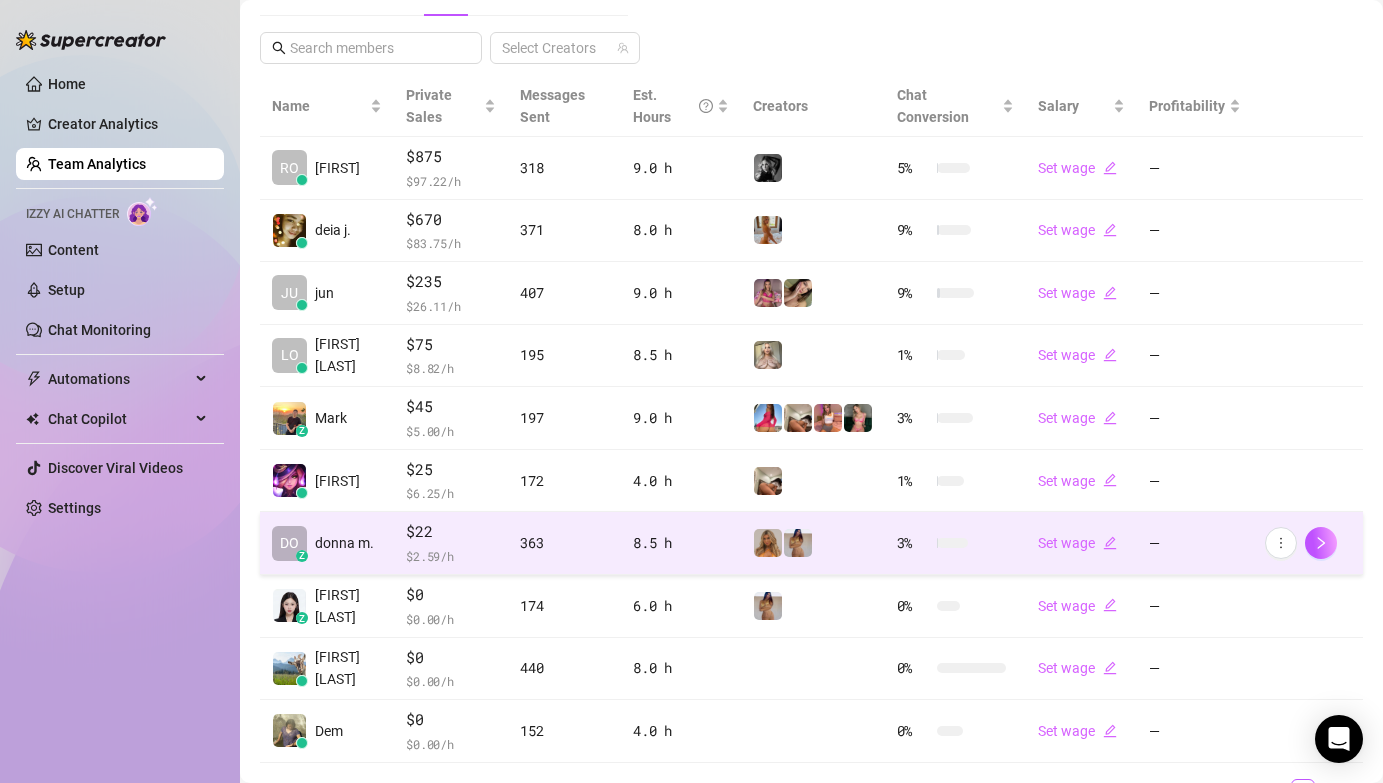 scroll, scrollTop: 403, scrollLeft: 0, axis: vertical 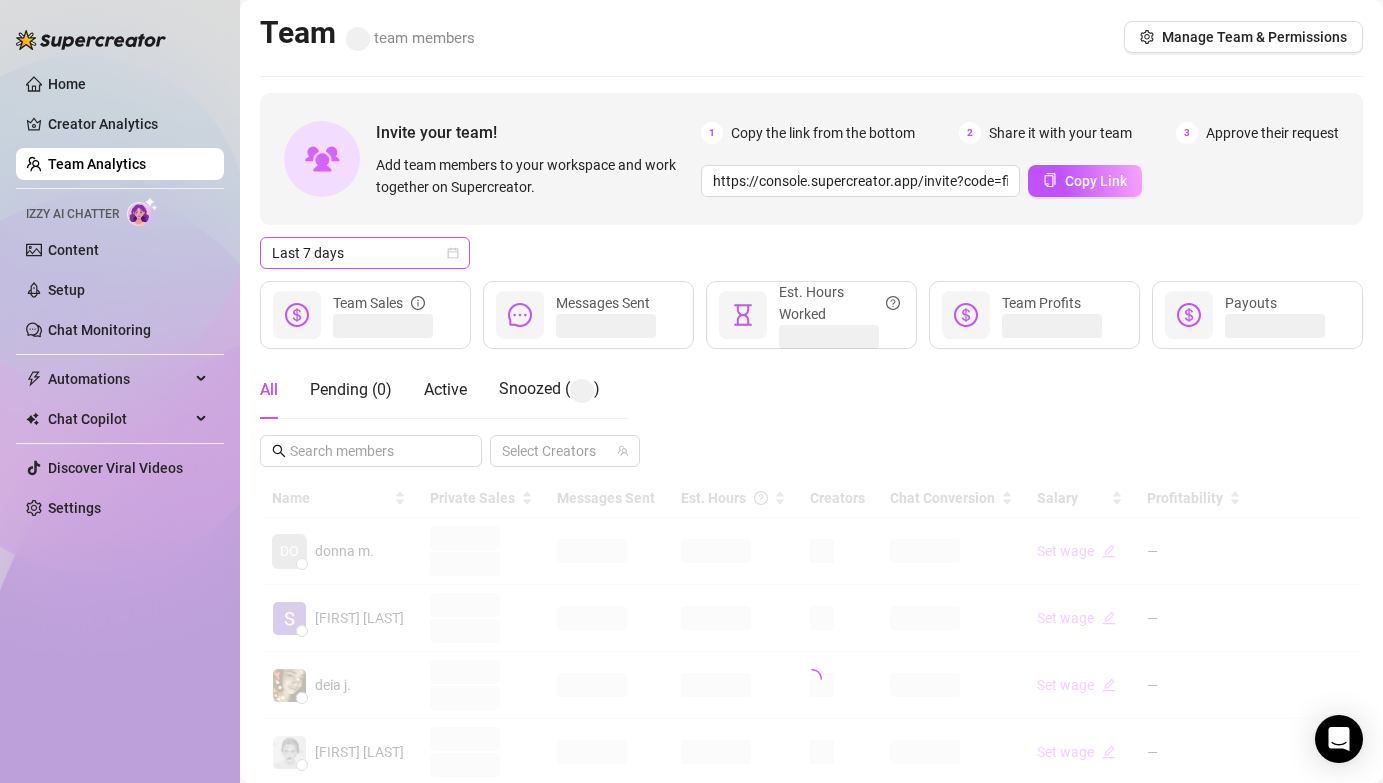 click on "Last 7 days" at bounding box center [365, 253] 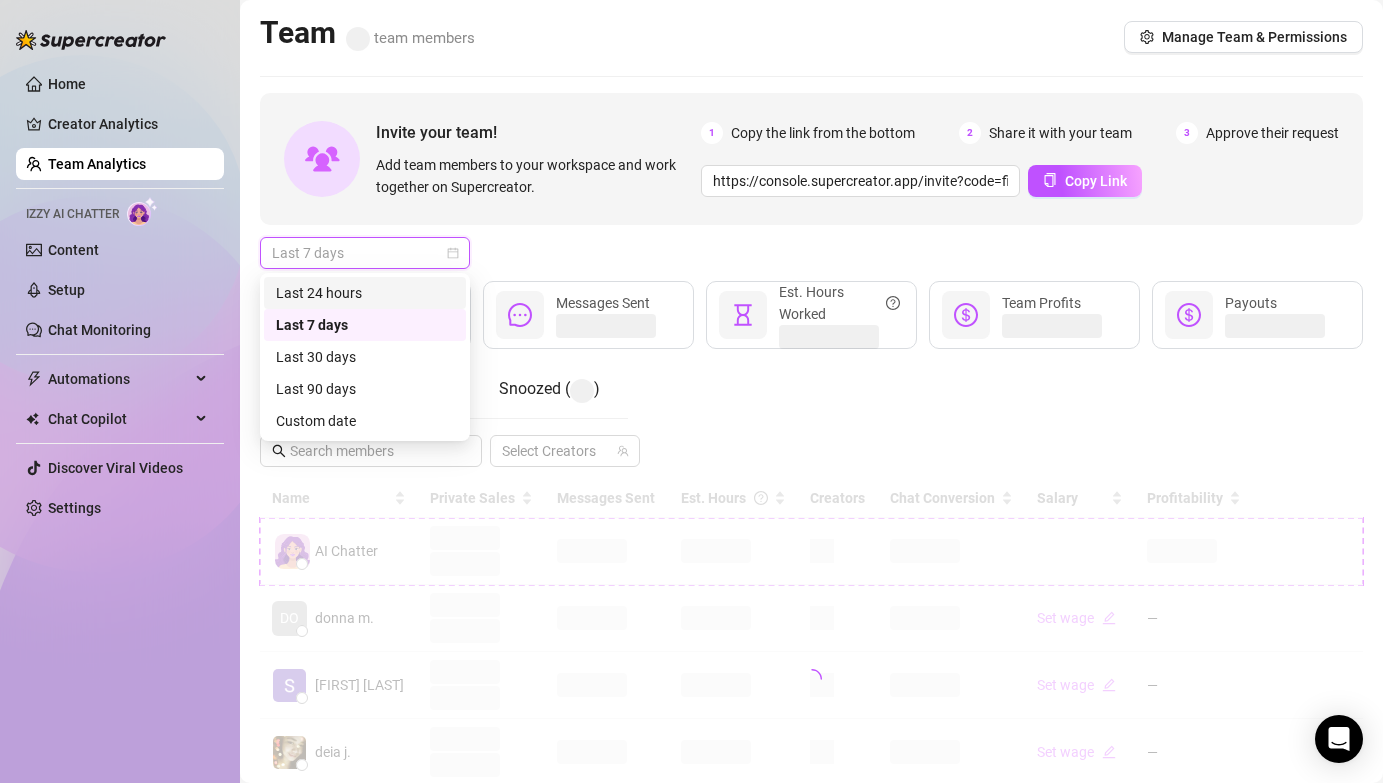 click on "Last 24 hours" at bounding box center (365, 293) 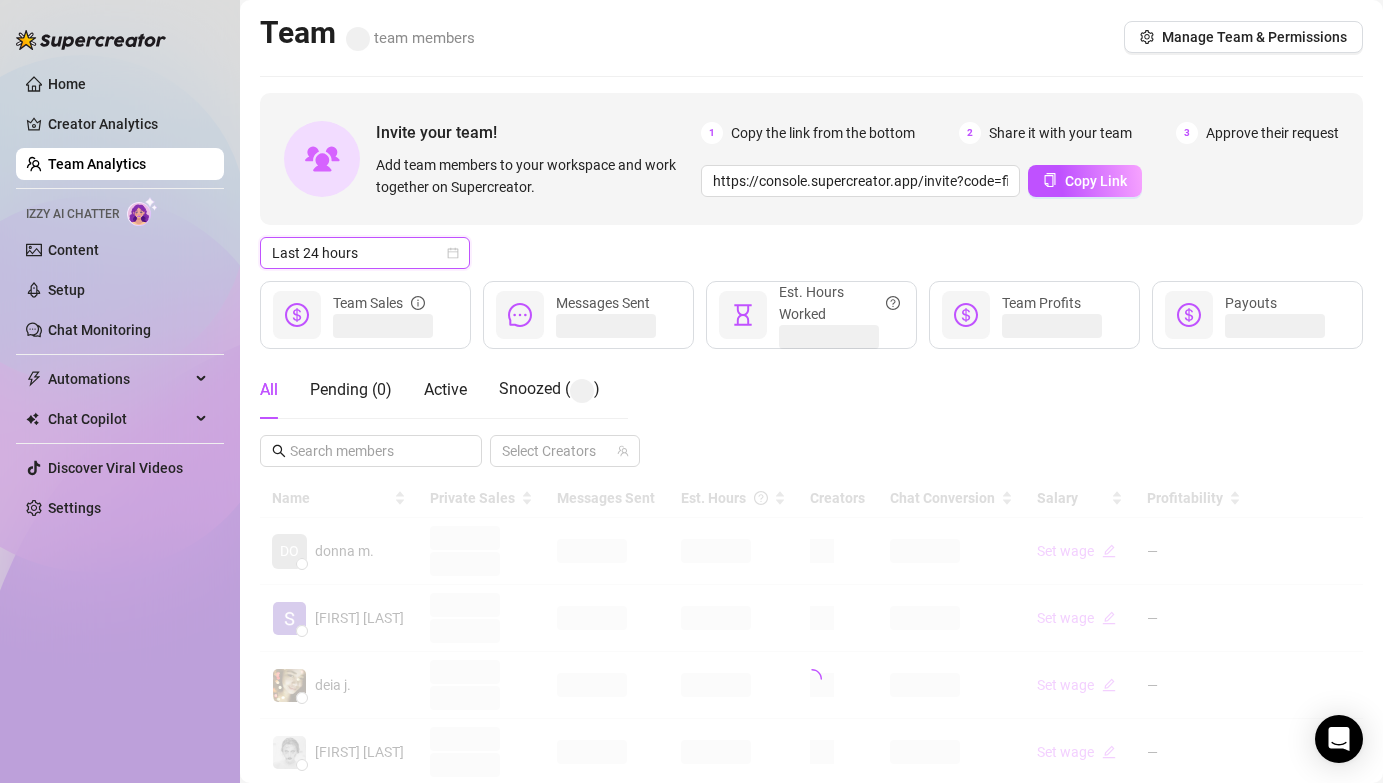 click on "Last 24 hours Last 24 hours" at bounding box center (811, 253) 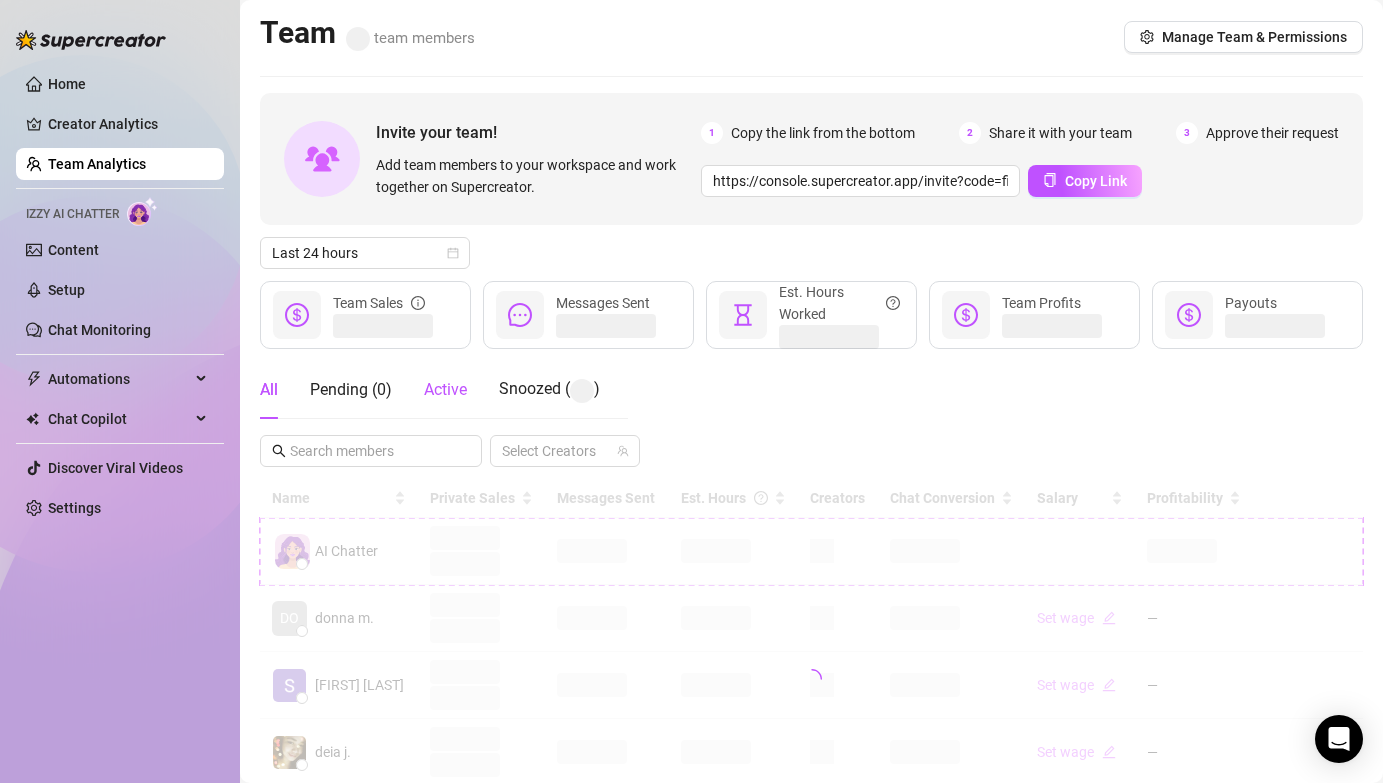click on "Active" at bounding box center (445, 389) 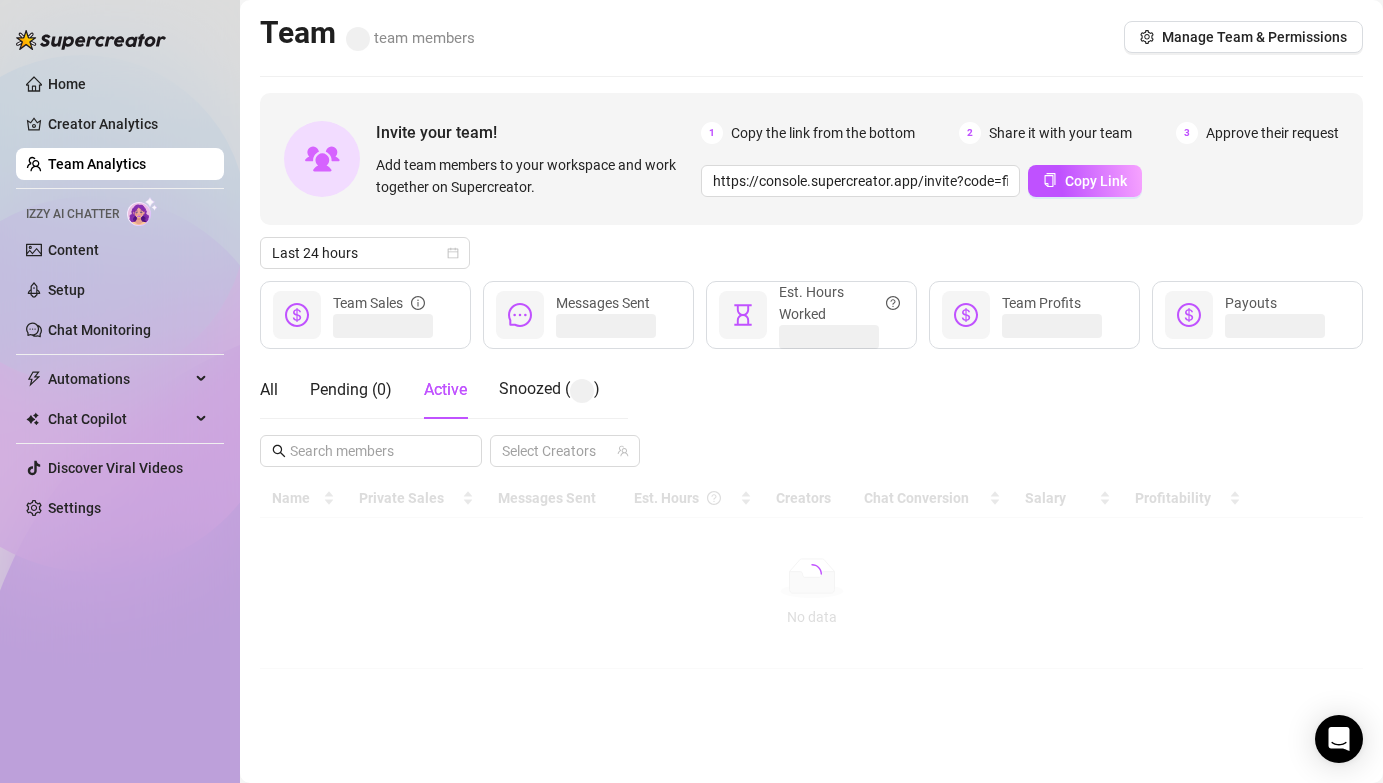 click on "Last 24 hours" at bounding box center [811, 253] 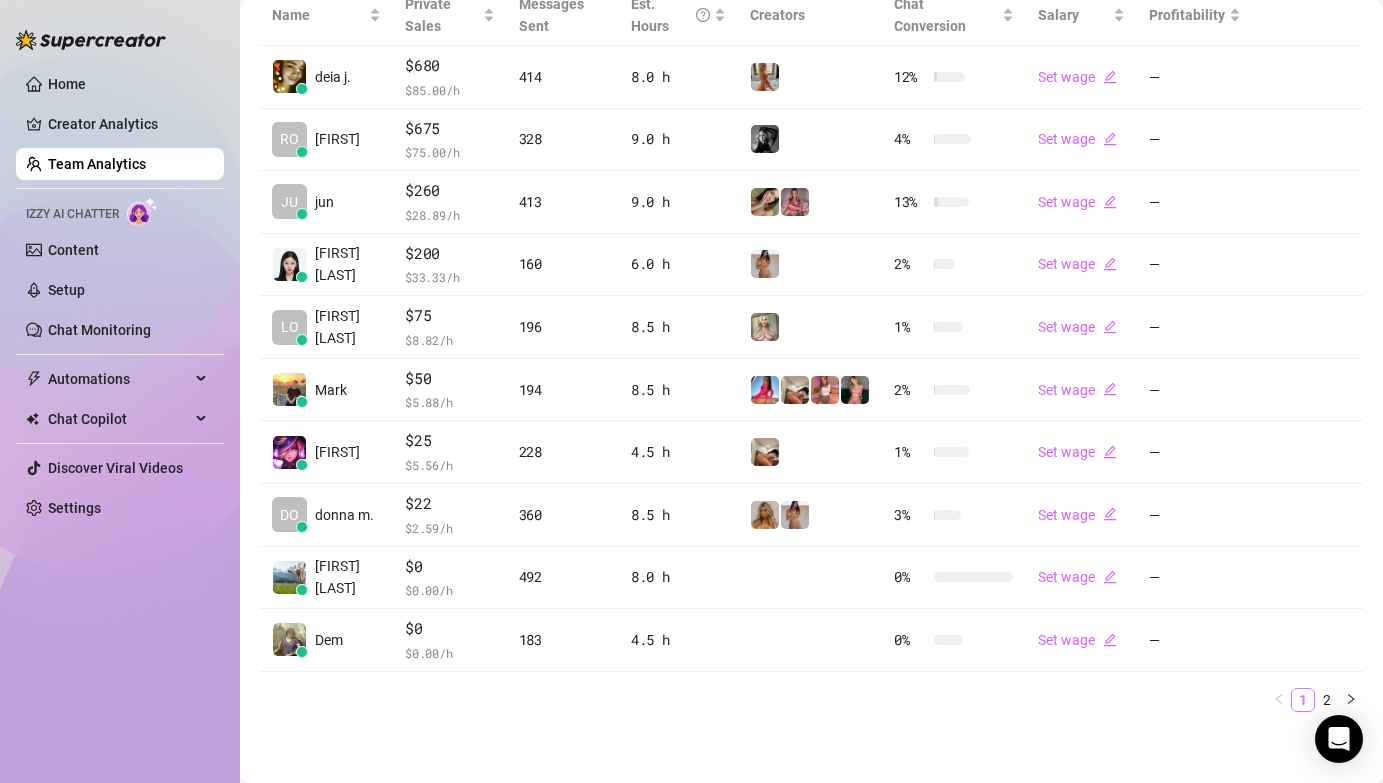 scroll, scrollTop: 496, scrollLeft: 0, axis: vertical 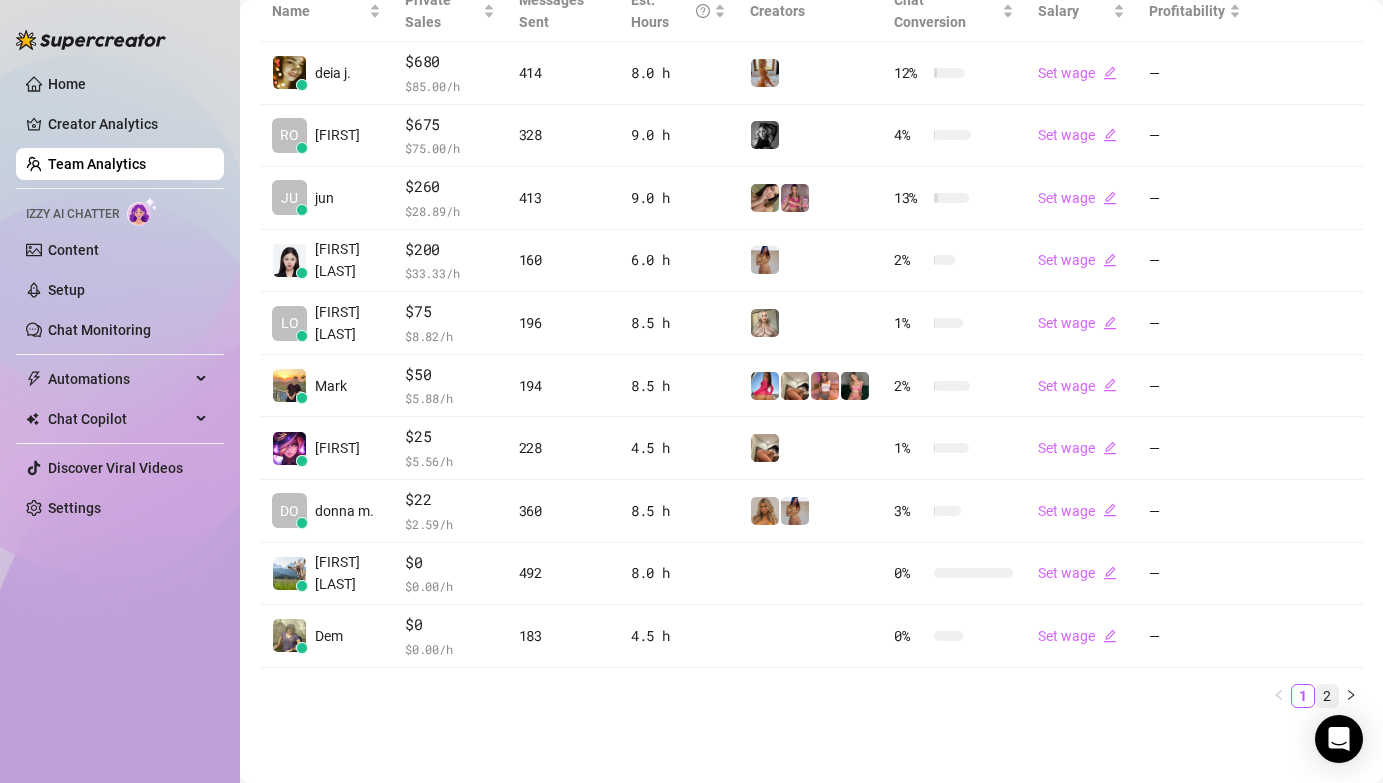 click on "2" at bounding box center (1327, 696) 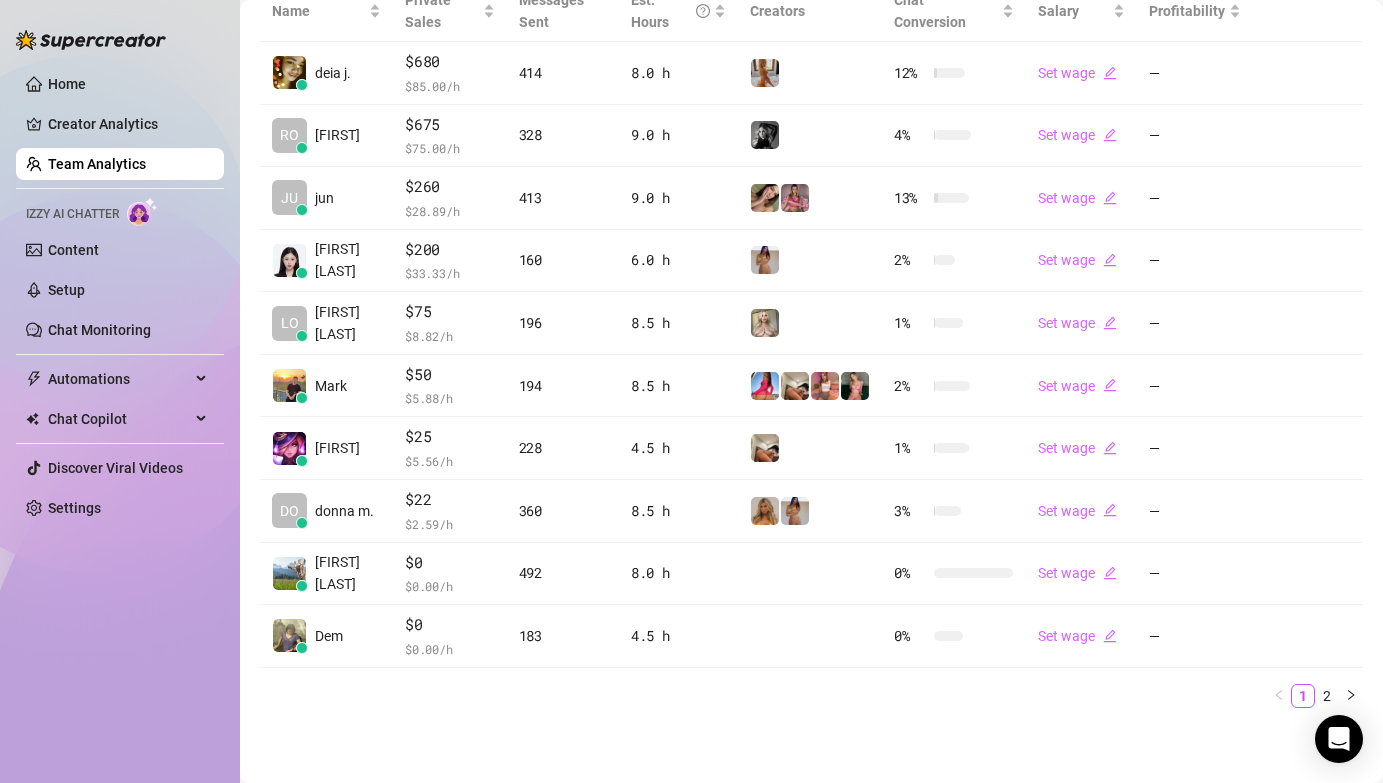 scroll, scrollTop: 0, scrollLeft: 0, axis: both 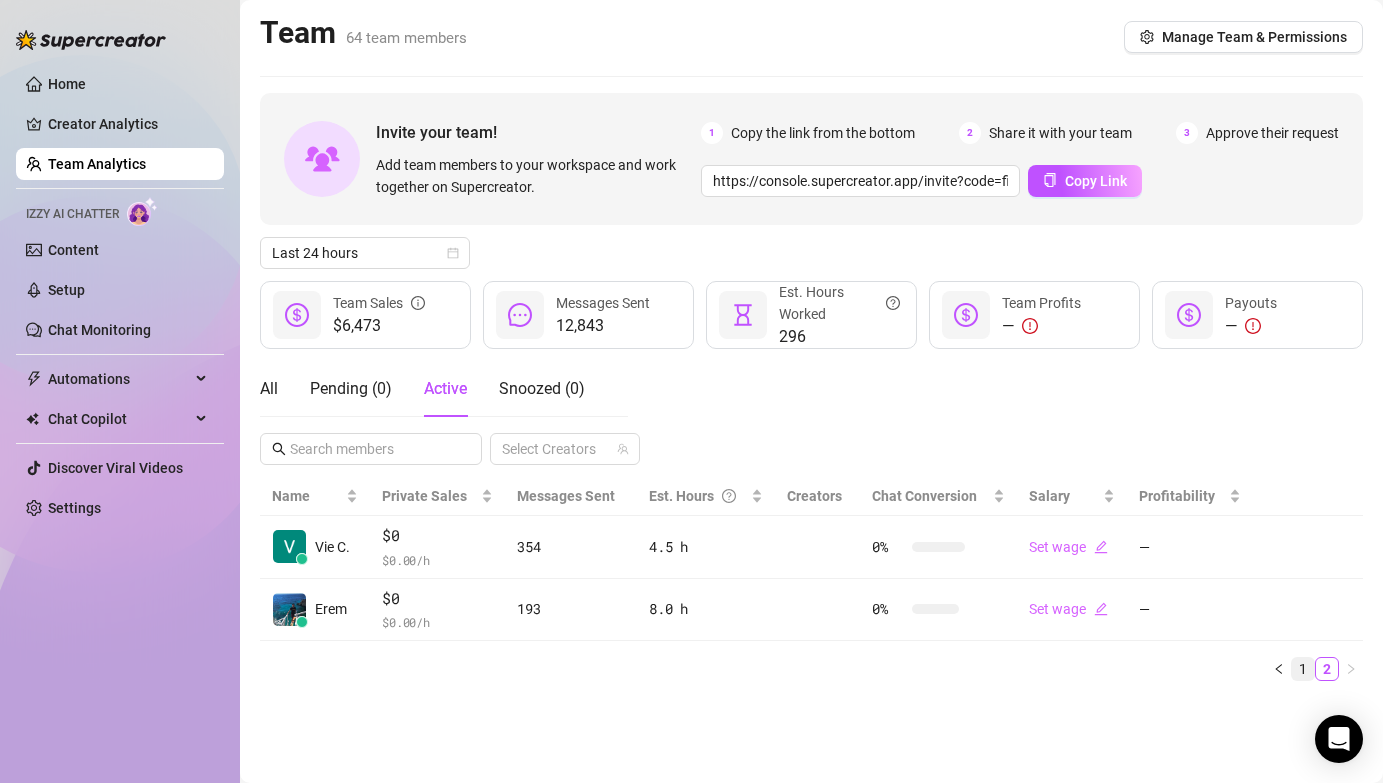 click on "1" at bounding box center [1303, 669] 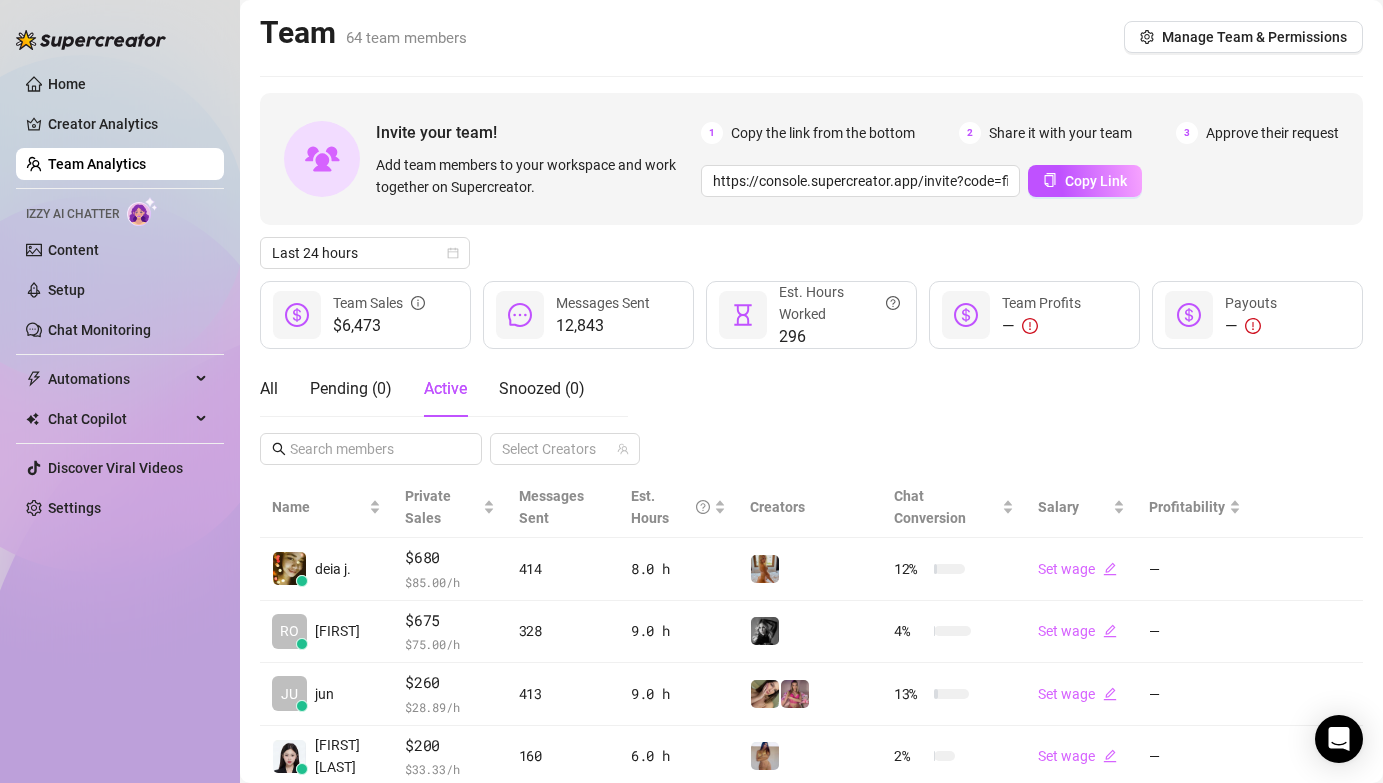 click on "All Pending ( 0 ) Active Snoozed ( 0 )   Select Creators" at bounding box center [811, 413] 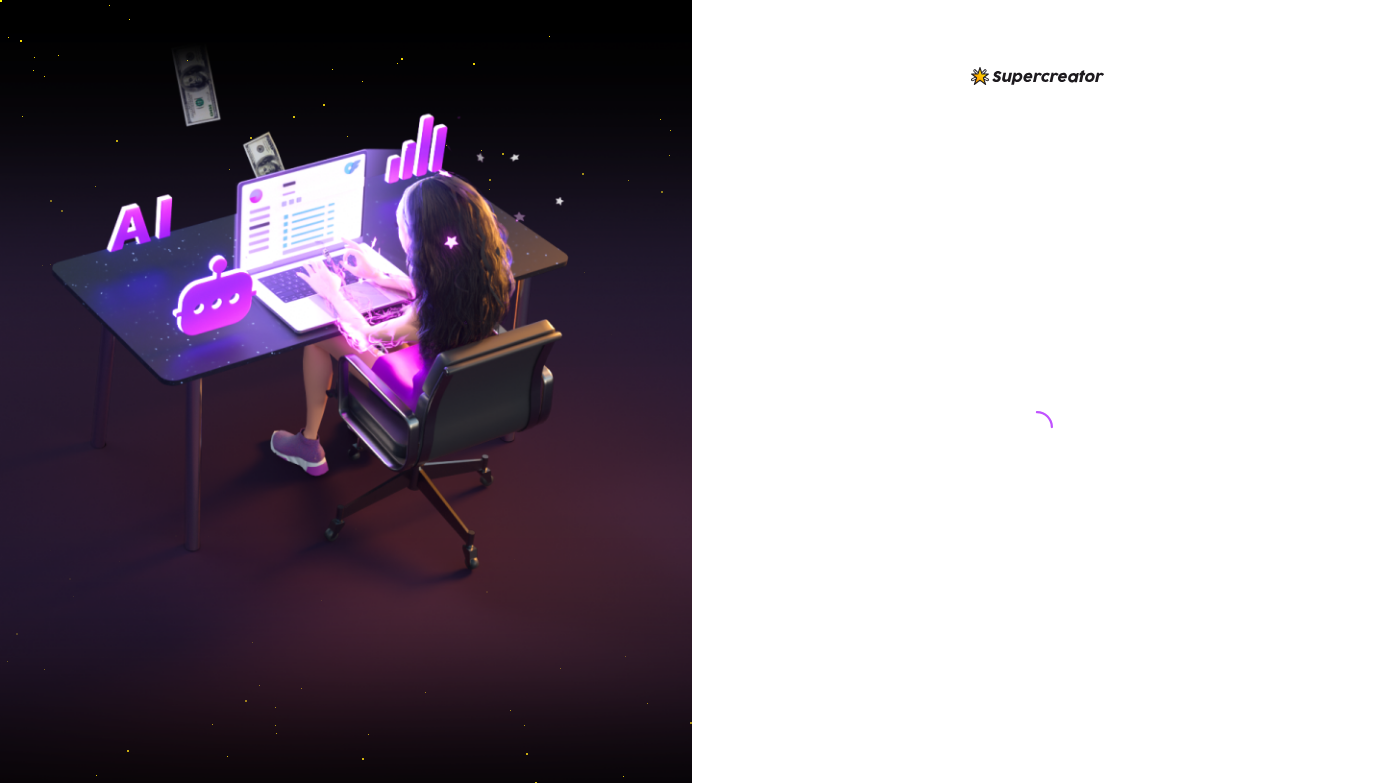 scroll, scrollTop: 0, scrollLeft: 0, axis: both 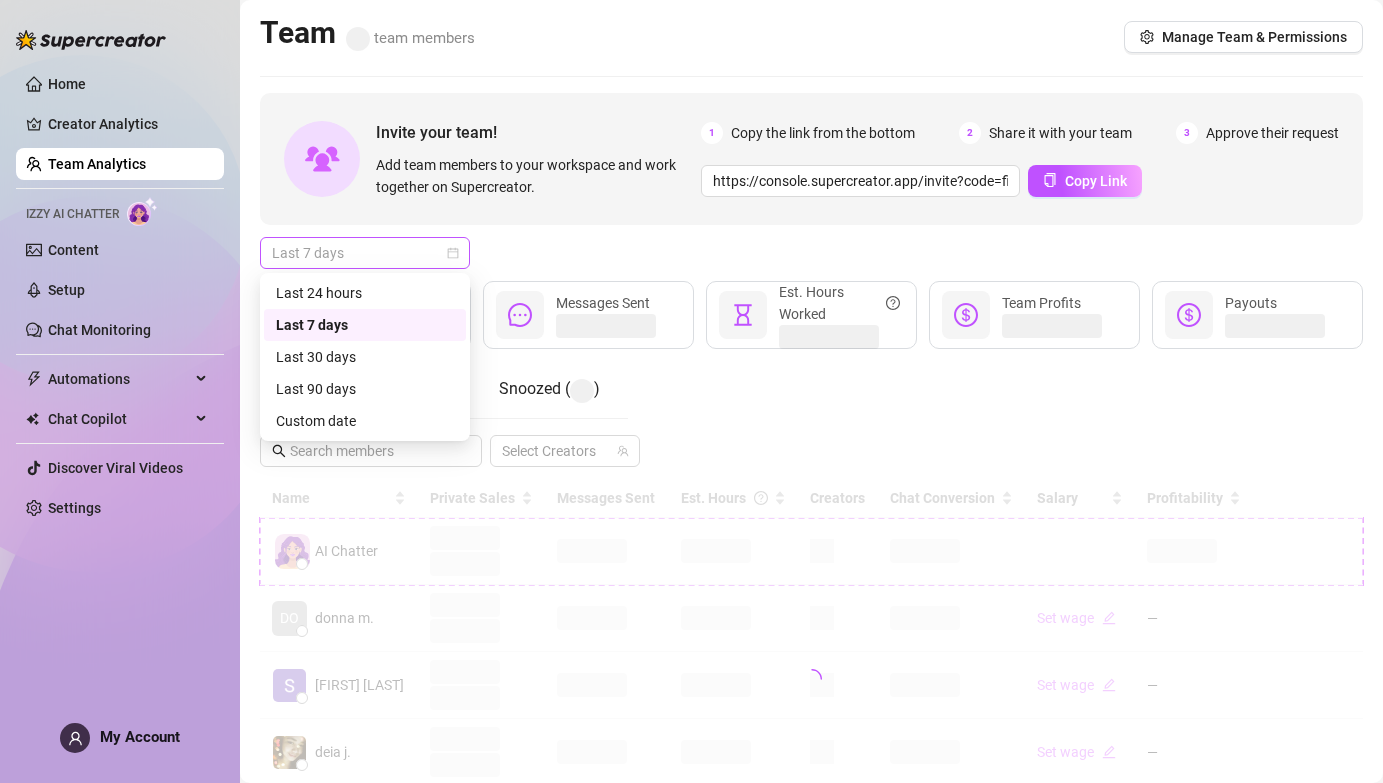 click on "Last 7 days" at bounding box center (365, 253) 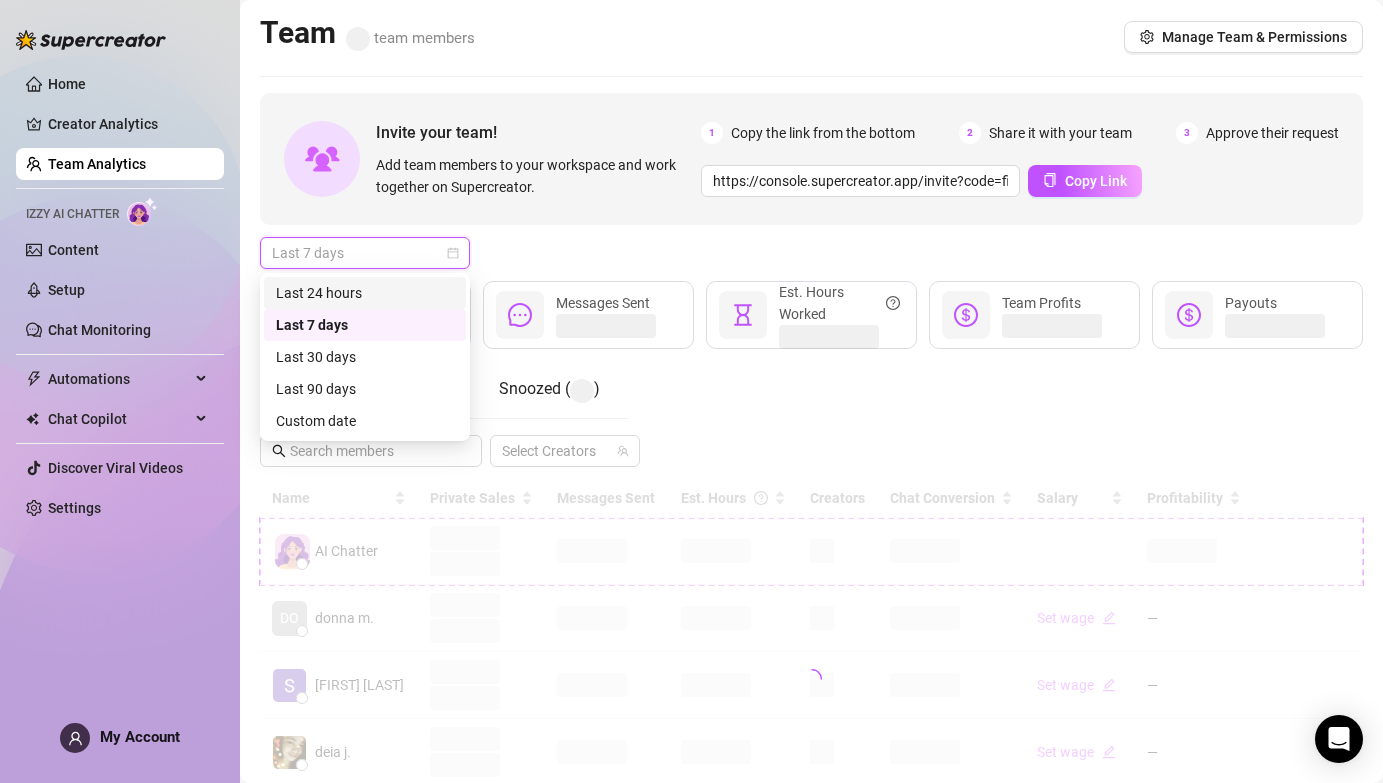 click on "Last 24 hours" at bounding box center [365, 293] 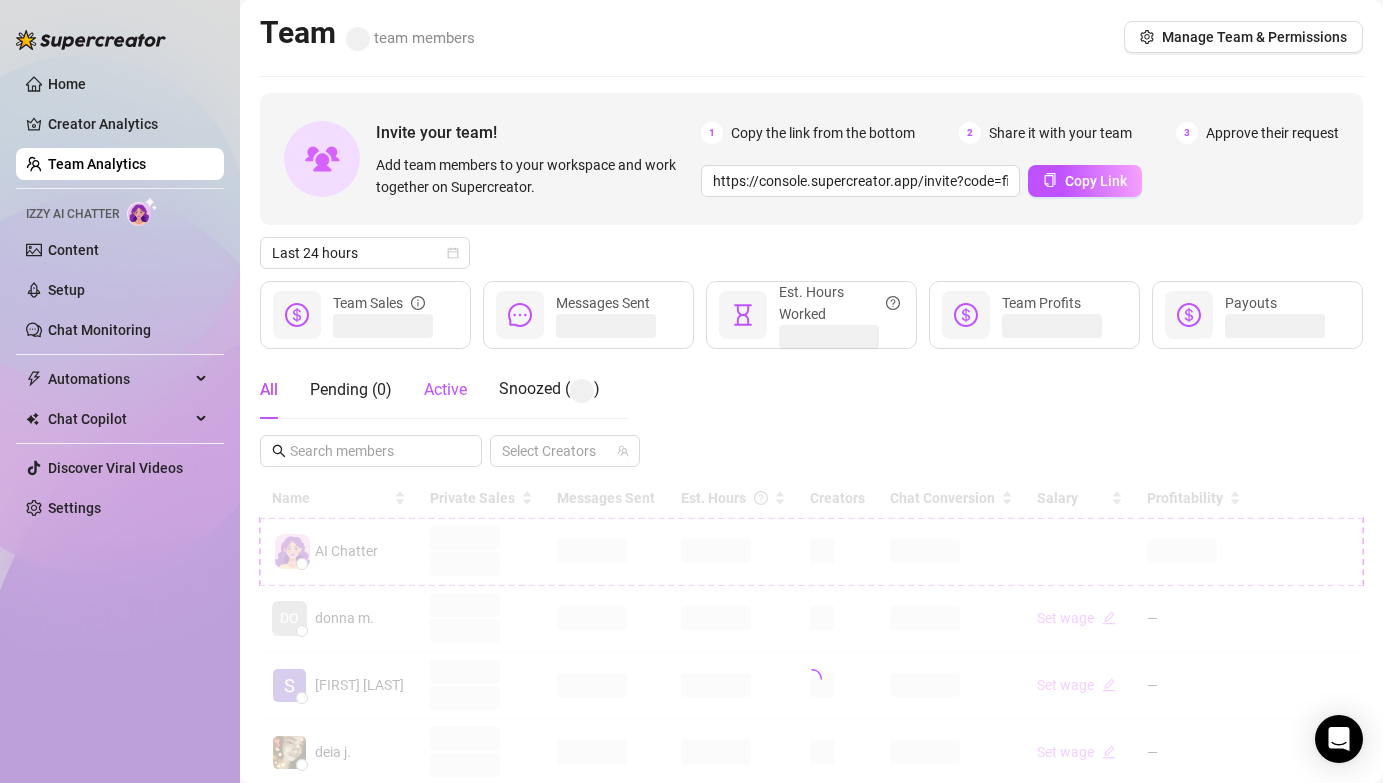 click on "Active" at bounding box center [445, 389] 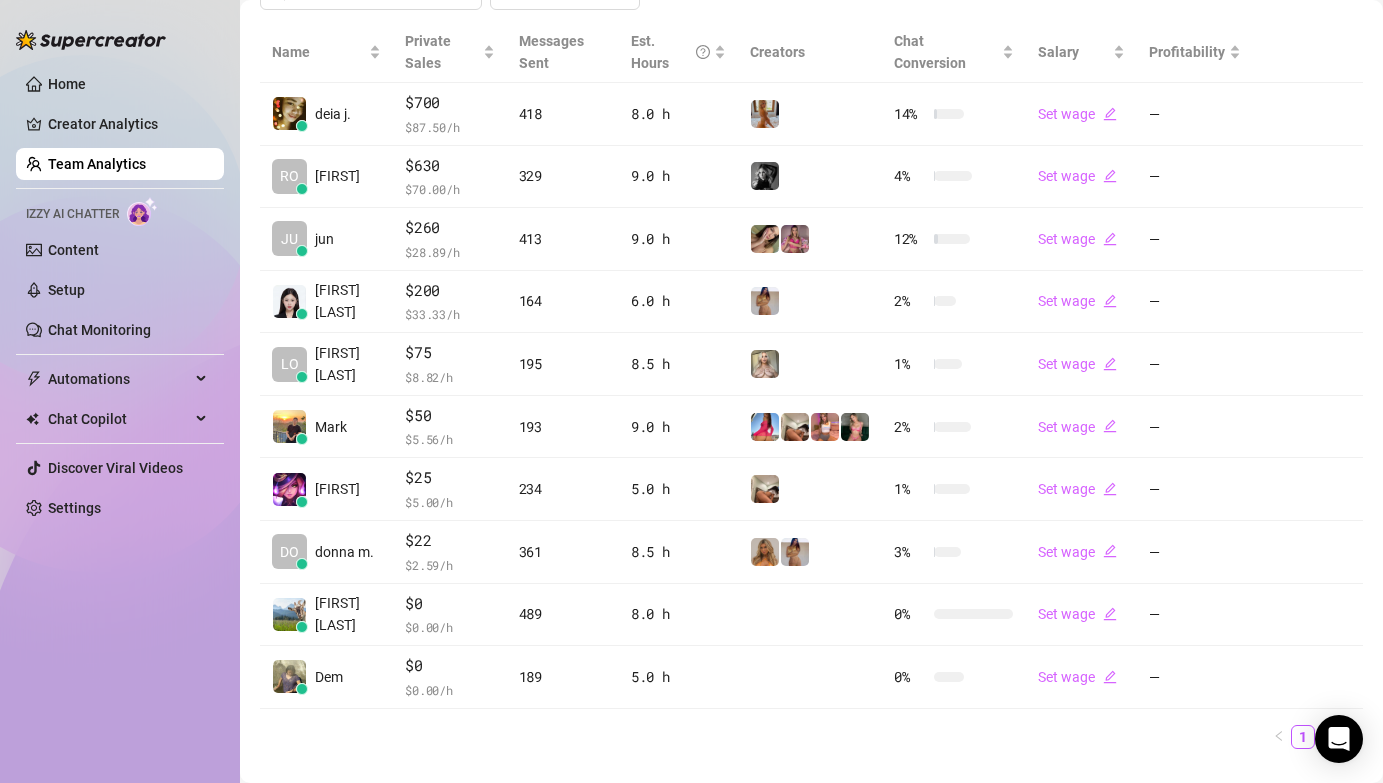 scroll, scrollTop: 496, scrollLeft: 0, axis: vertical 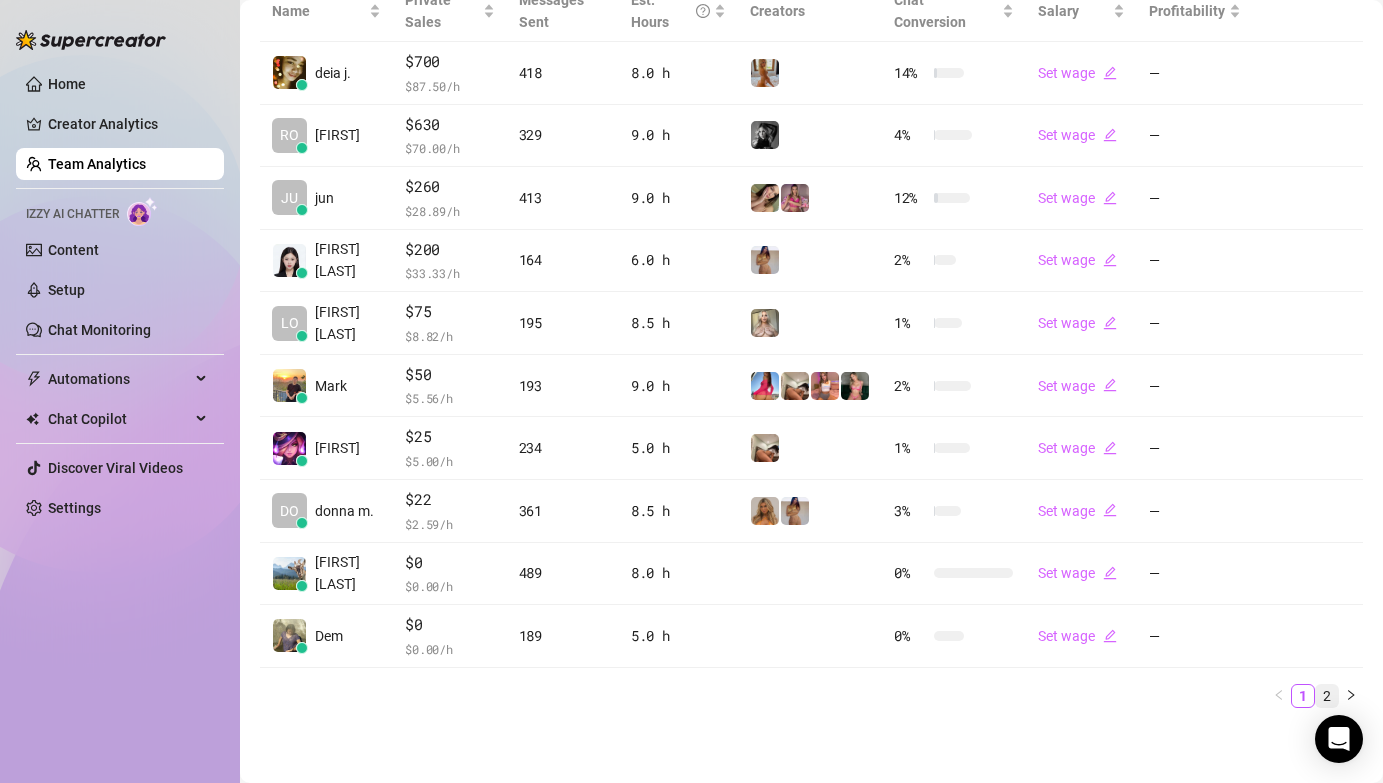 click on "2" at bounding box center (1327, 696) 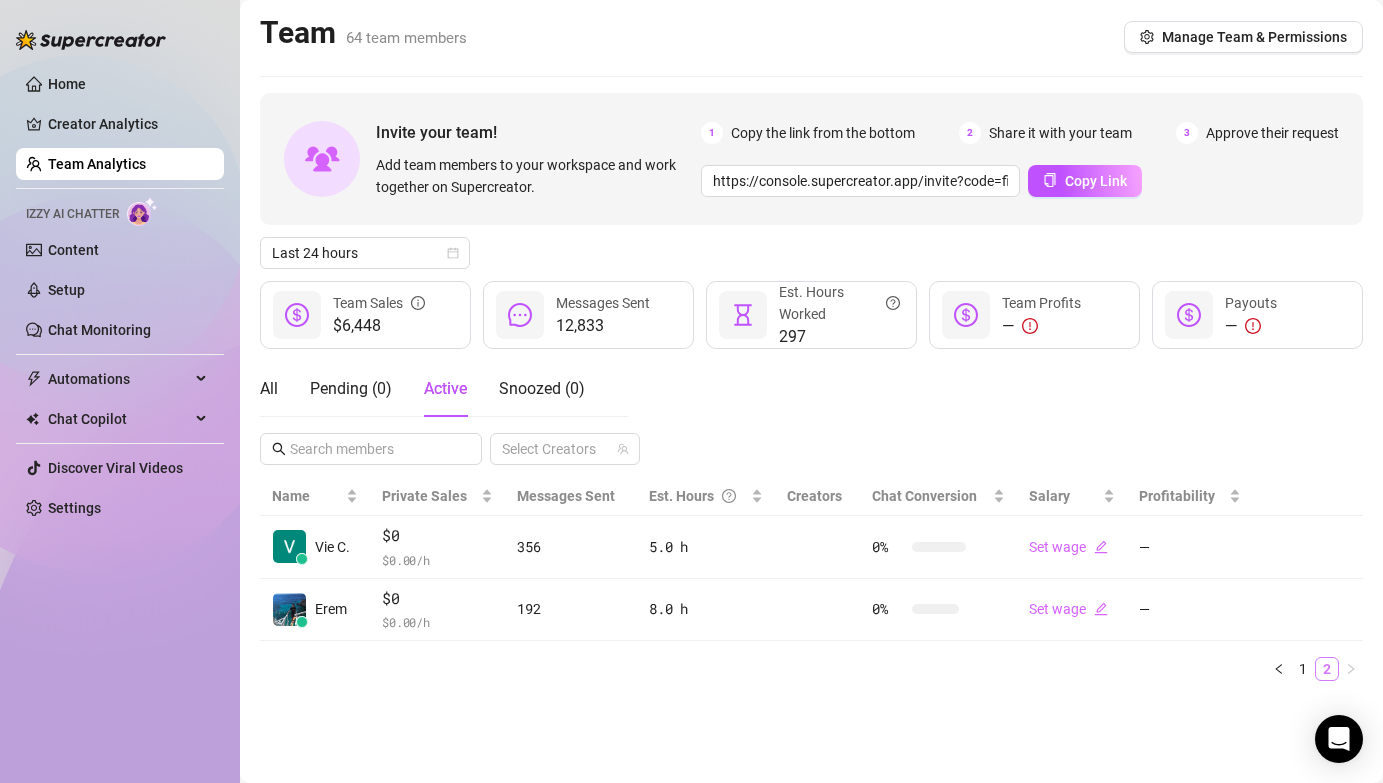 scroll, scrollTop: 0, scrollLeft: 0, axis: both 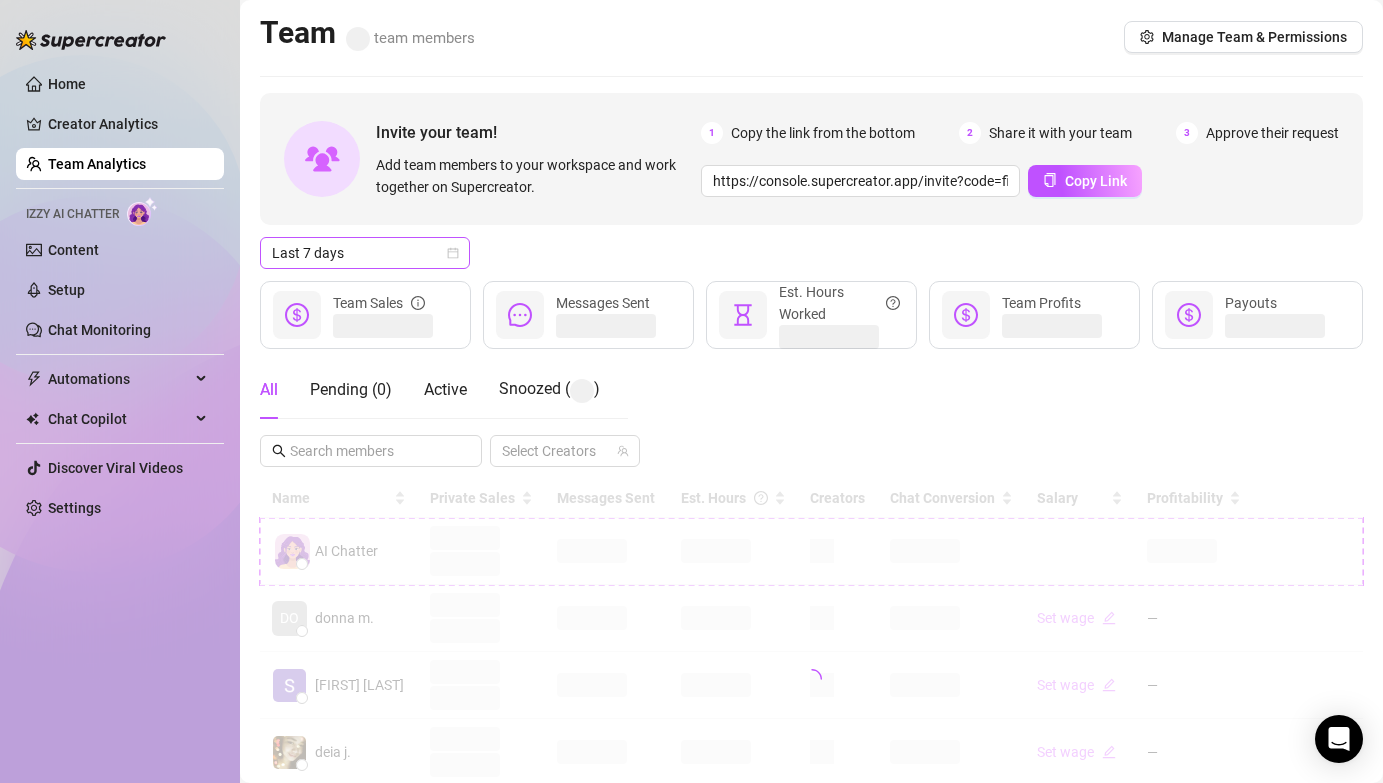 click on "Last 7 days" at bounding box center (365, 253) 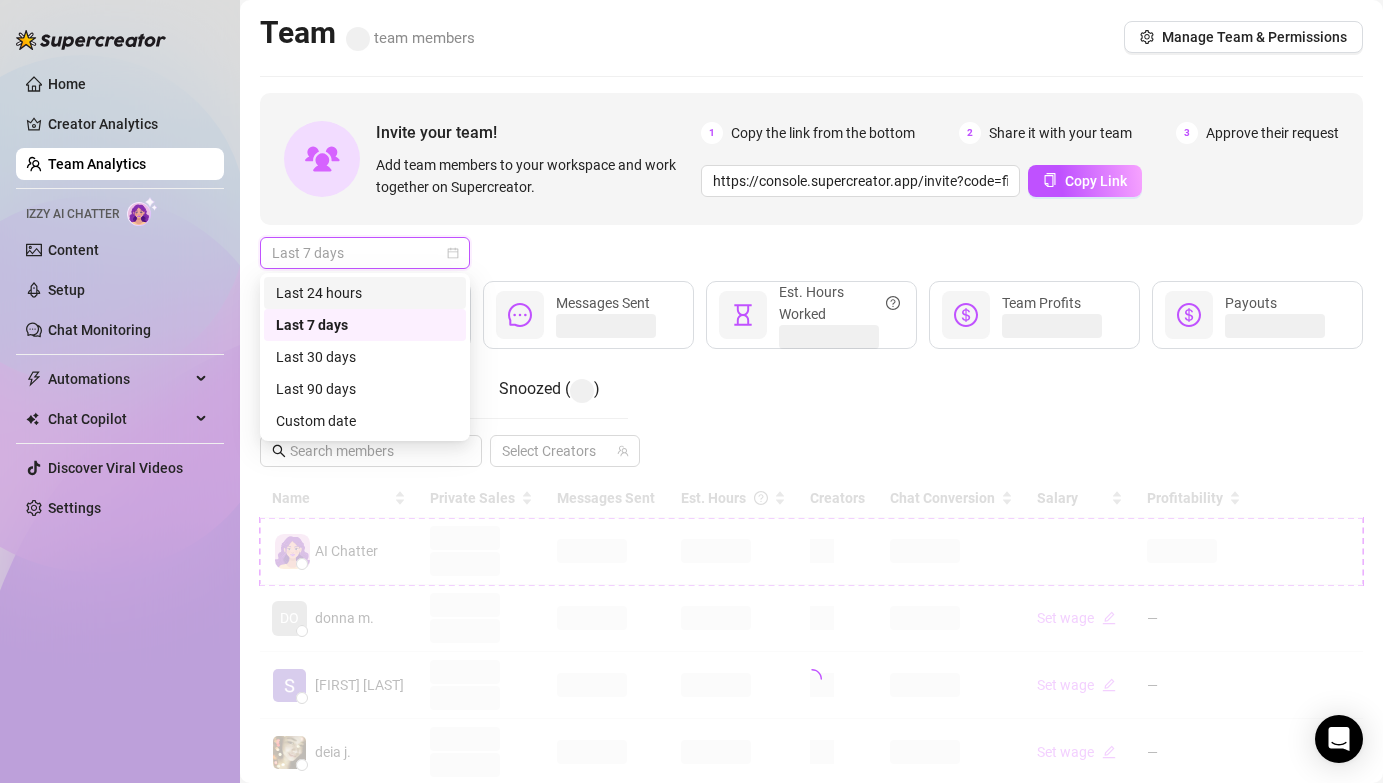 click on "Last 24 hours" at bounding box center [365, 293] 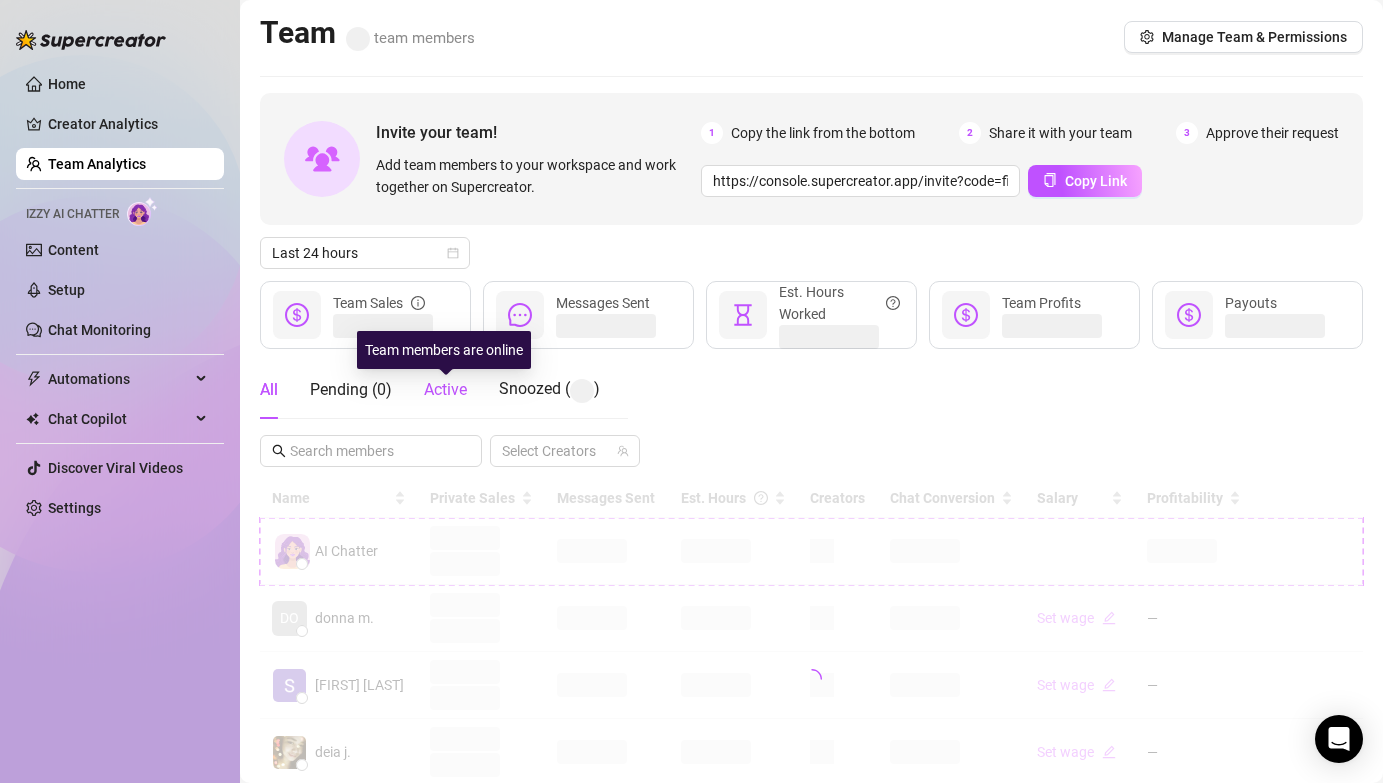 drag, startPoint x: 445, startPoint y: 386, endPoint x: 588, endPoint y: 339, distance: 150.52574 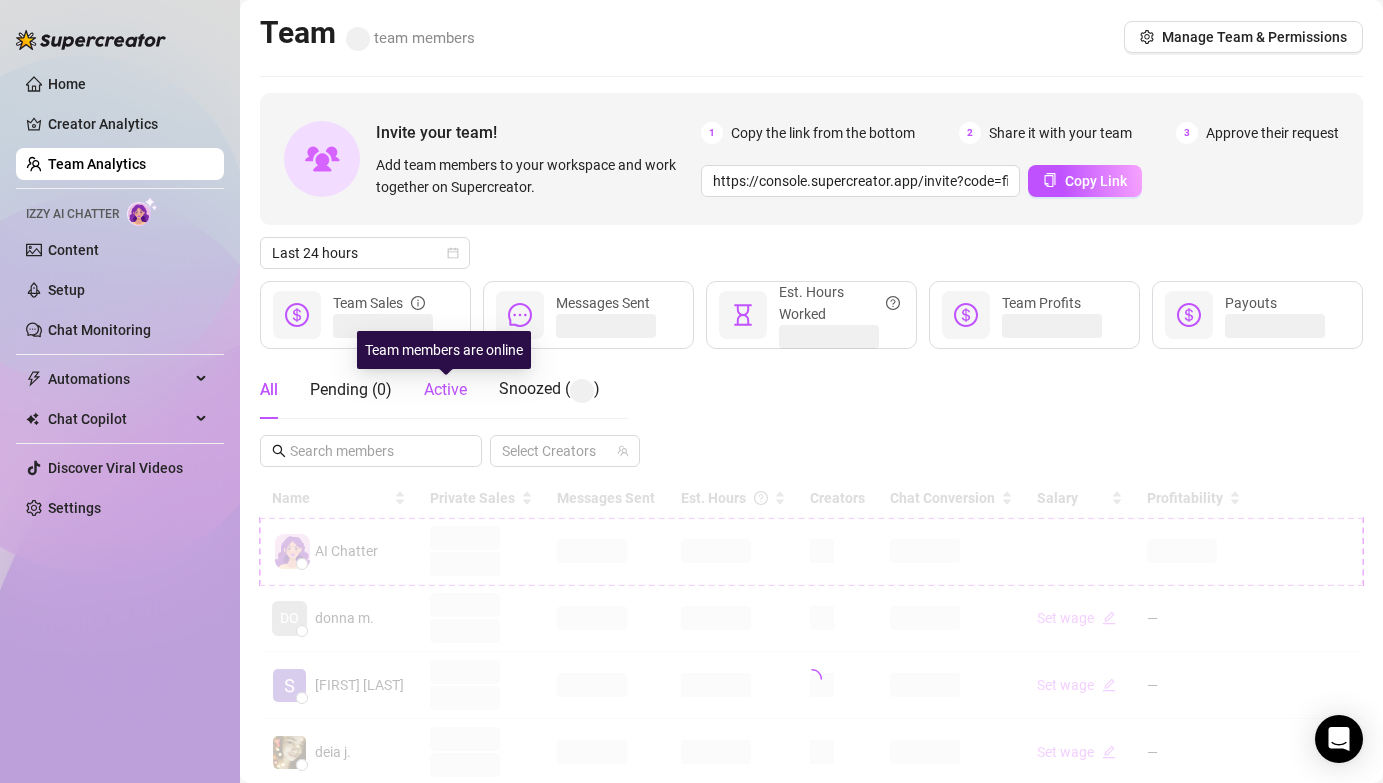 click on "Active" at bounding box center (445, 389) 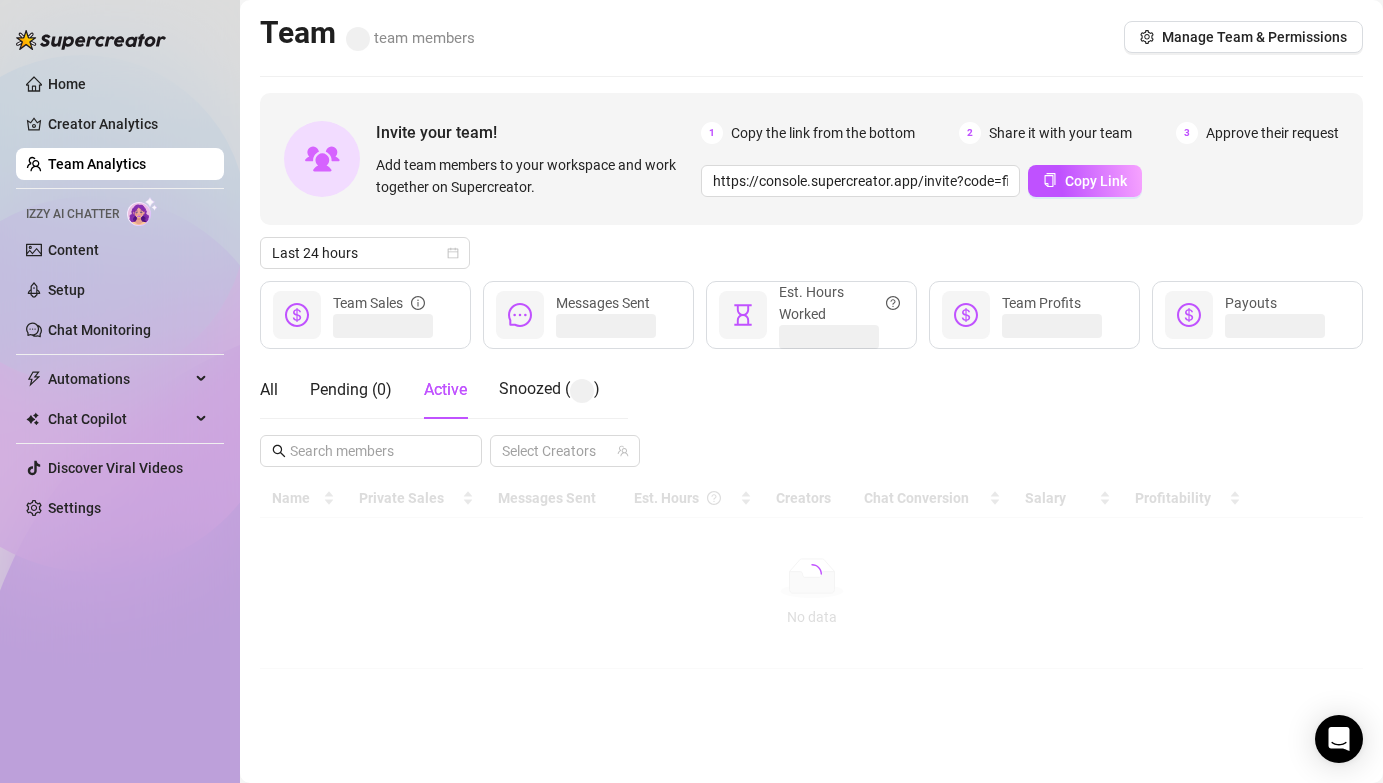 click on "Last 24 hours" at bounding box center [811, 253] 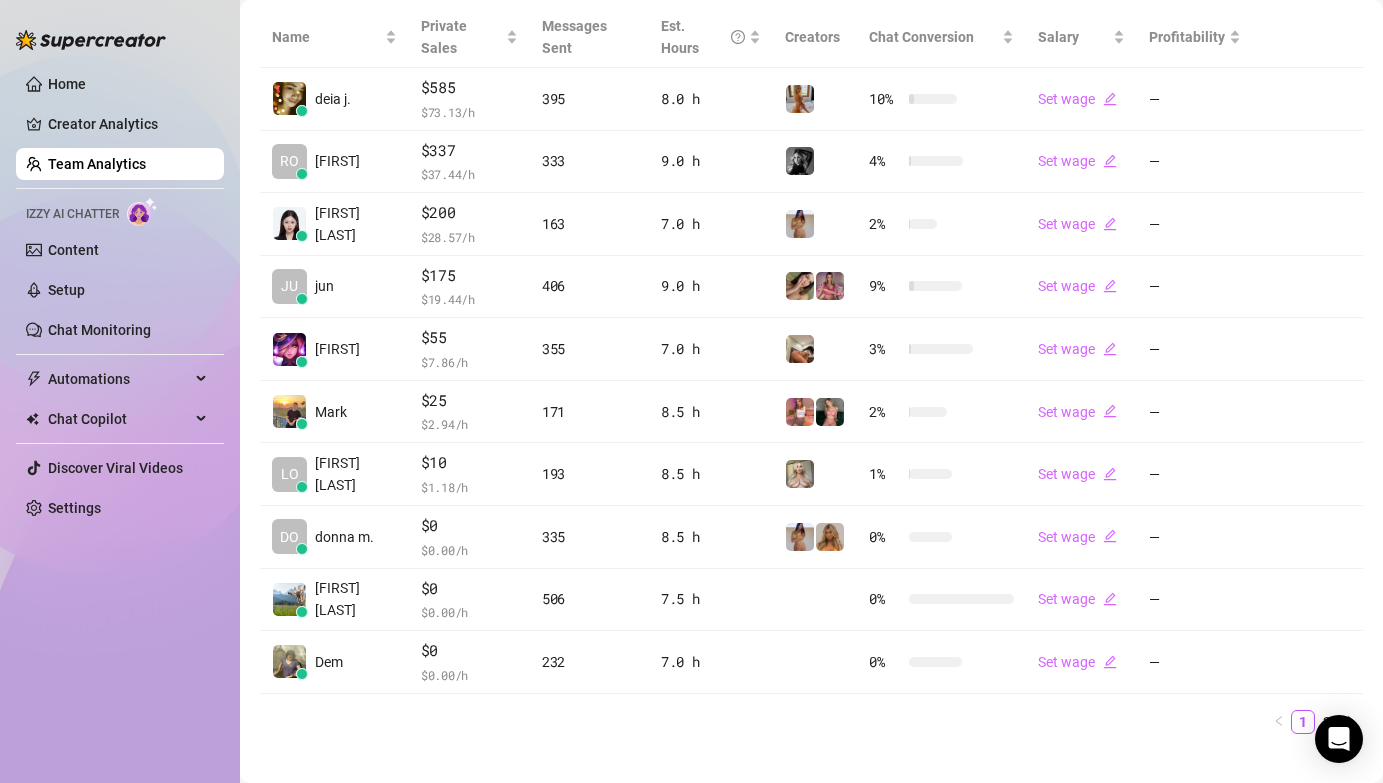 scroll, scrollTop: 474, scrollLeft: 0, axis: vertical 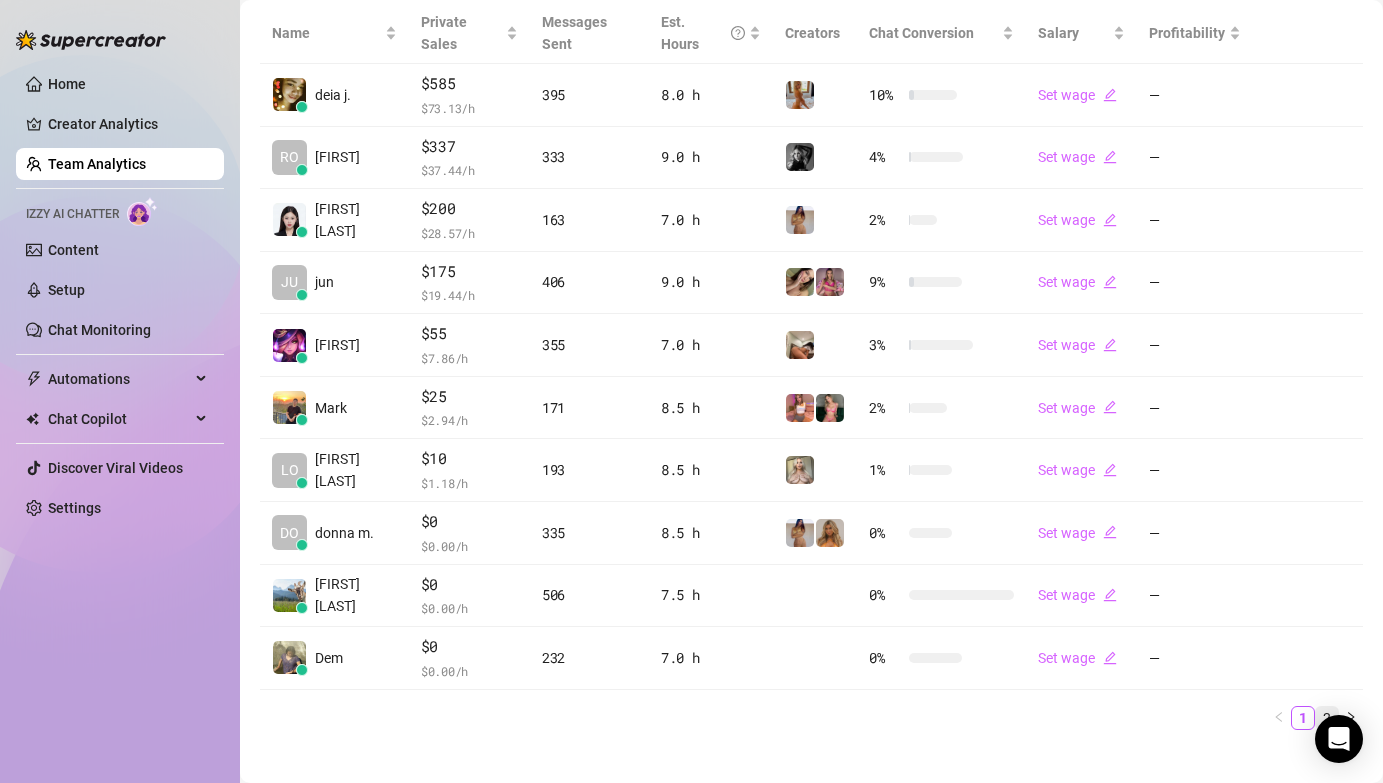 click on "2" at bounding box center [1327, 718] 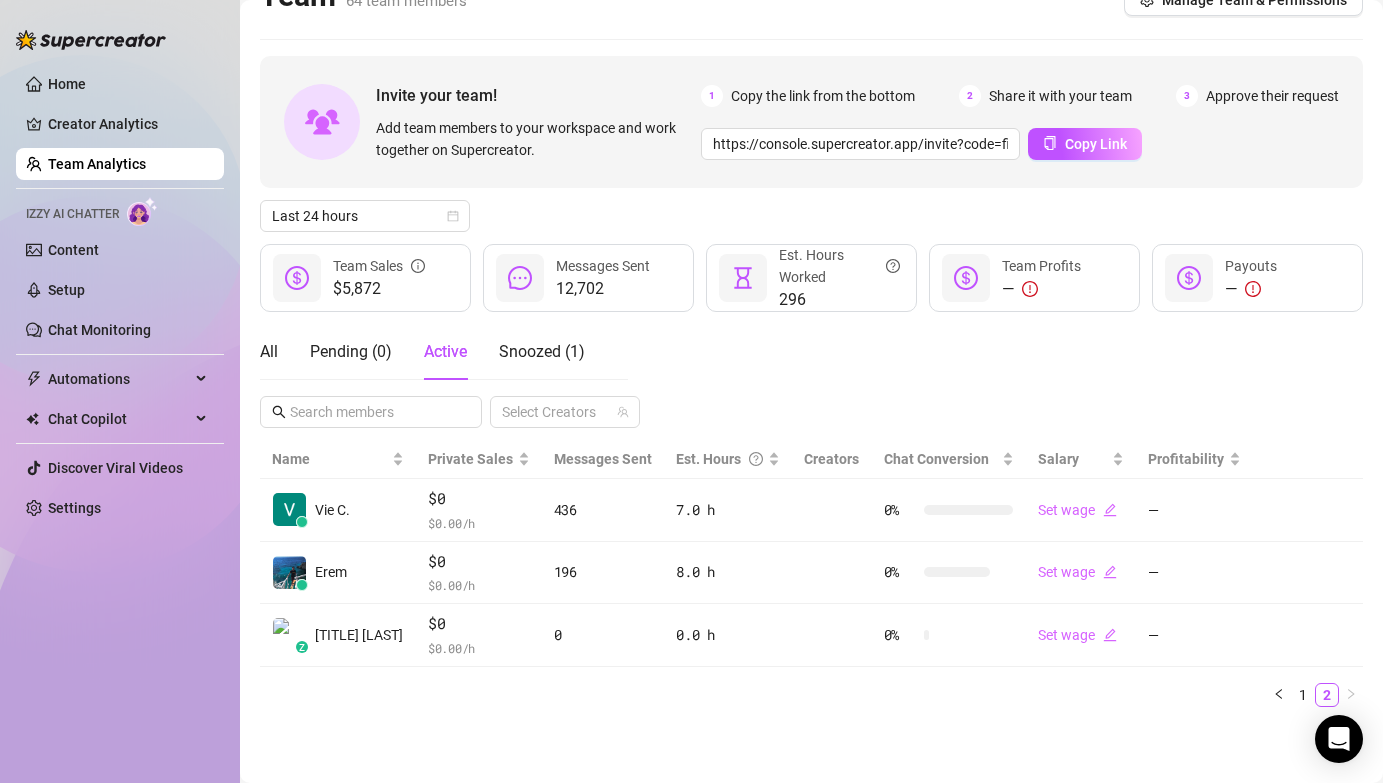 scroll, scrollTop: 36, scrollLeft: 0, axis: vertical 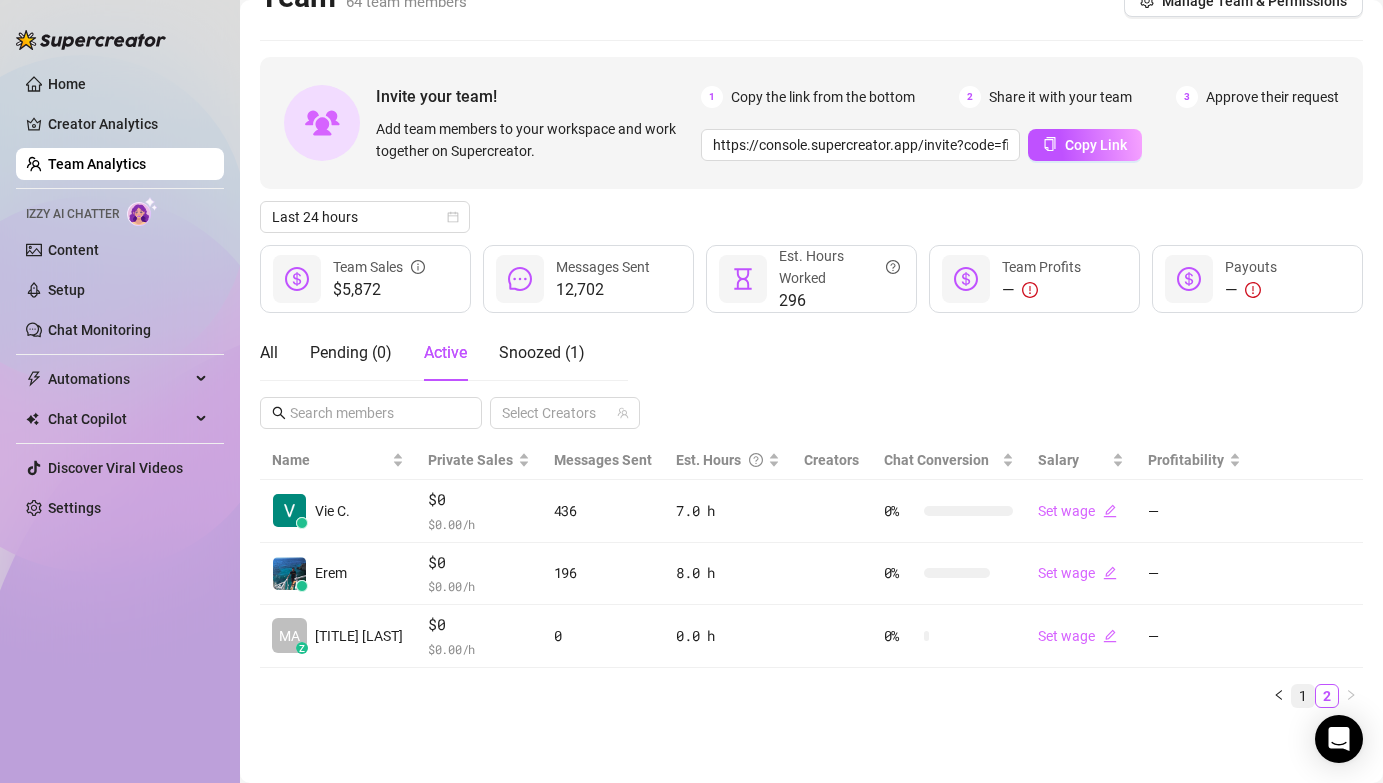 click on "1" at bounding box center (1303, 696) 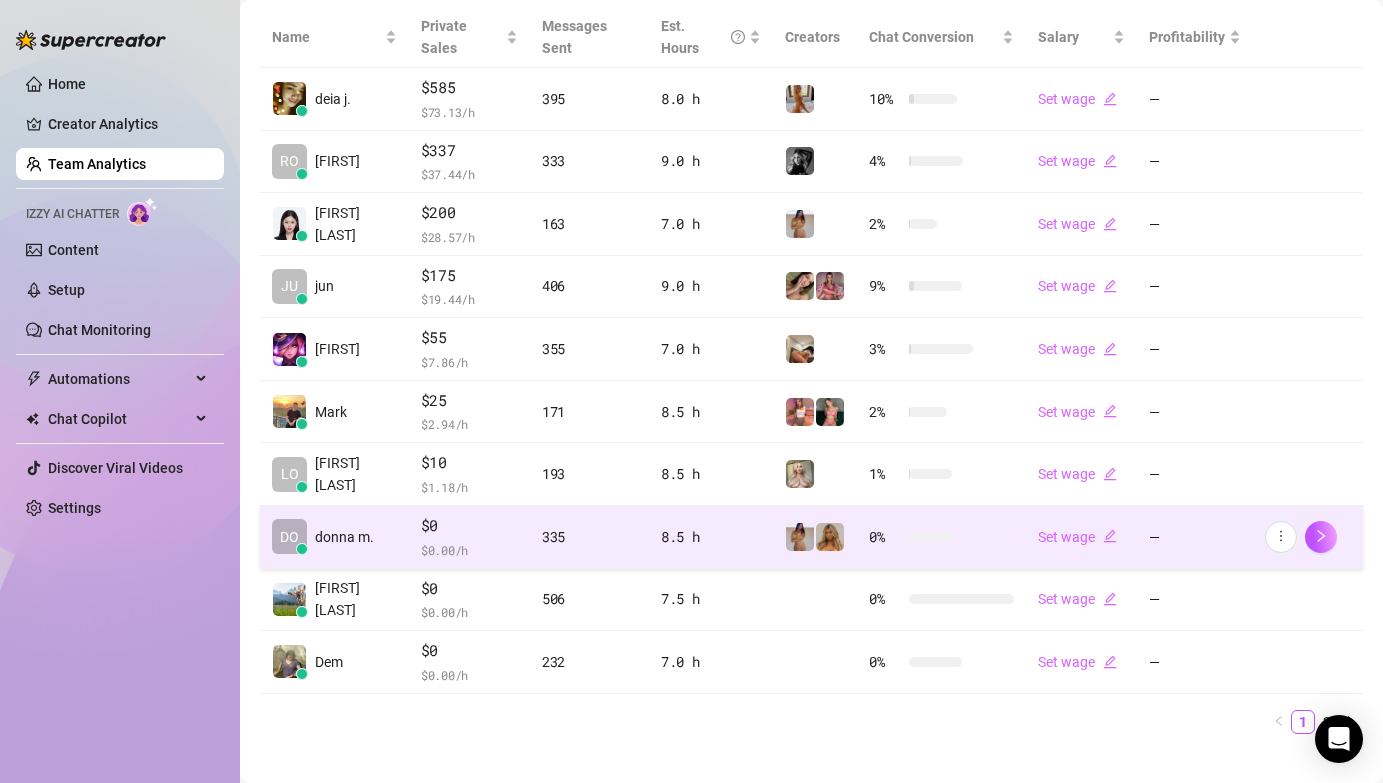 scroll, scrollTop: 474, scrollLeft: 0, axis: vertical 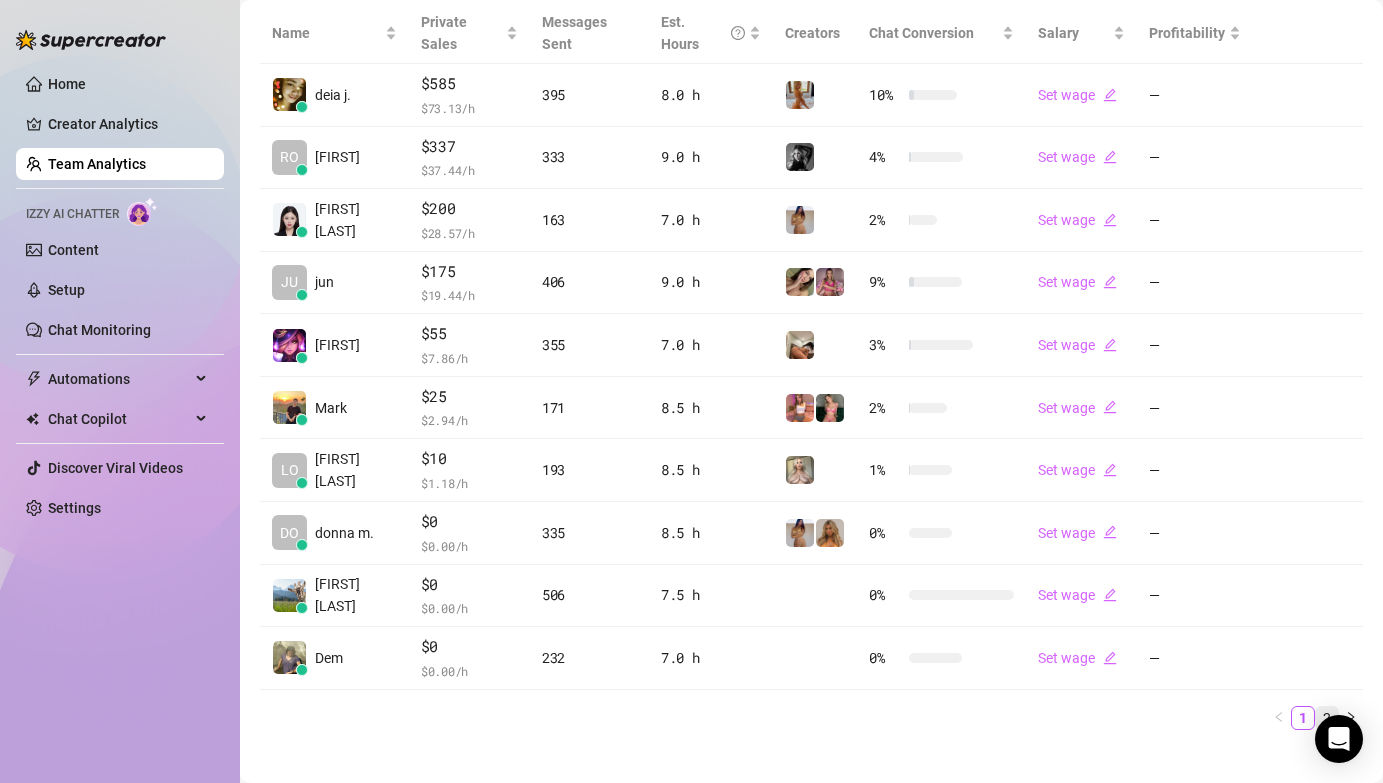 click on "2" at bounding box center (1327, 718) 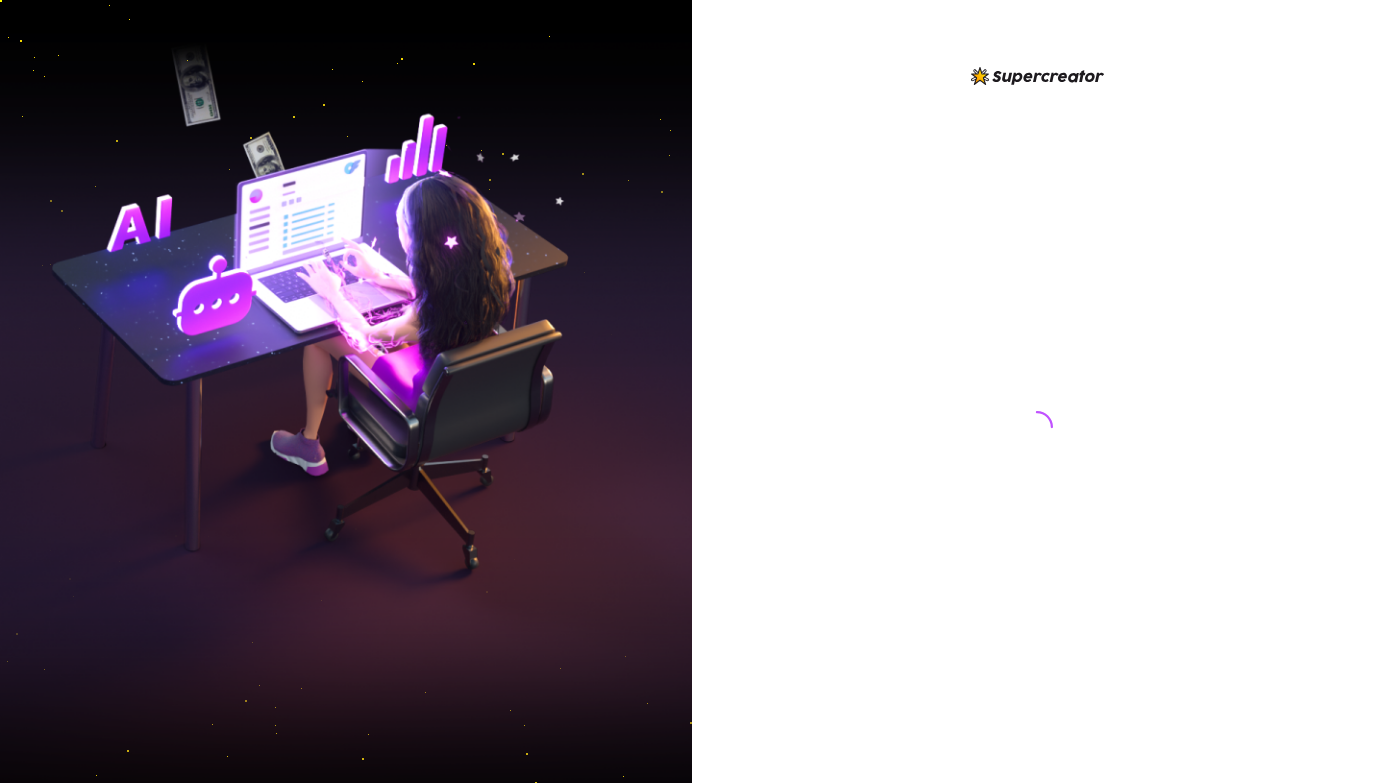 scroll, scrollTop: 0, scrollLeft: 0, axis: both 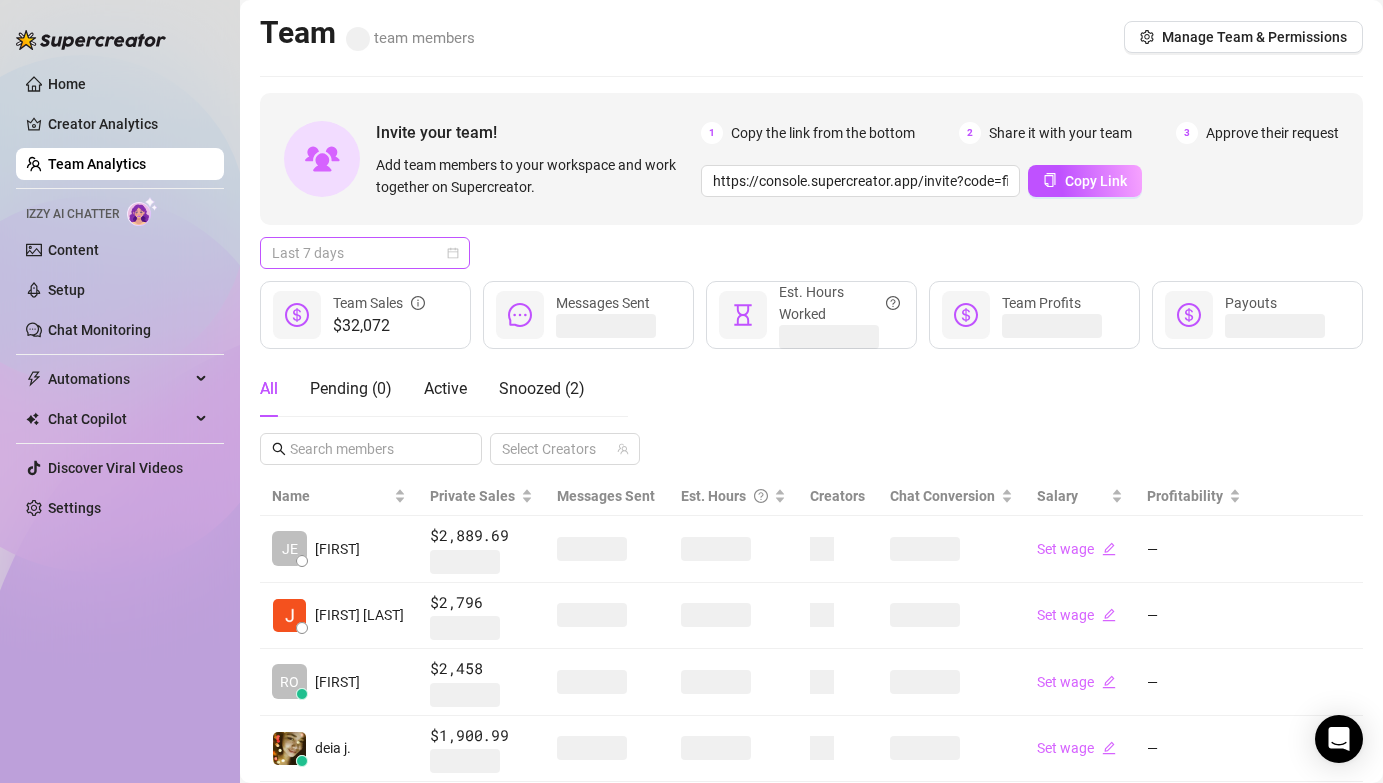click on "Last 7 days" at bounding box center [365, 253] 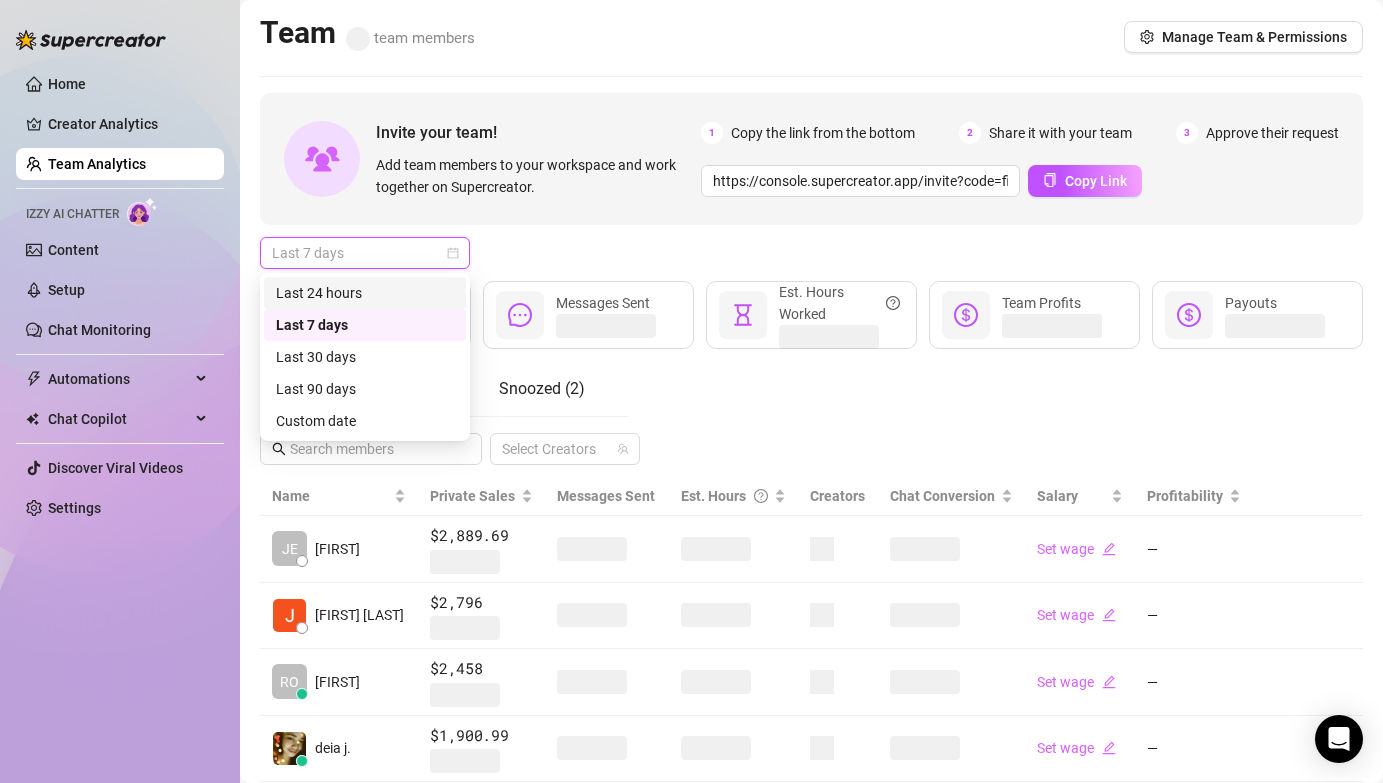 click on "Last 24 hours" at bounding box center [365, 293] 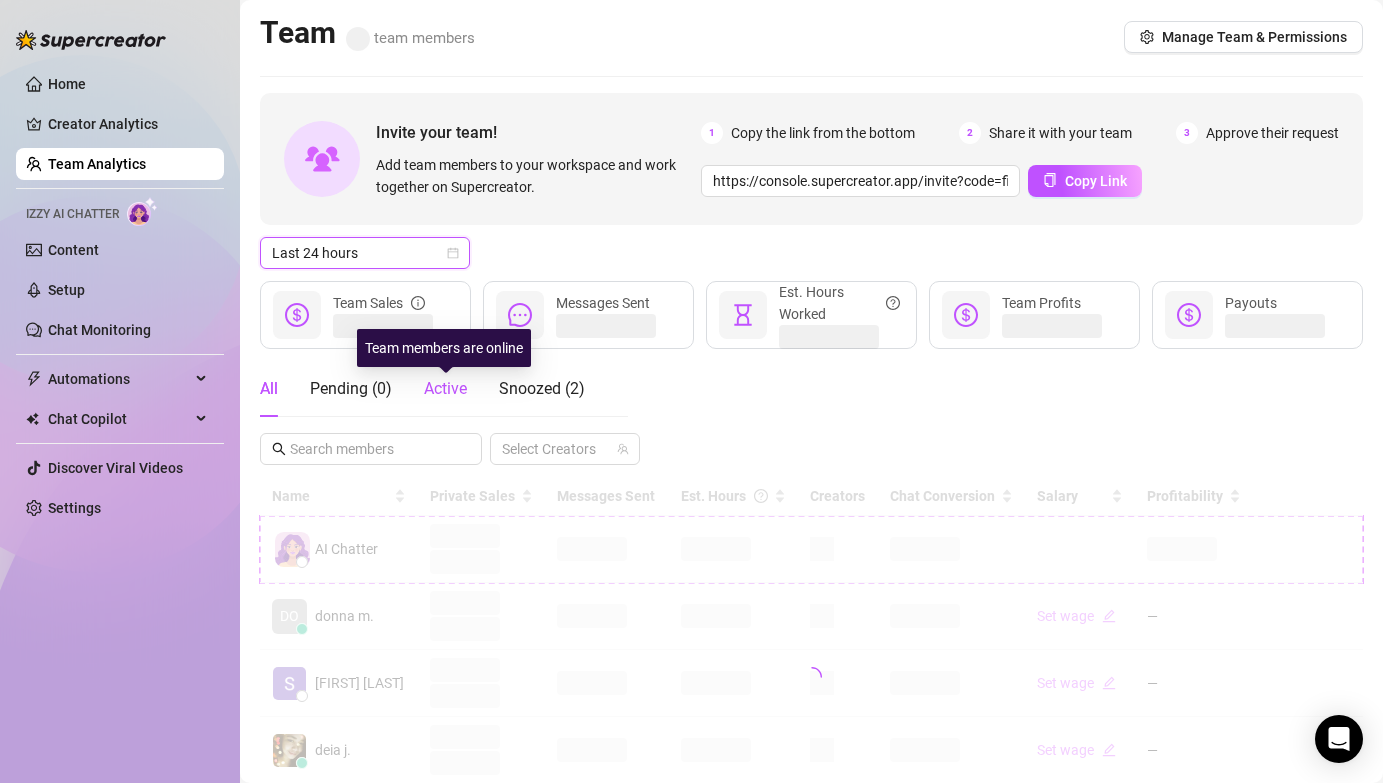 click on "Active" at bounding box center [445, 388] 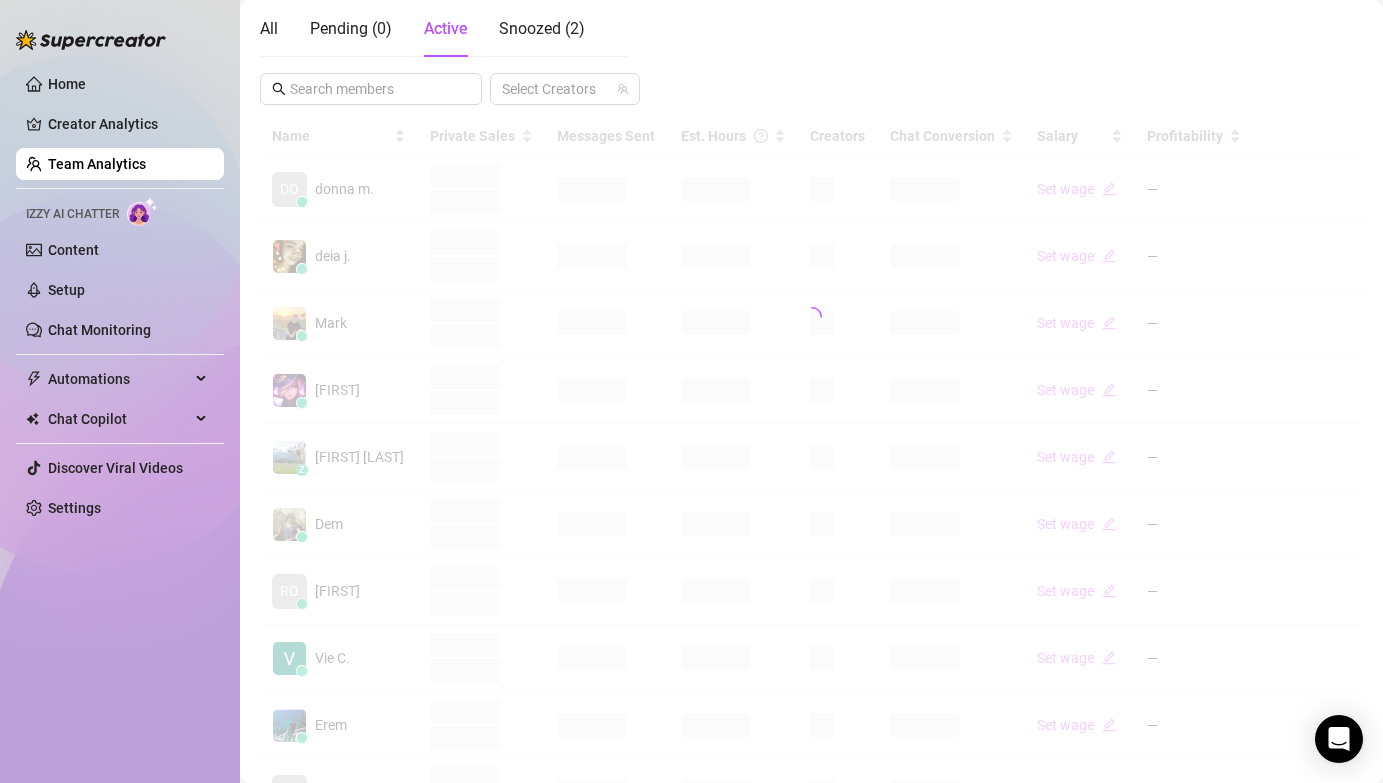 scroll, scrollTop: 363, scrollLeft: 0, axis: vertical 